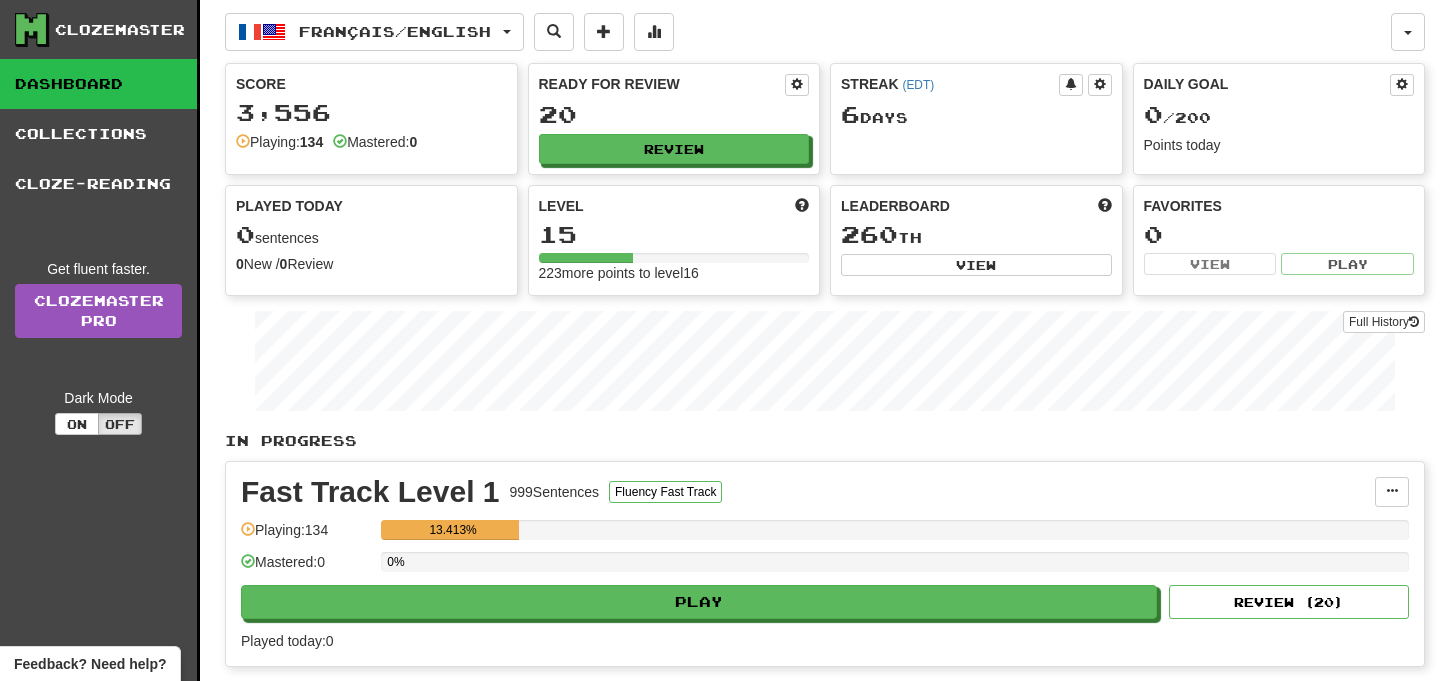 scroll, scrollTop: 0, scrollLeft: 0, axis: both 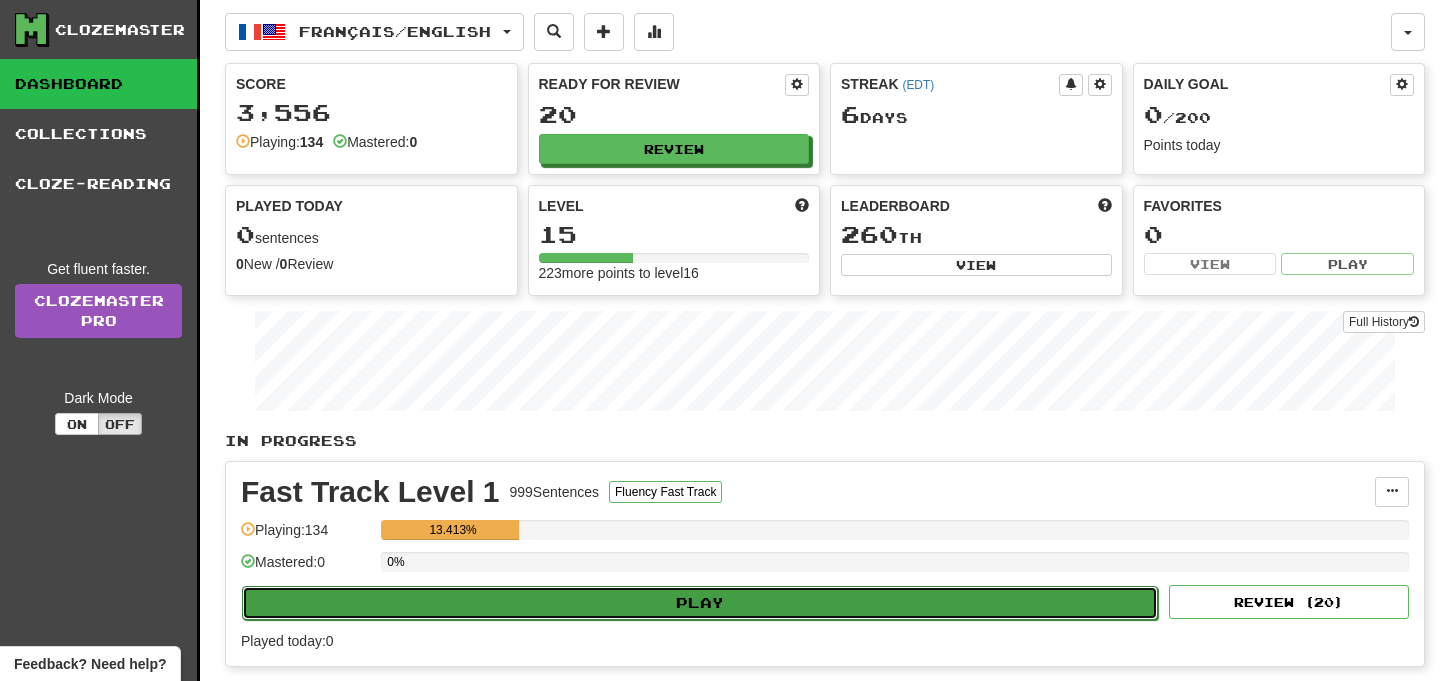 click on "Play" at bounding box center [700, 603] 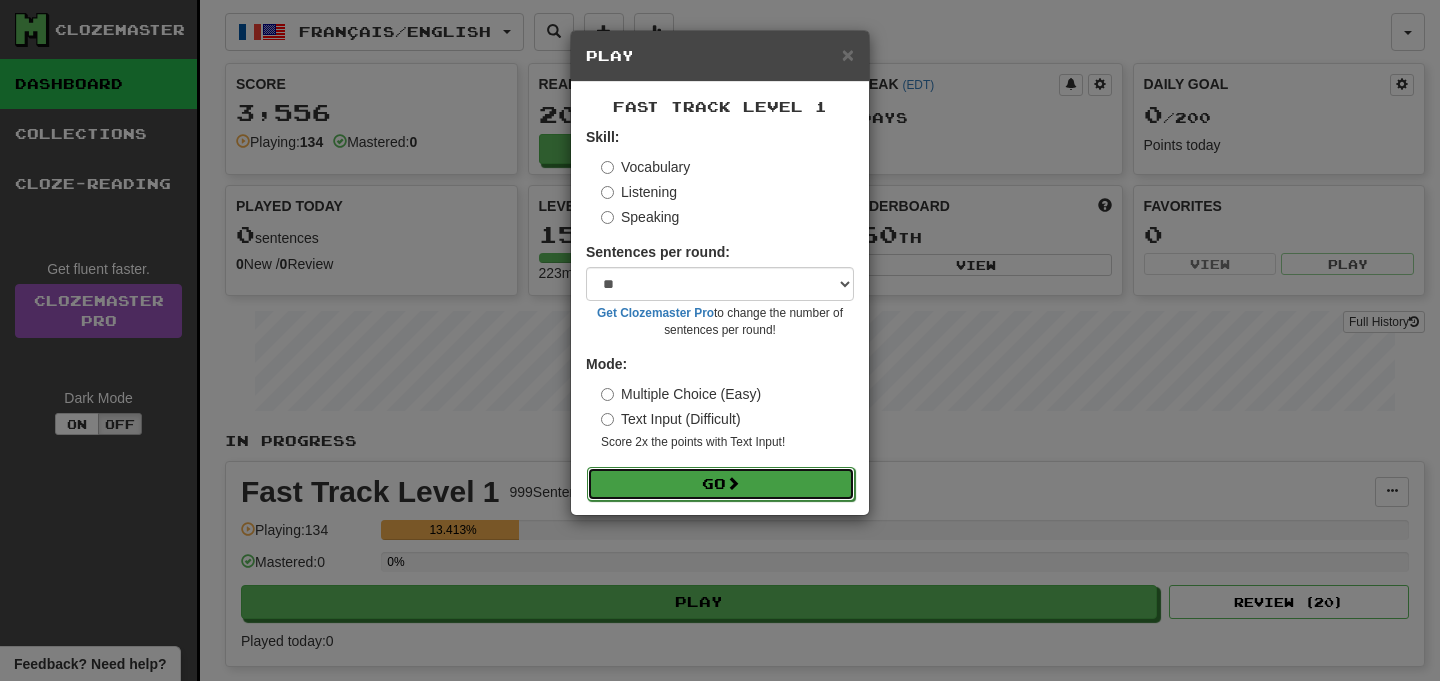 click on "Go" at bounding box center [721, 484] 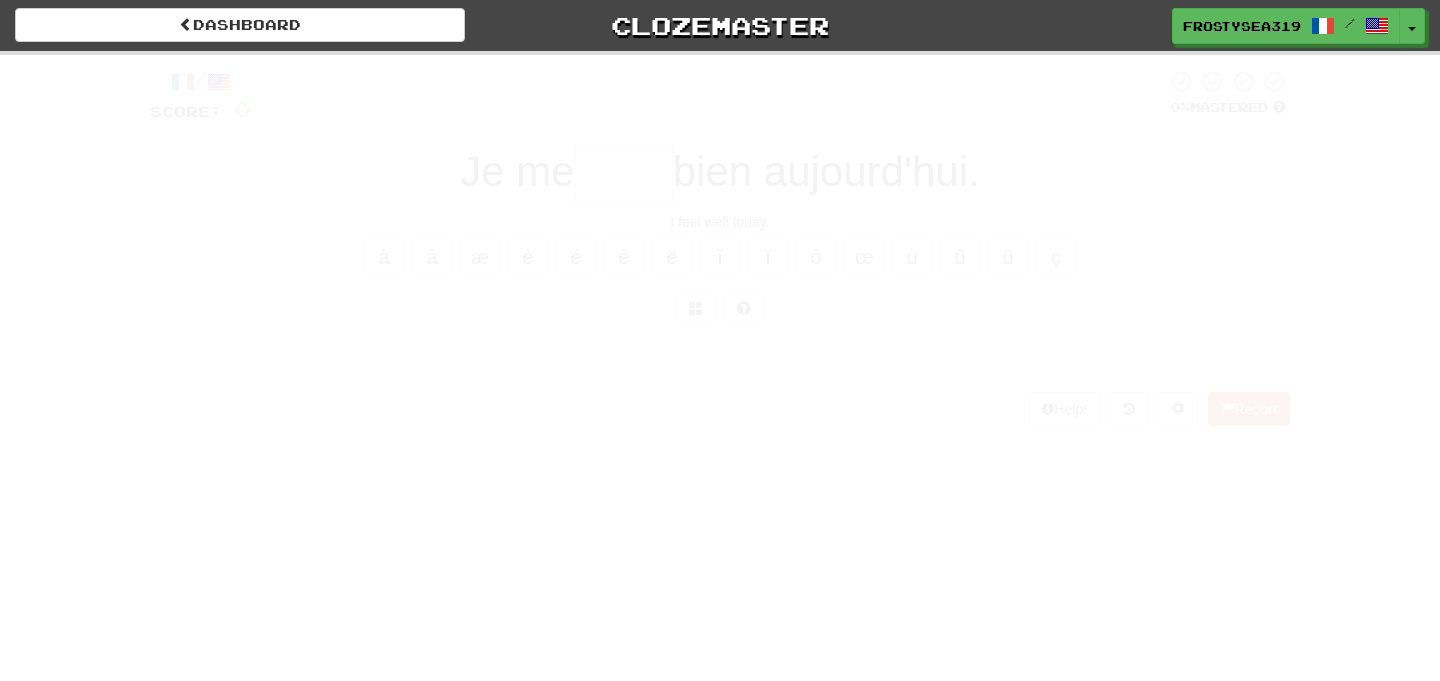 scroll, scrollTop: 0, scrollLeft: 0, axis: both 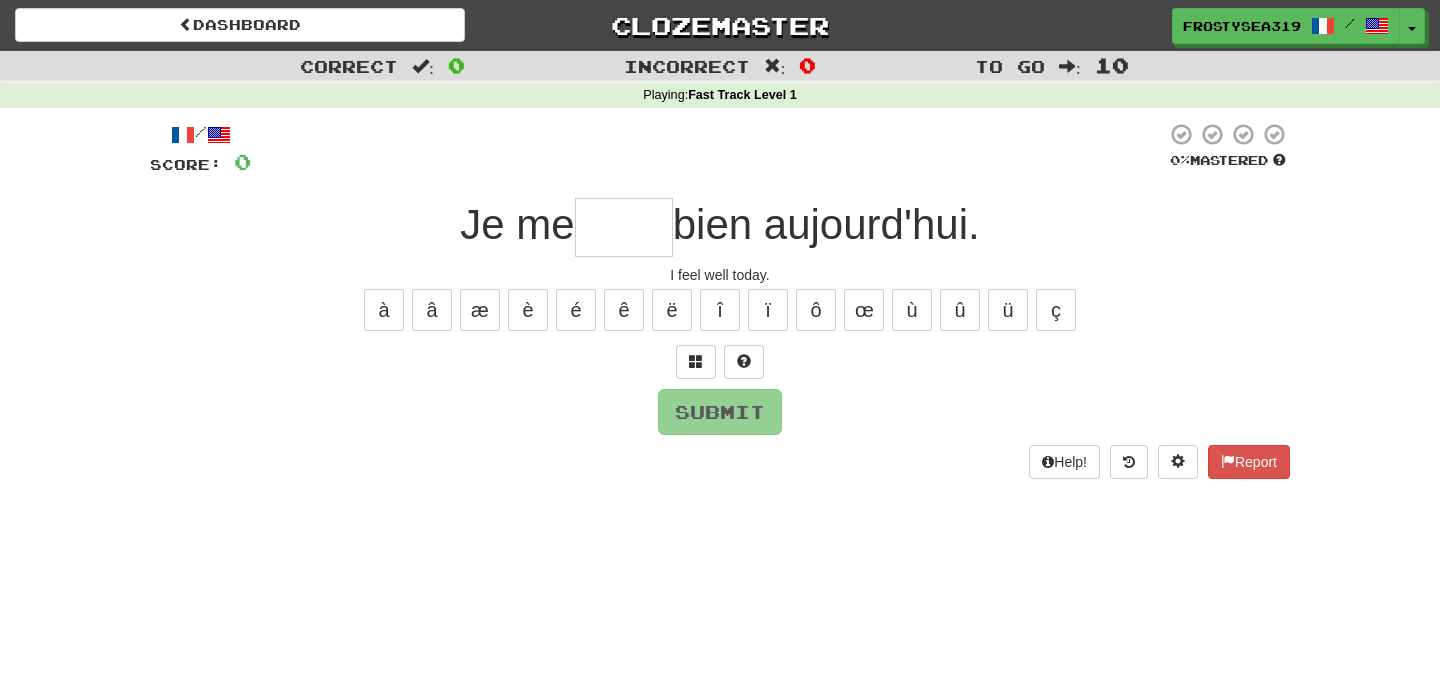 click at bounding box center (624, 227) 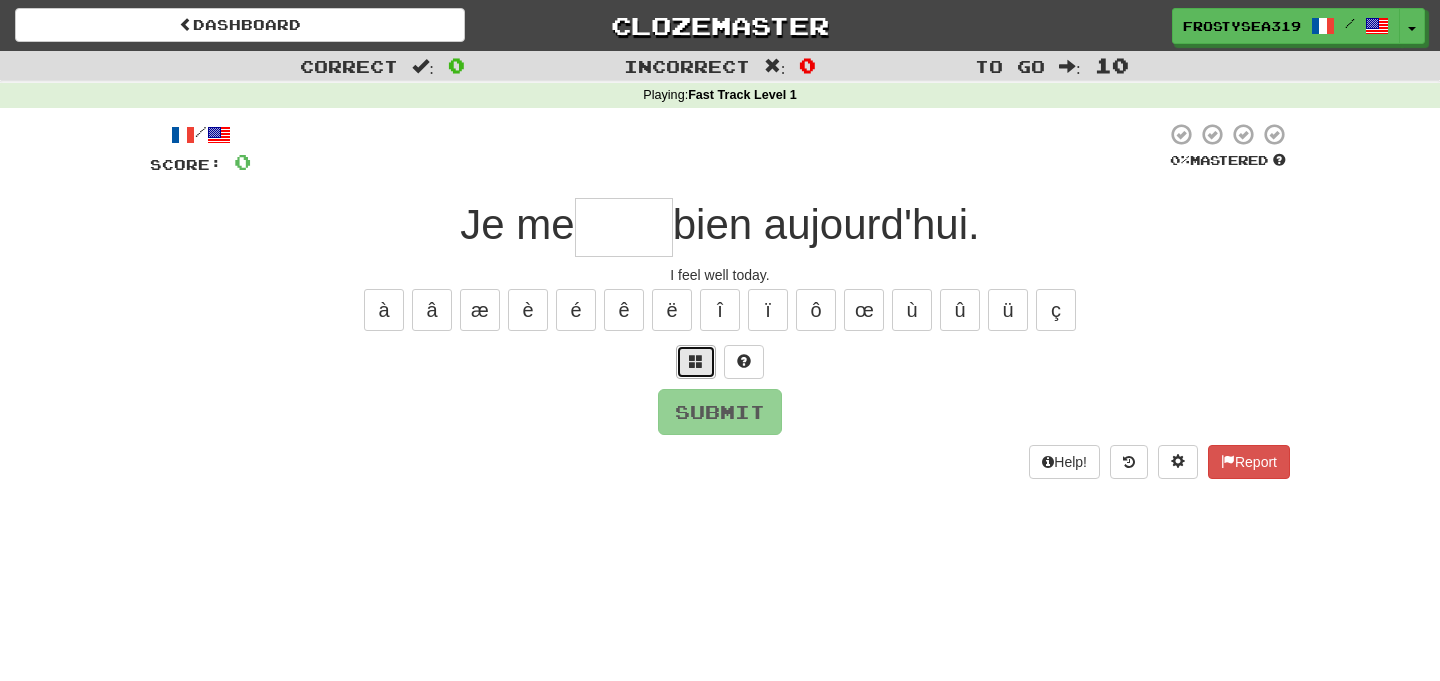 click at bounding box center (696, 361) 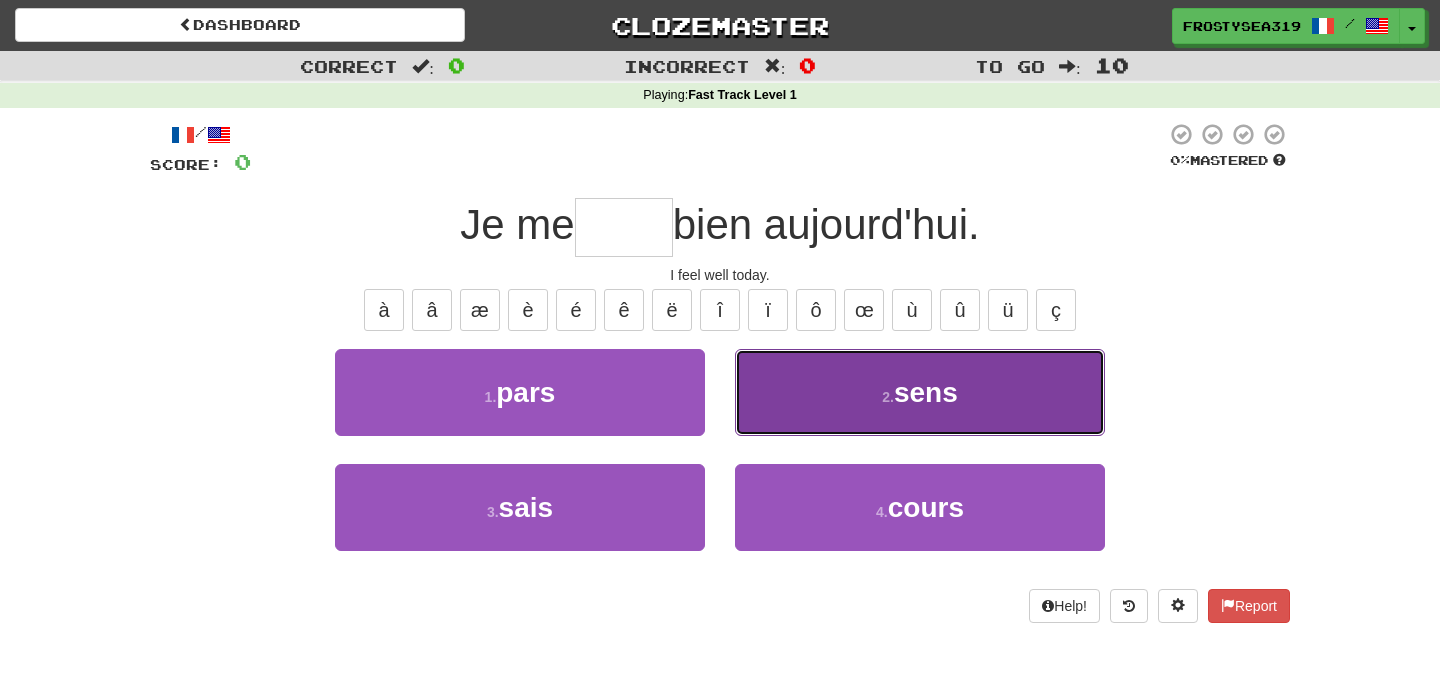 click on "2 .  sens" at bounding box center [920, 392] 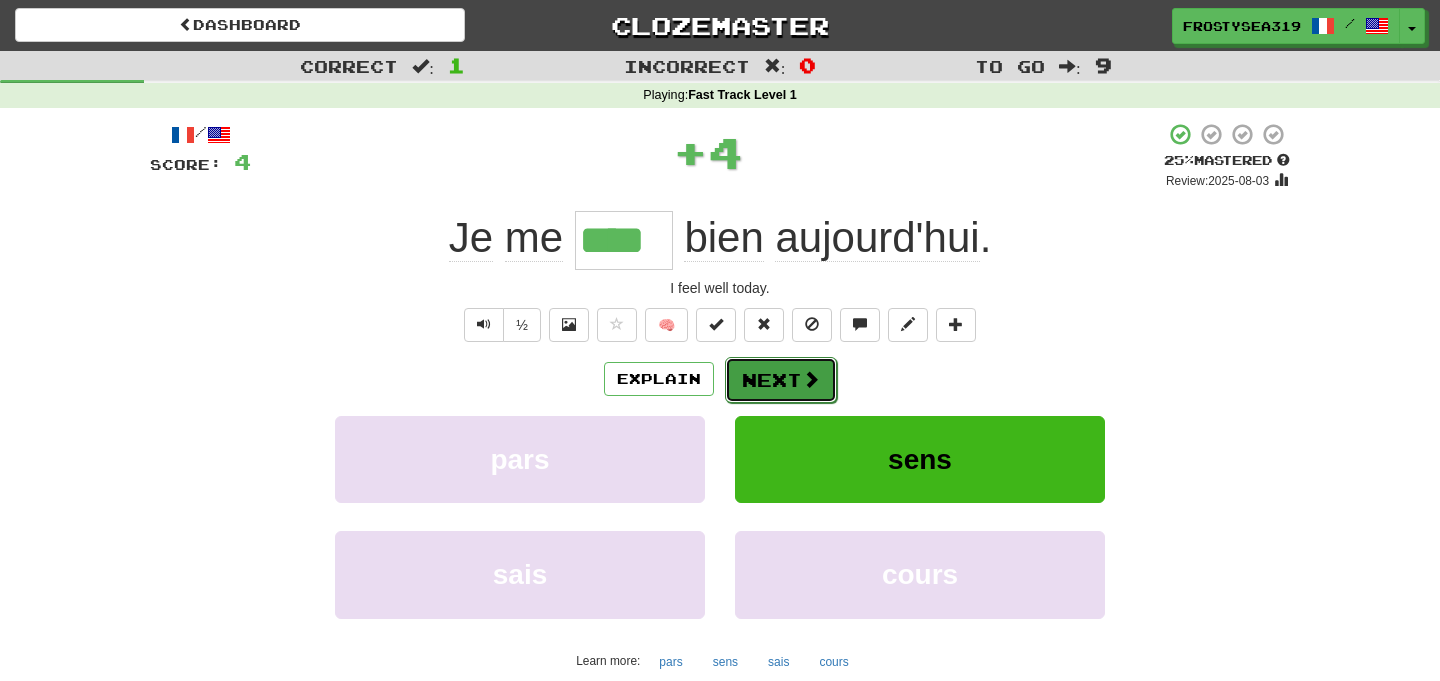 click on "Next" at bounding box center [781, 380] 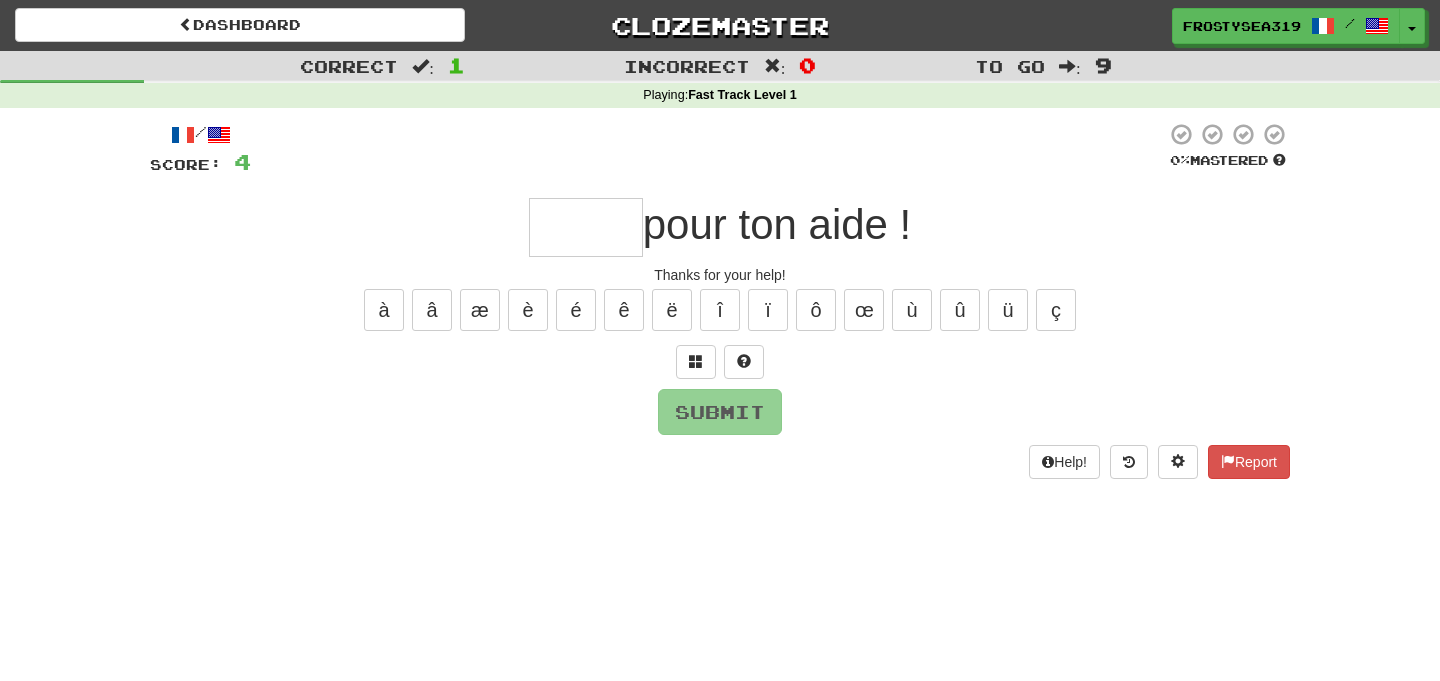click at bounding box center [586, 227] 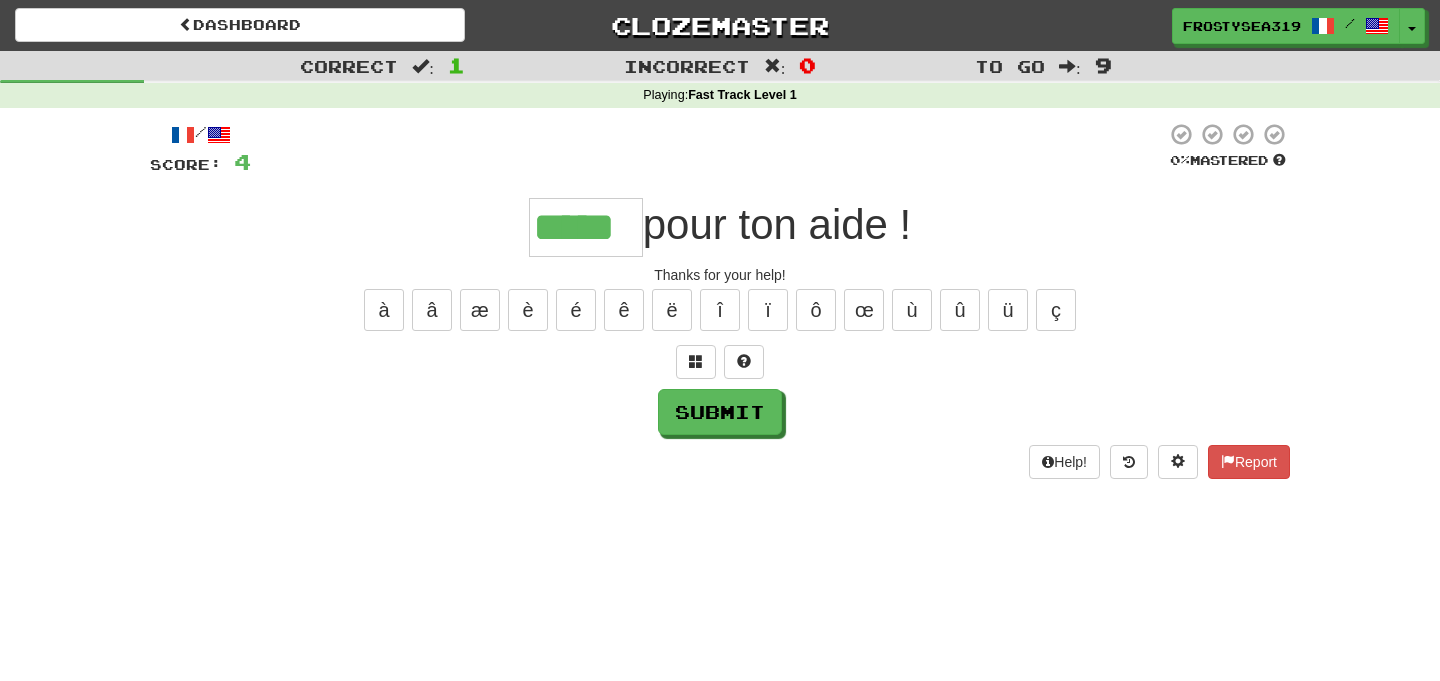 type on "*****" 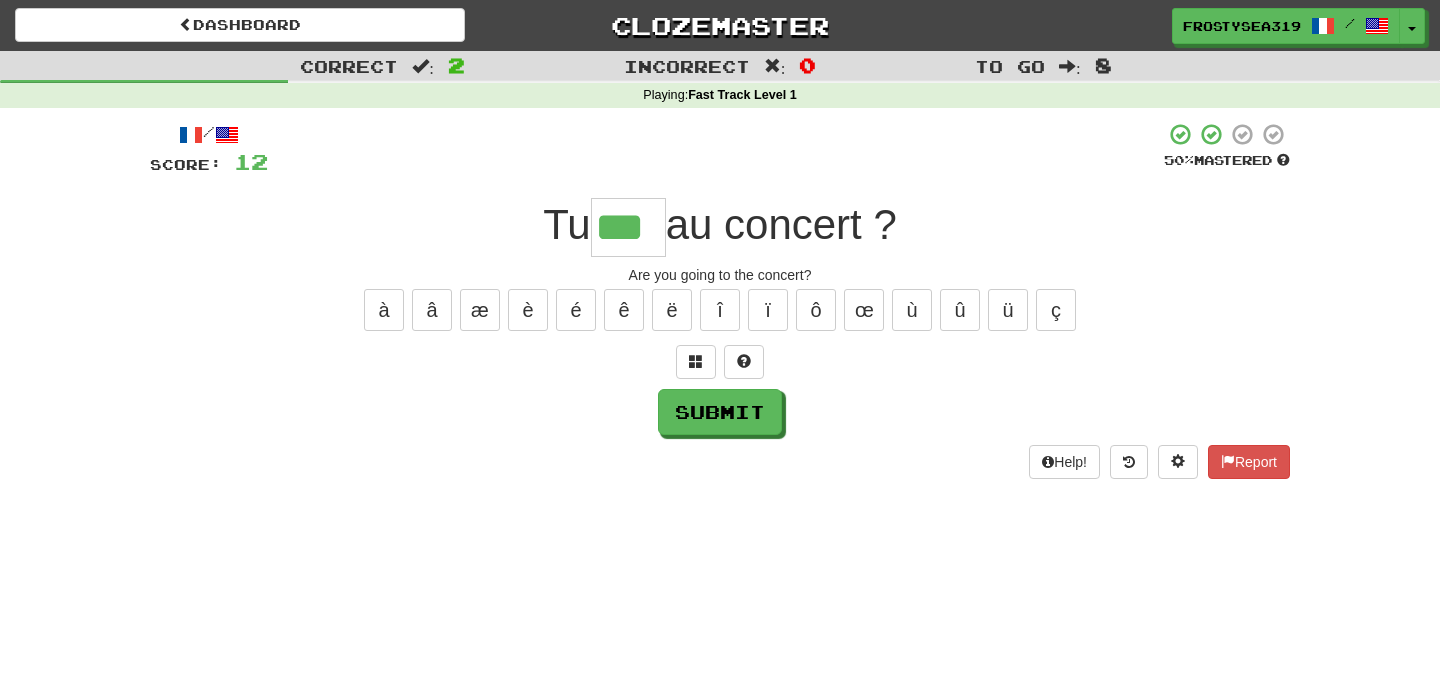 type on "***" 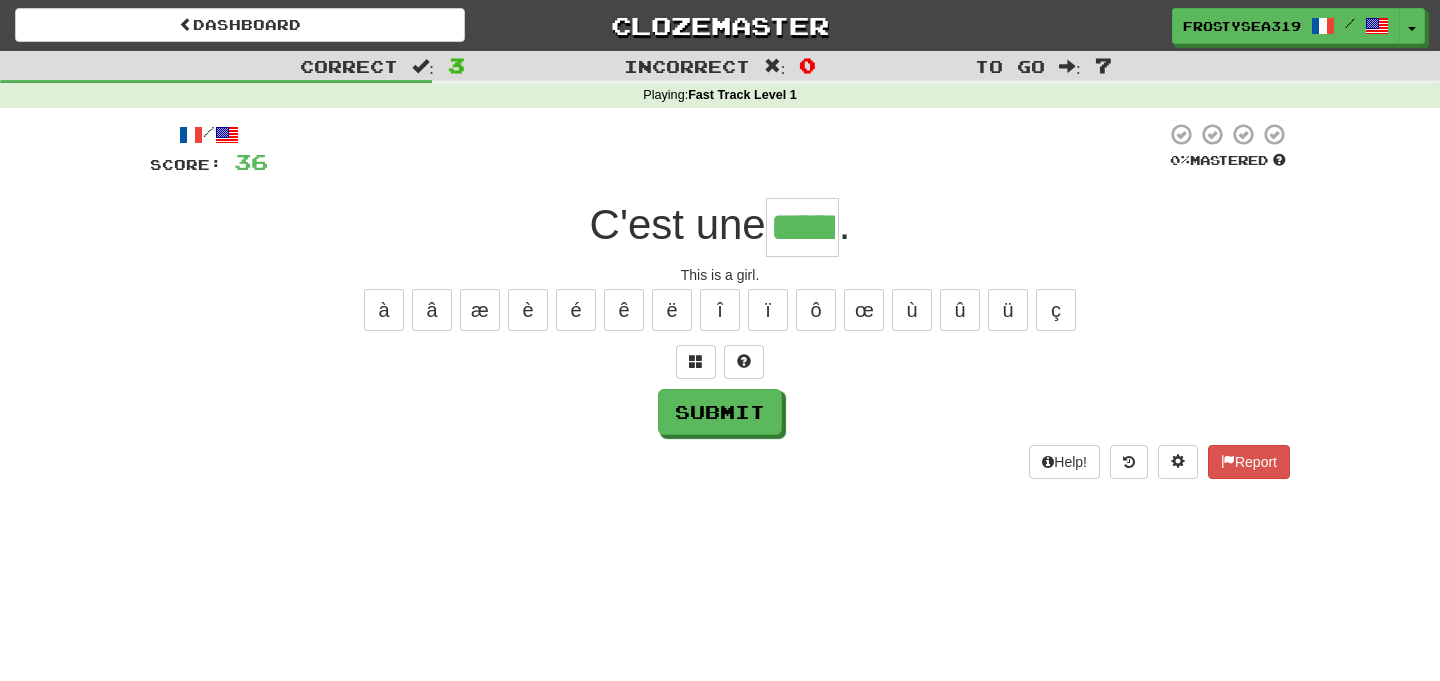 type on "*****" 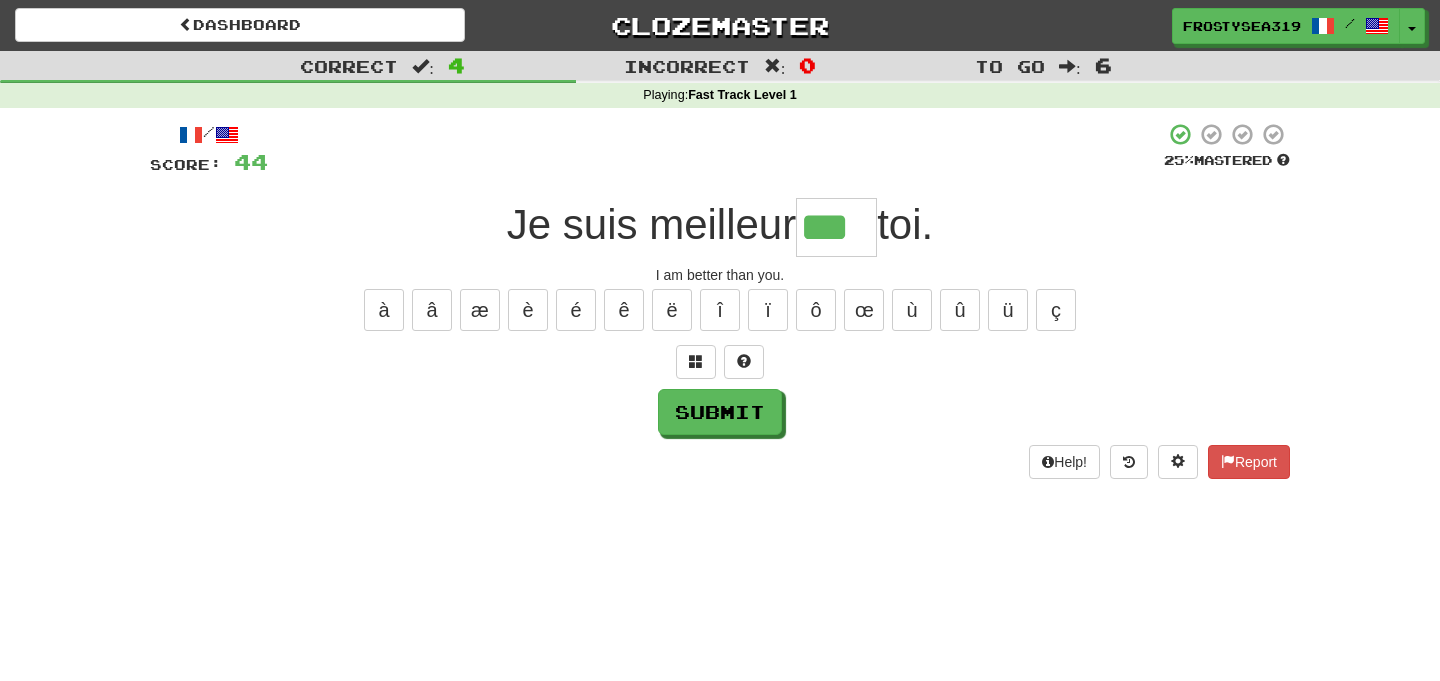 type on "***" 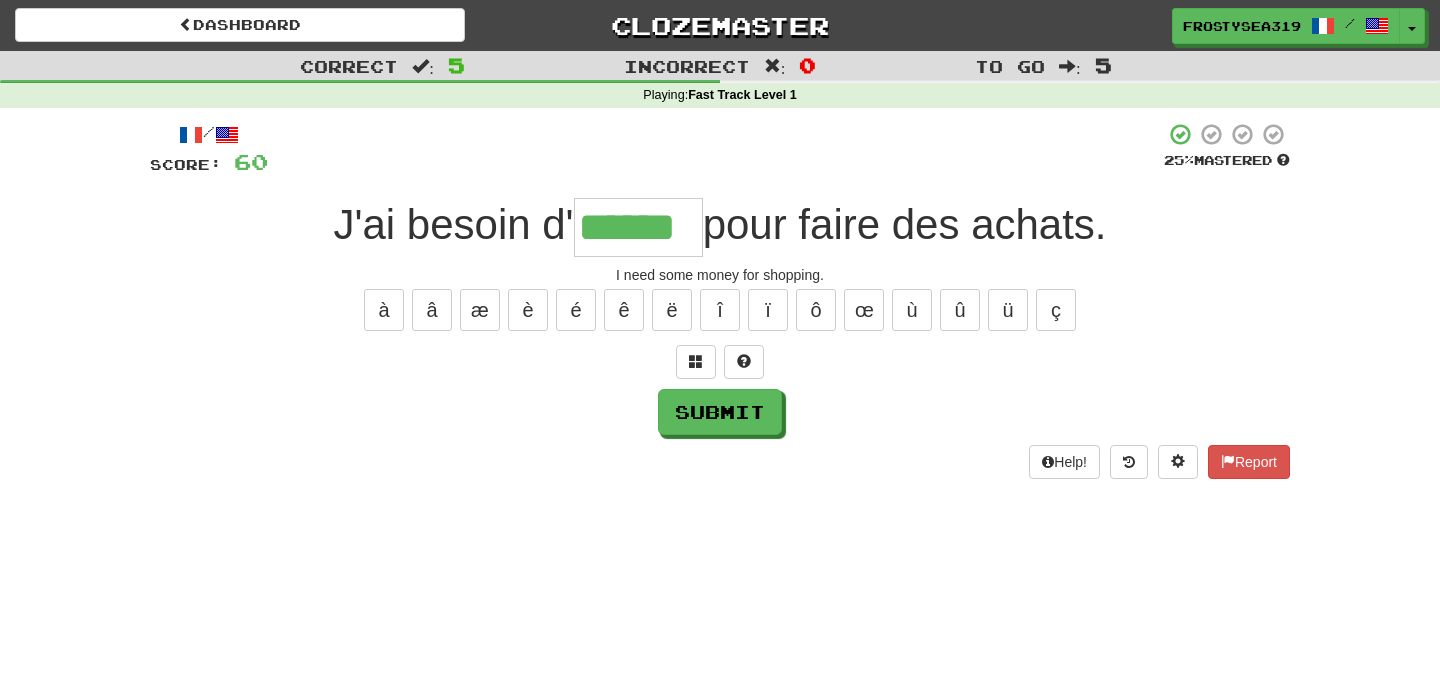 type on "******" 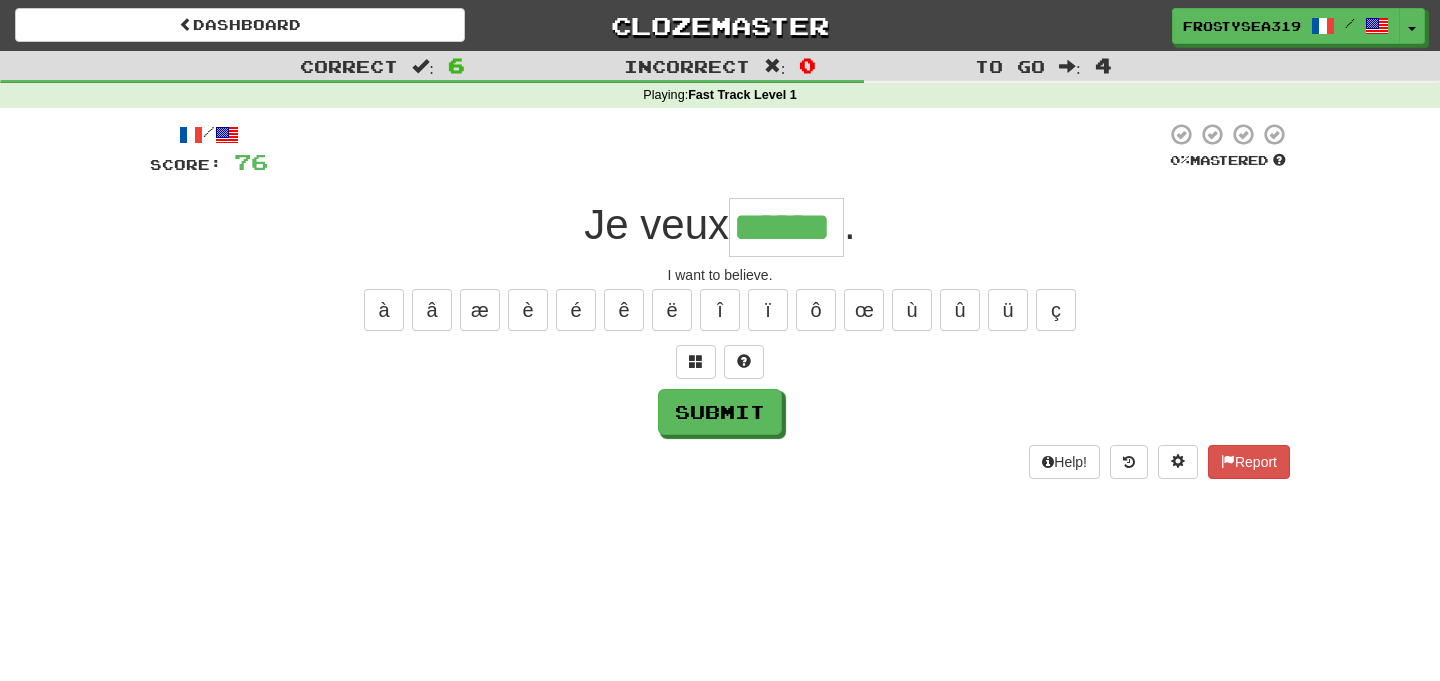 type on "******" 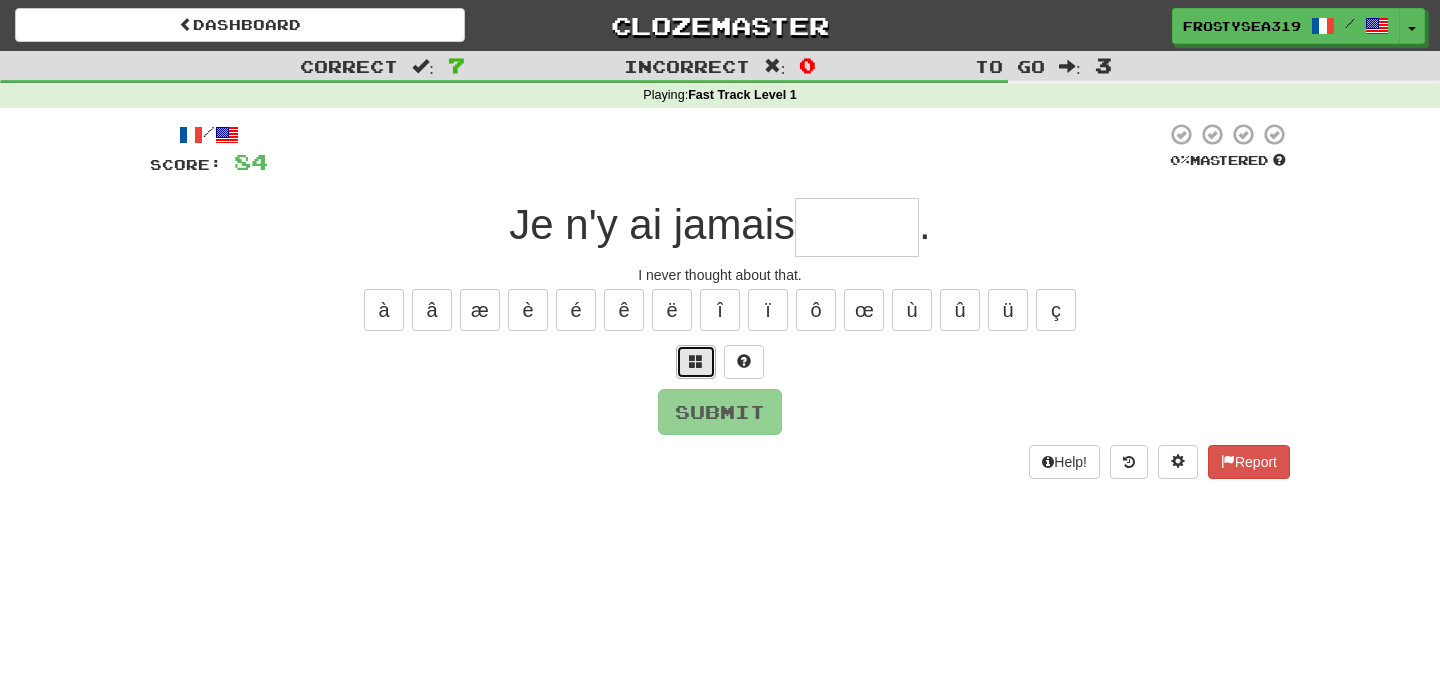 click at bounding box center (696, 362) 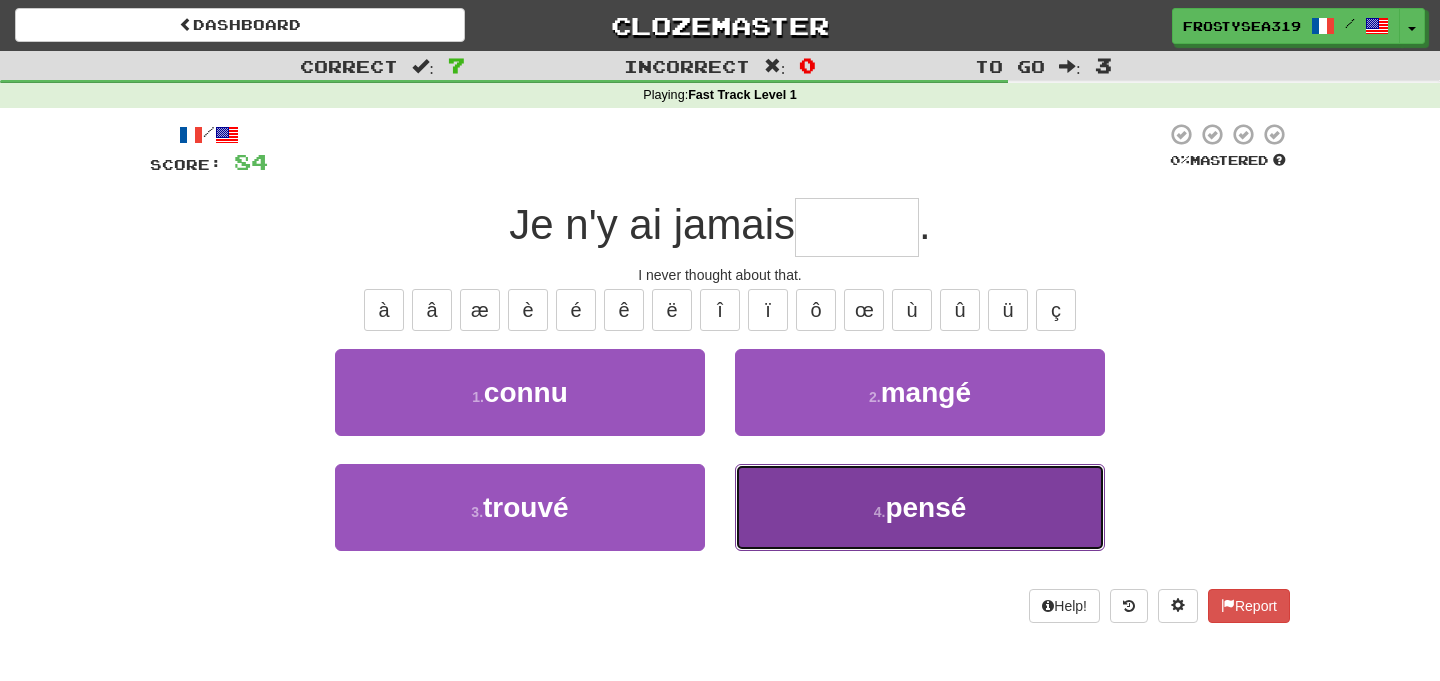 click on "4 .  pensé" at bounding box center (920, 507) 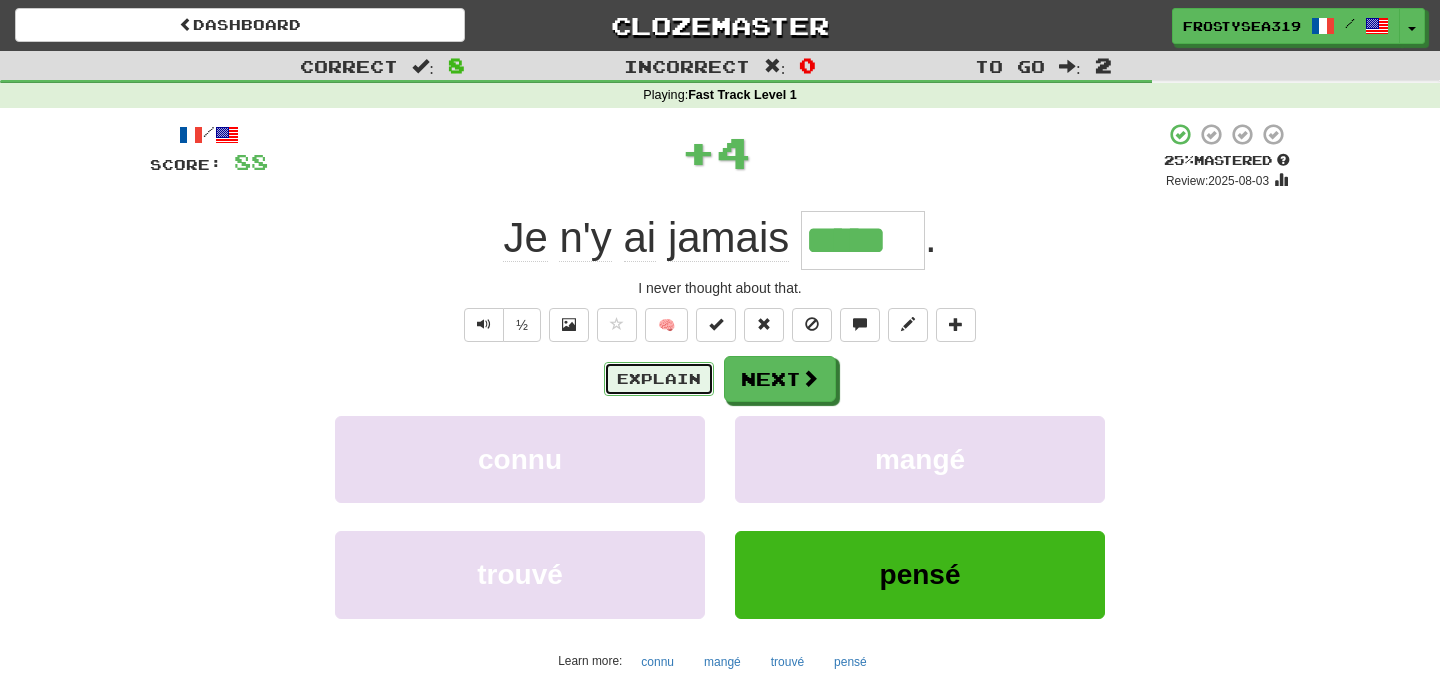 click on "Explain" at bounding box center [659, 379] 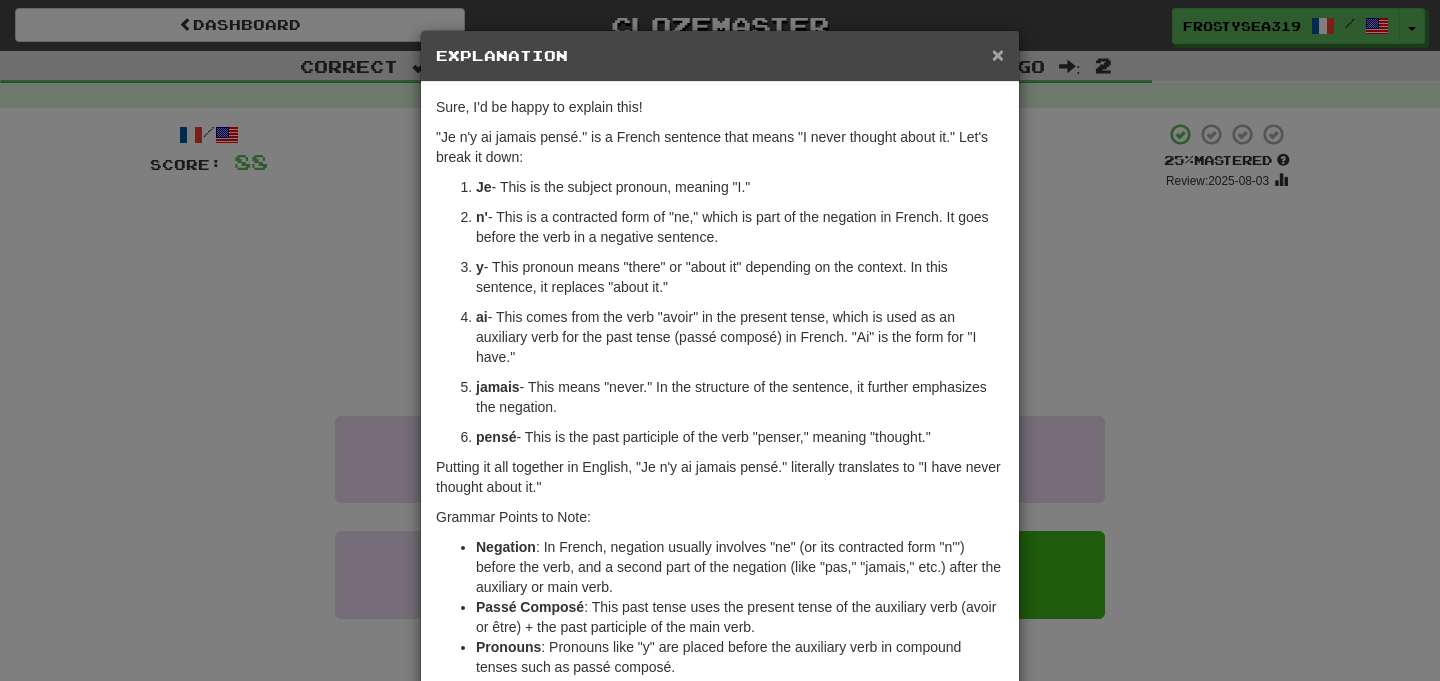 click on "×" at bounding box center [998, 54] 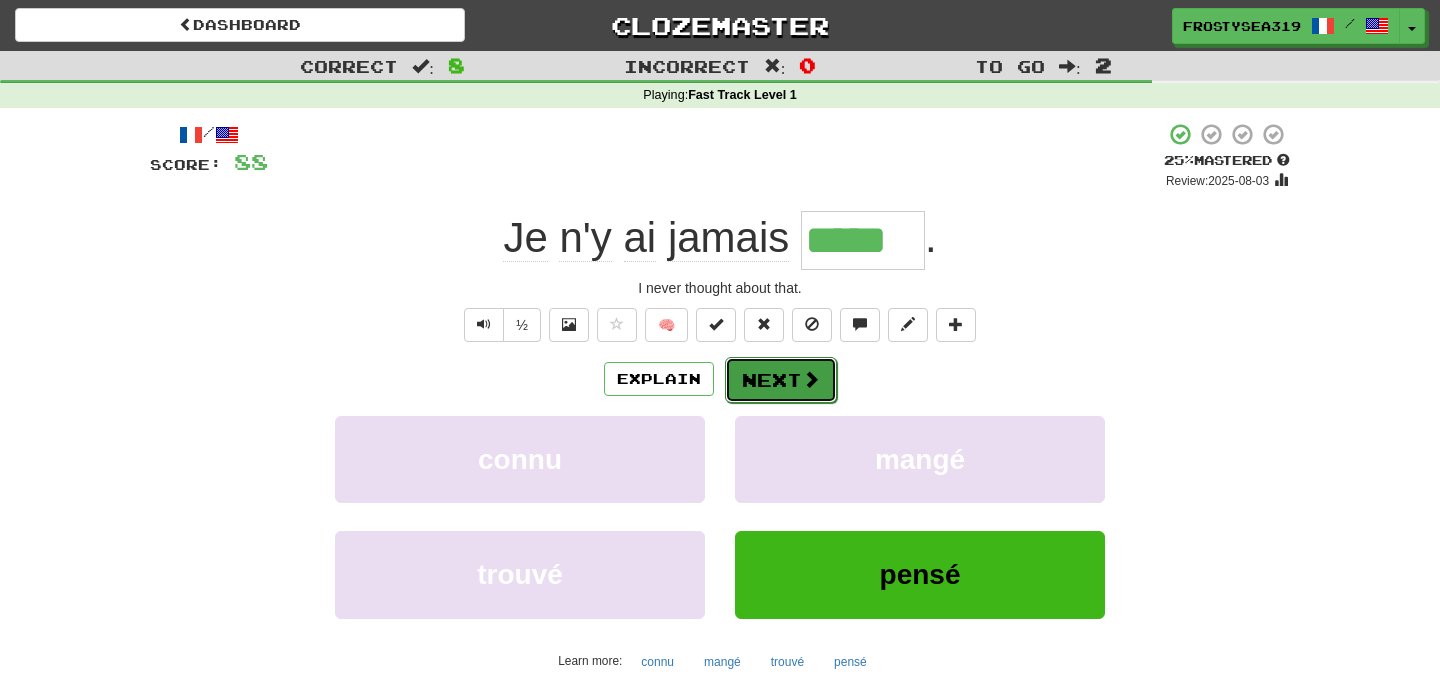 click on "Next" at bounding box center (781, 380) 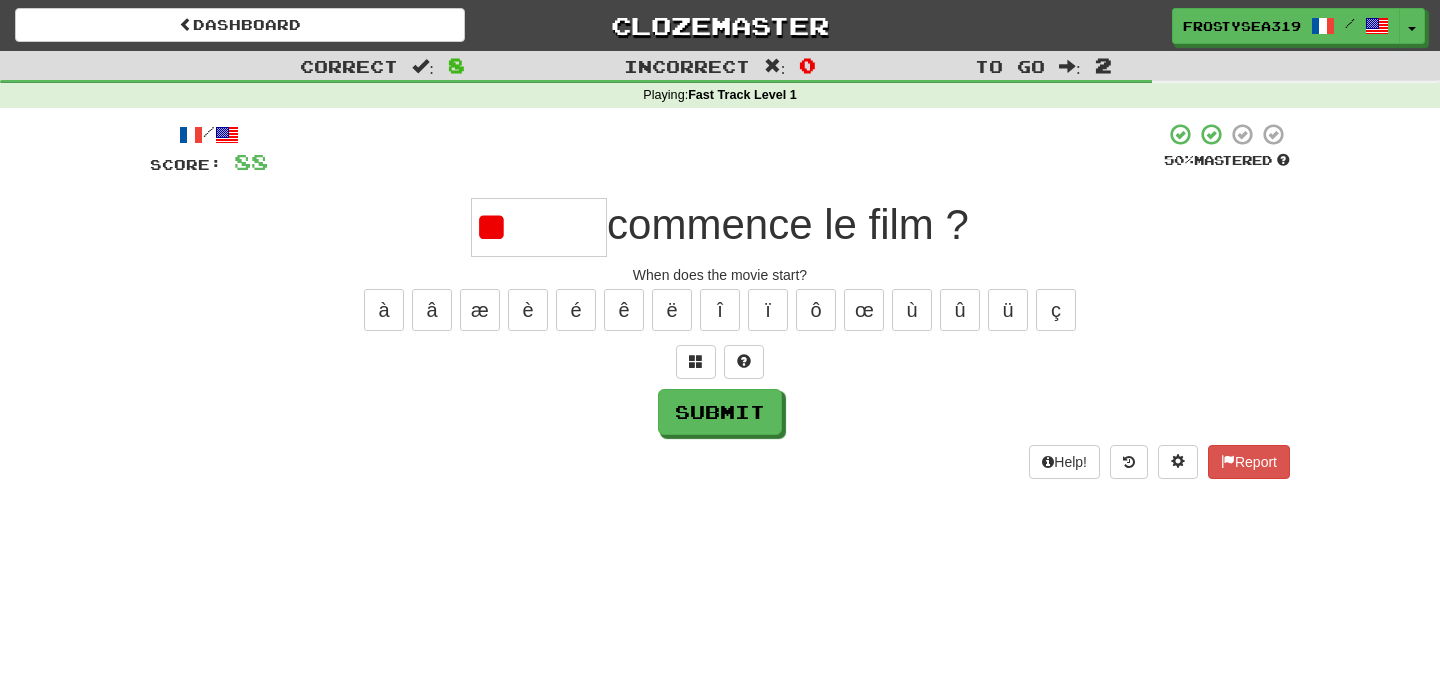 type on "*" 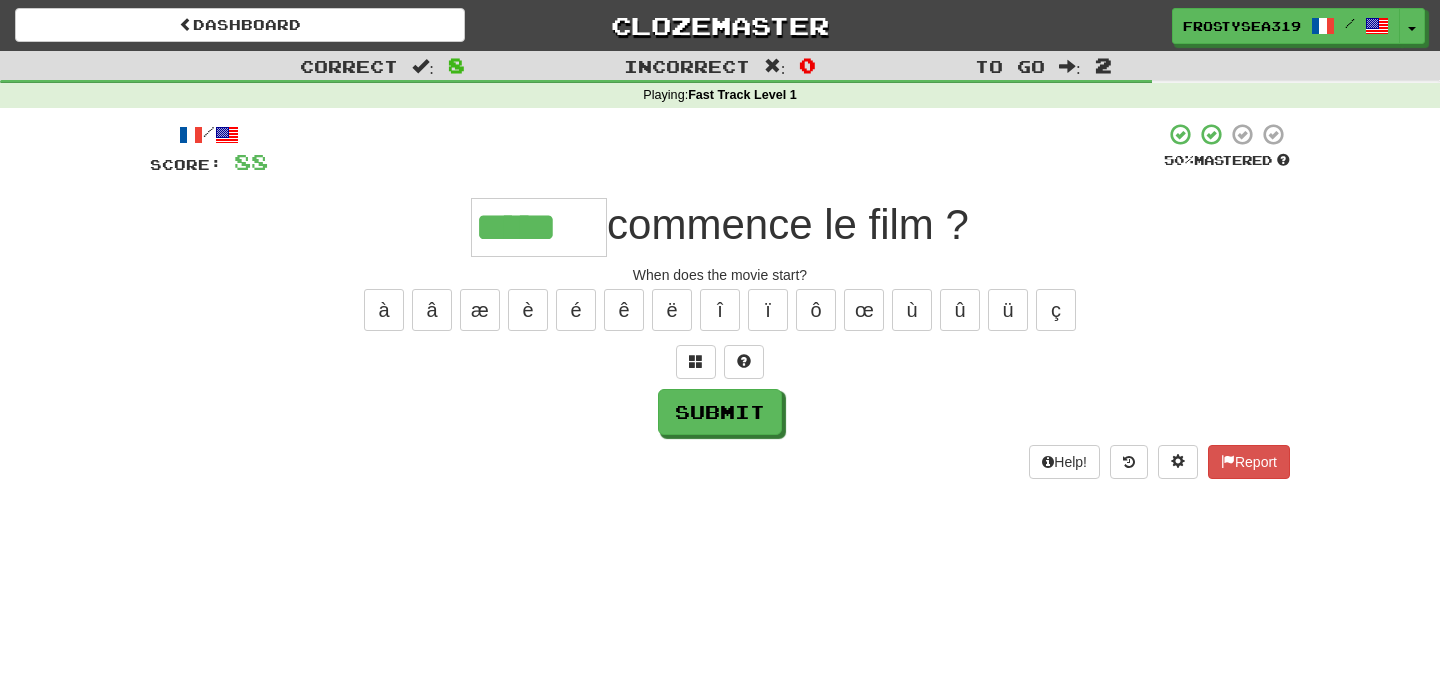 type on "*****" 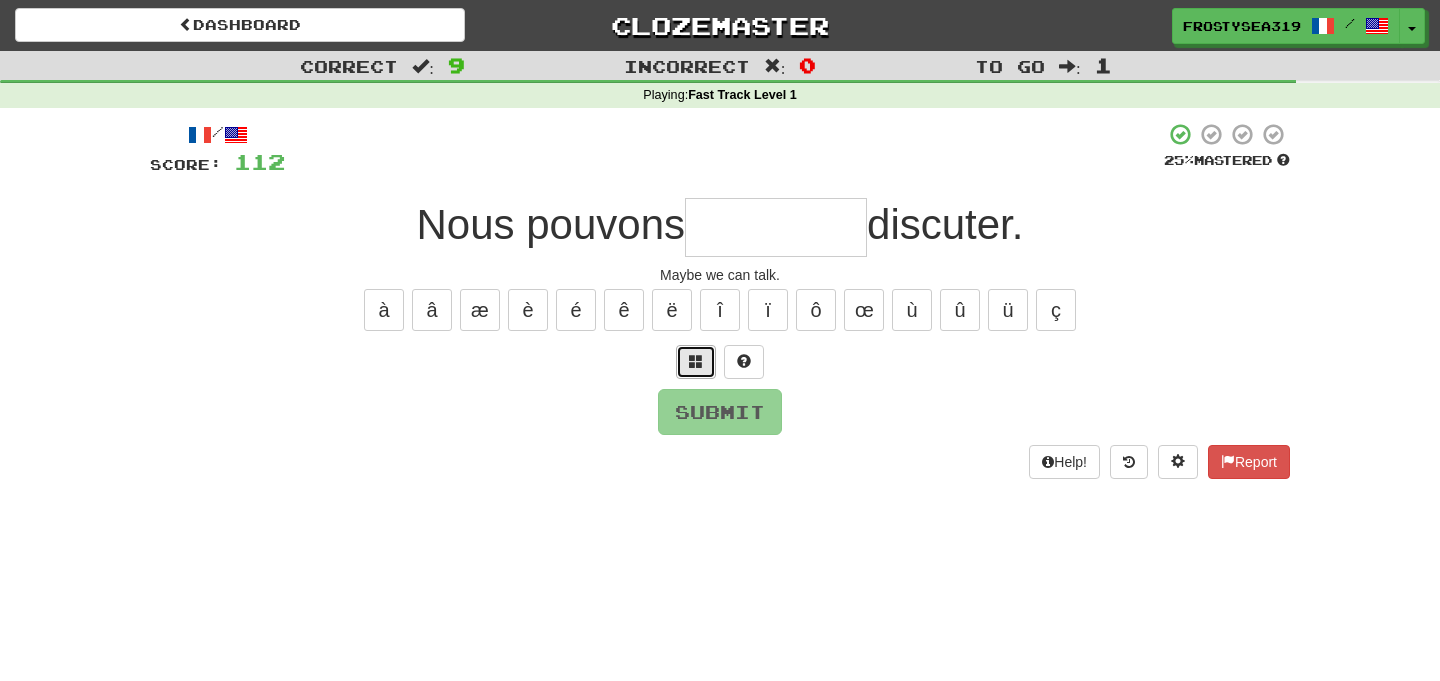 click at bounding box center [696, 361] 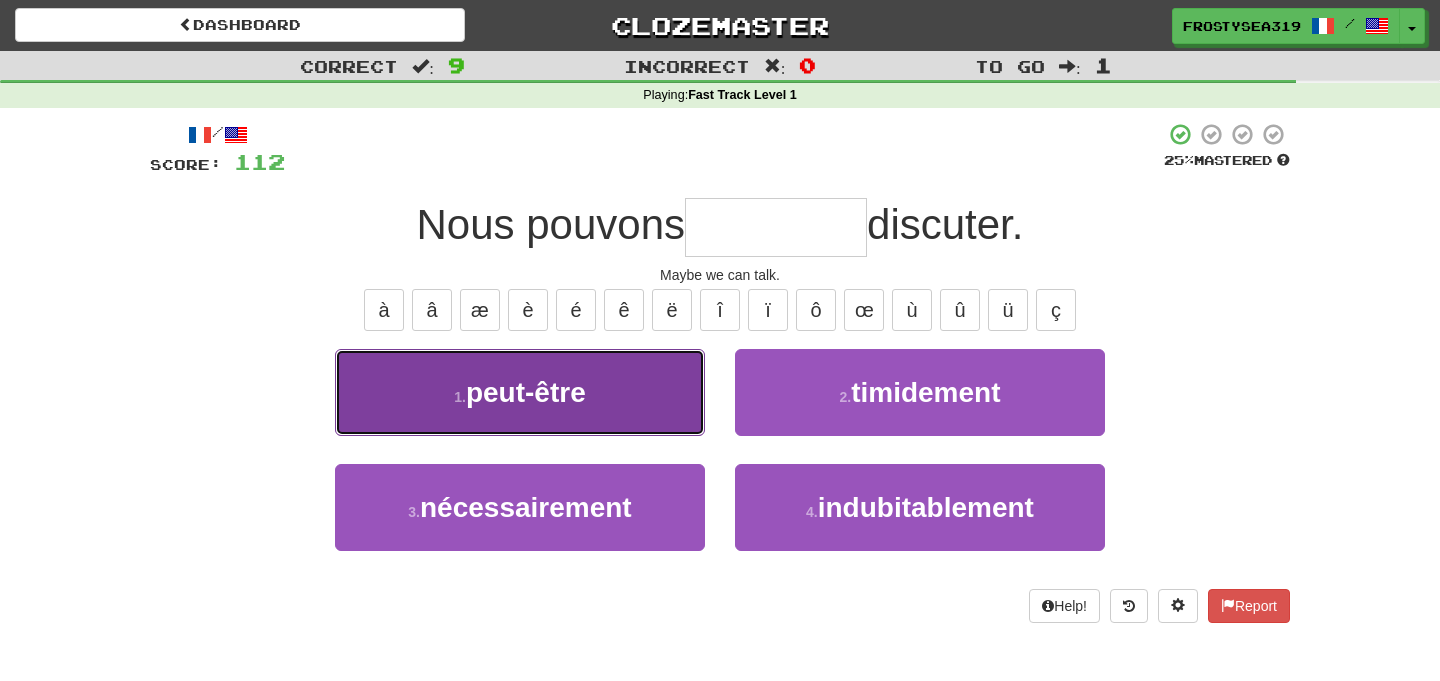 click on "1 .  peut-être" at bounding box center (520, 392) 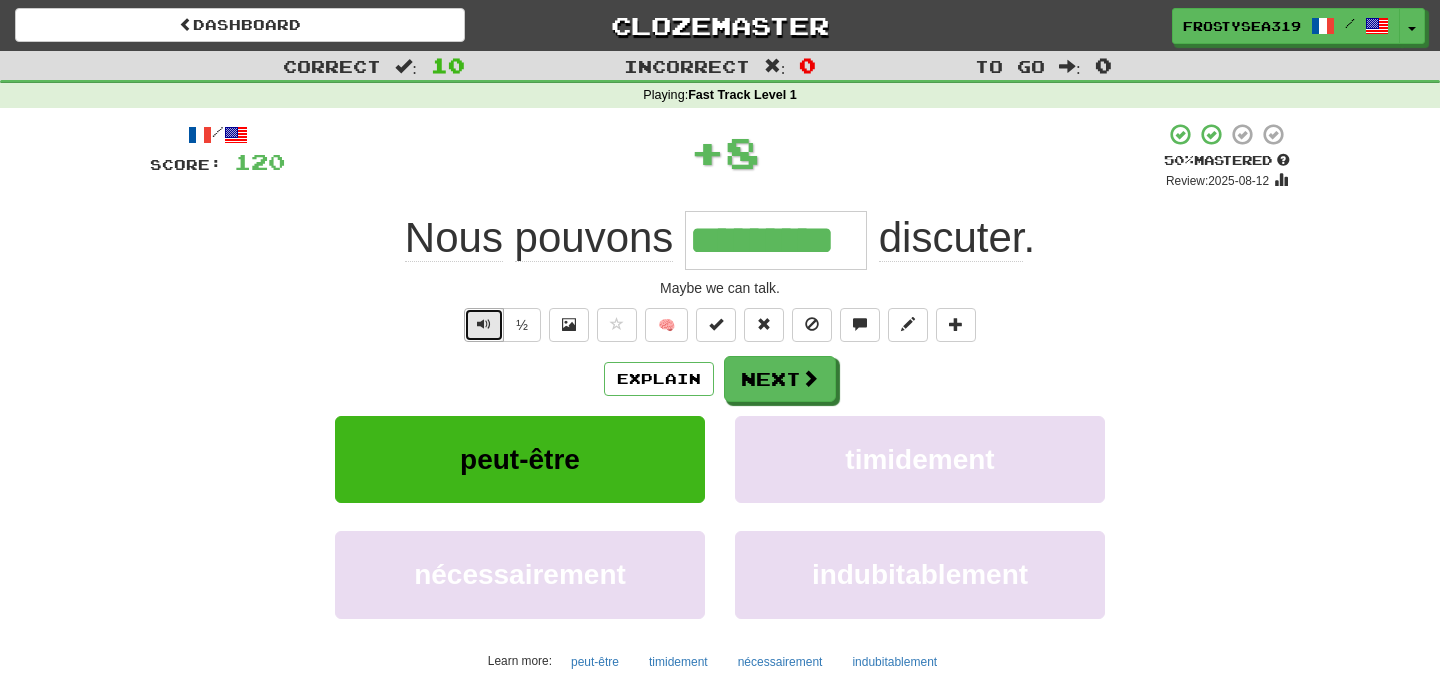 click at bounding box center (484, 325) 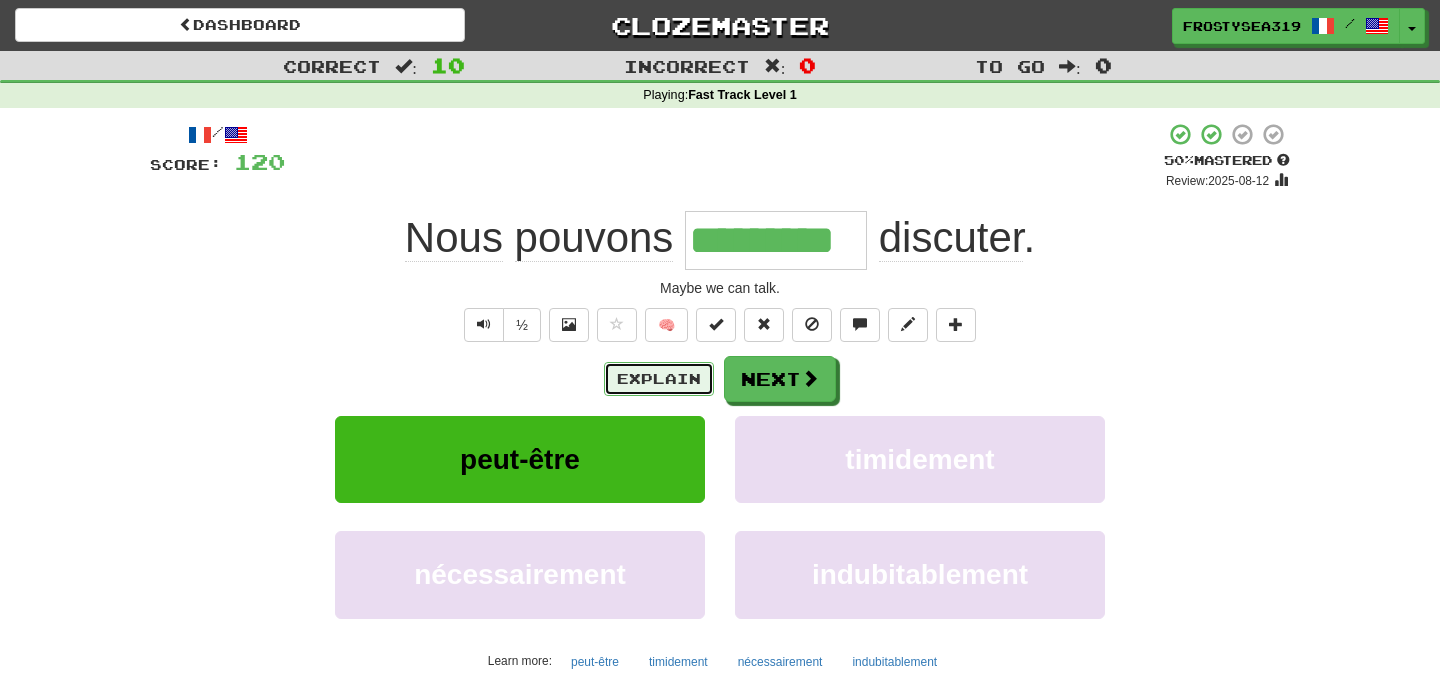 click on "Explain" at bounding box center (659, 379) 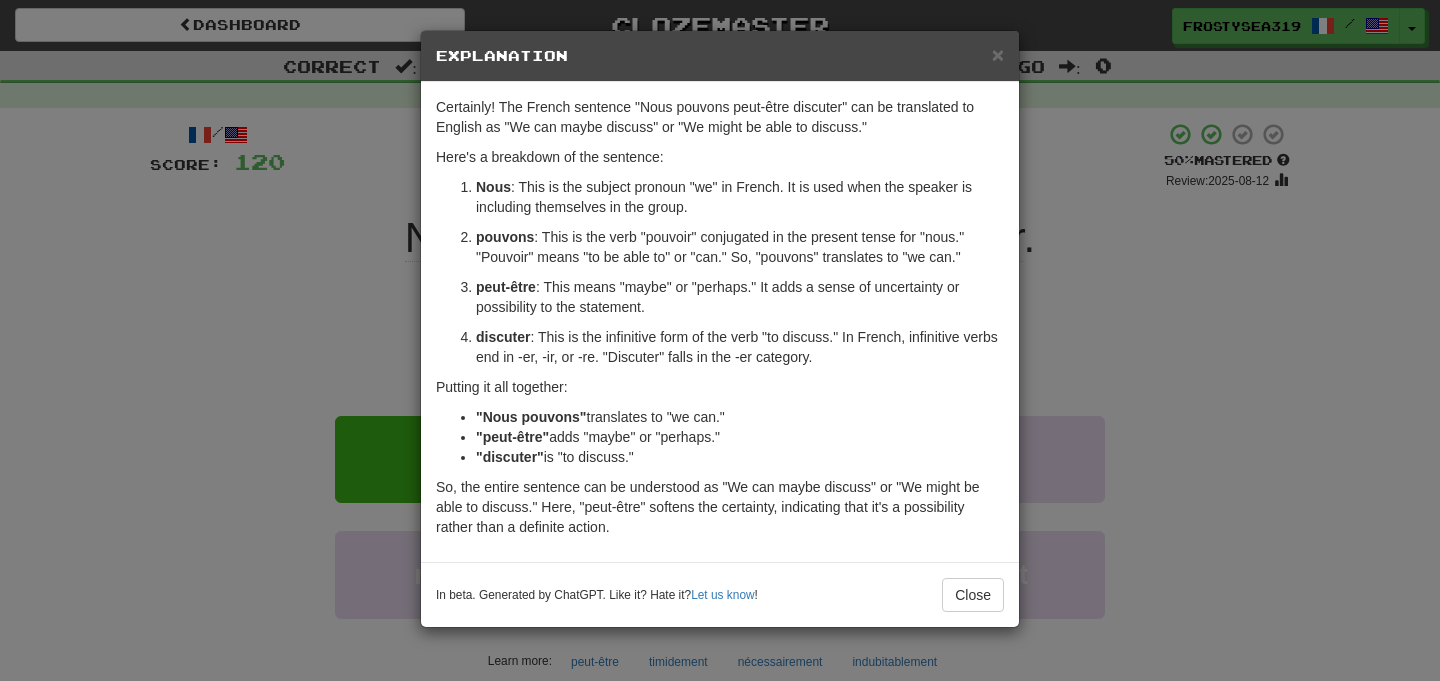 click on "× Explanation Certainly! The French sentence "Nous pouvons peut-être discuter" can be translated to English as "We can maybe discuss" or "We might be able to discuss."
Here's a breakdown of the sentence:
Nous : This is the subject pronoun "we" in French. It is used when the speaker is including themselves in the group.
pouvons : This is the verb "pouvoir" conjugated in the present tense for "nous." "Pouvoir" means "to be able to" or "can." So, "pouvons" translates to "we can."
peut-être : This means "maybe" or "perhaps." It adds a sense of uncertainty or possibility to the statement.
discuter : This is the infinitive form of the verb "to discuss." In French, infinitive verbs end in -er, -ir, or -re. "Discuter" falls in the -er category.
Putting it all together:
"Nous pouvons"  translates to "we can."
"peut-être"  adds "maybe" or "perhaps."
"discuter"  is "to discuss."
In beta. Generated by ChatGPT. Like it? Hate it?  Let us know ! Close" at bounding box center [720, 340] 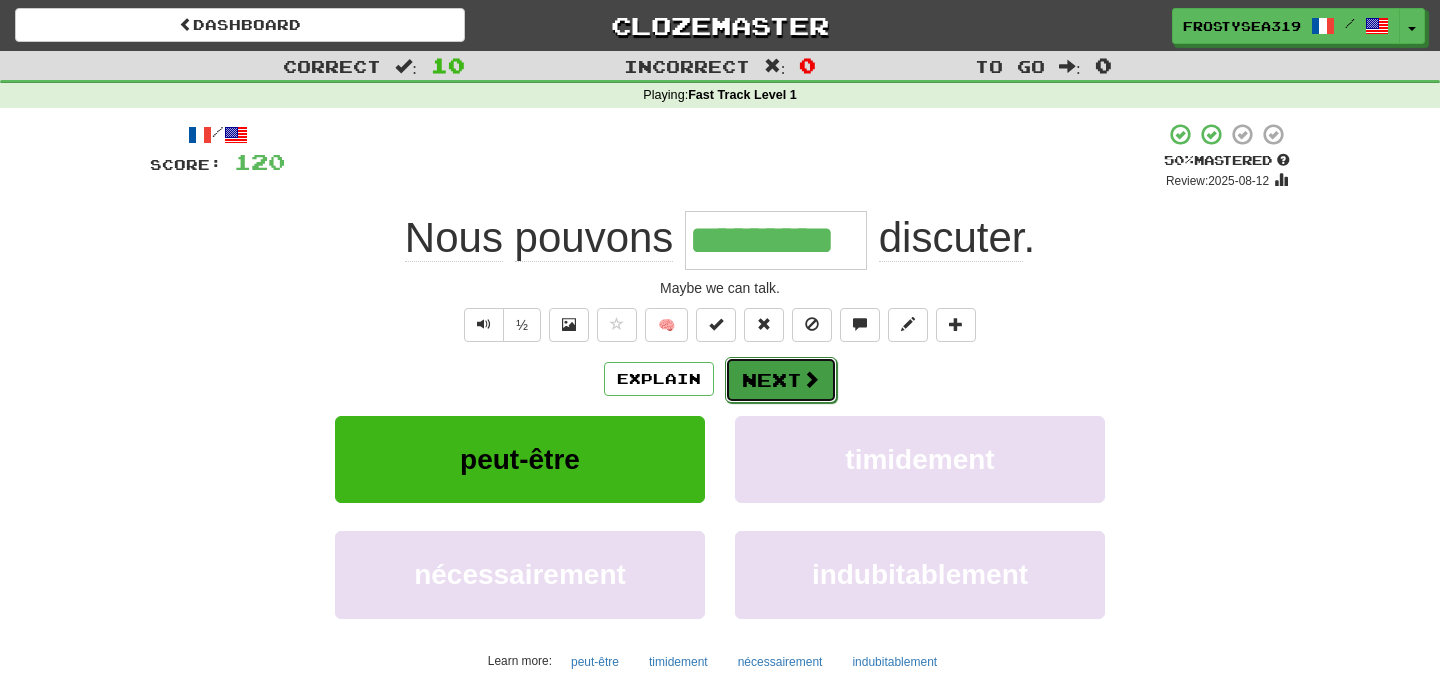 click on "Next" at bounding box center (781, 380) 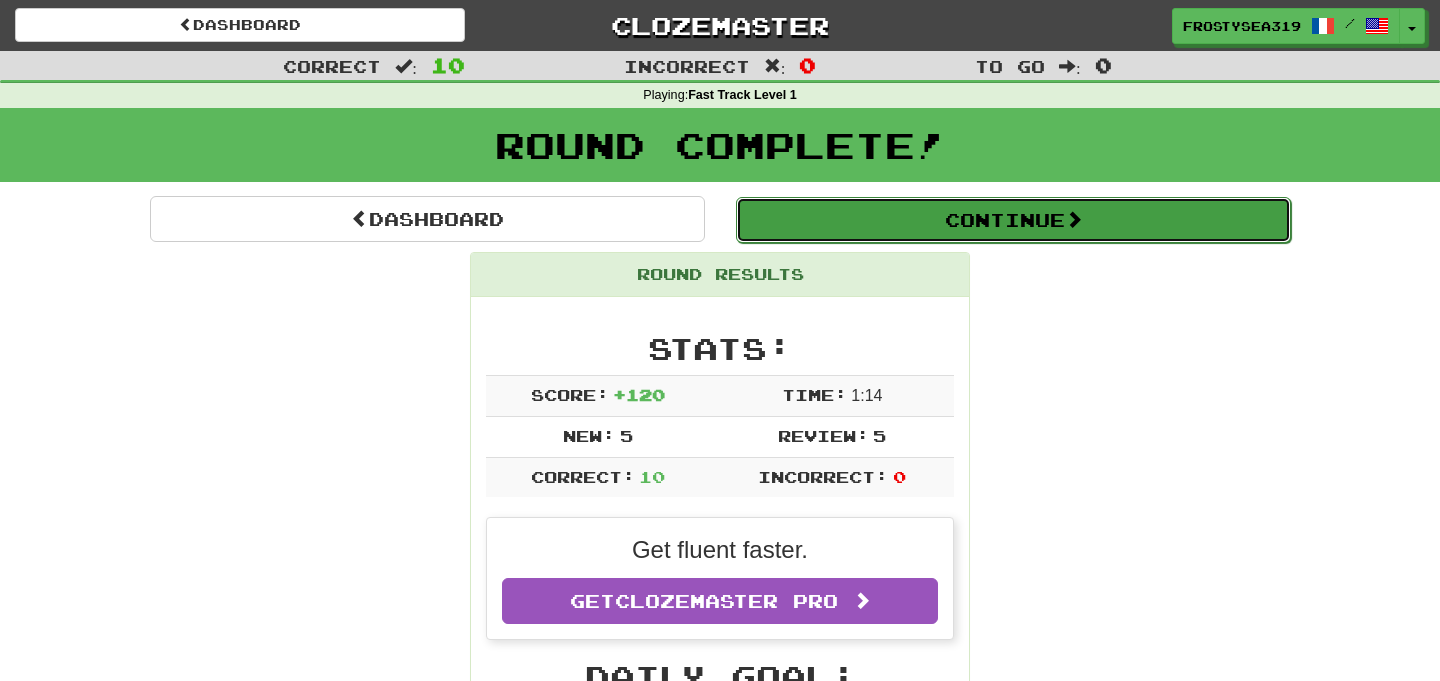 click on "Continue" at bounding box center [1013, 220] 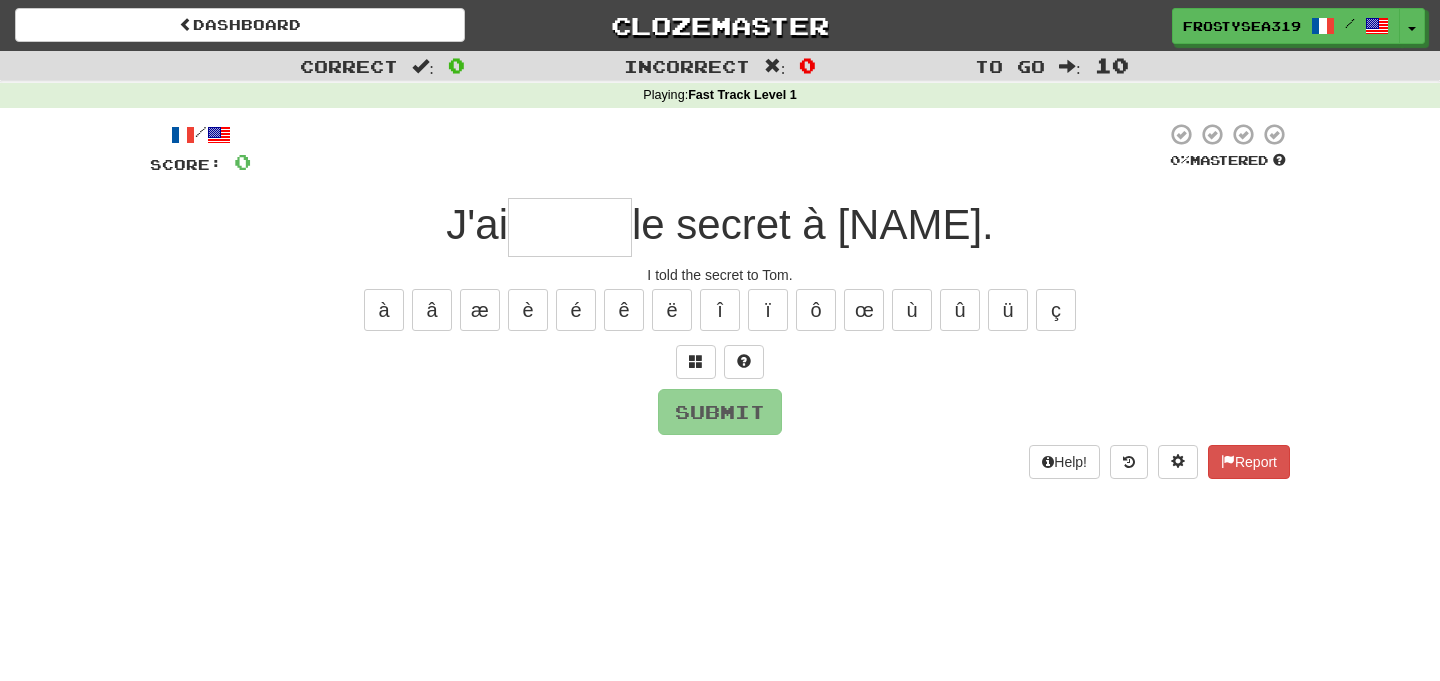 click at bounding box center [570, 227] 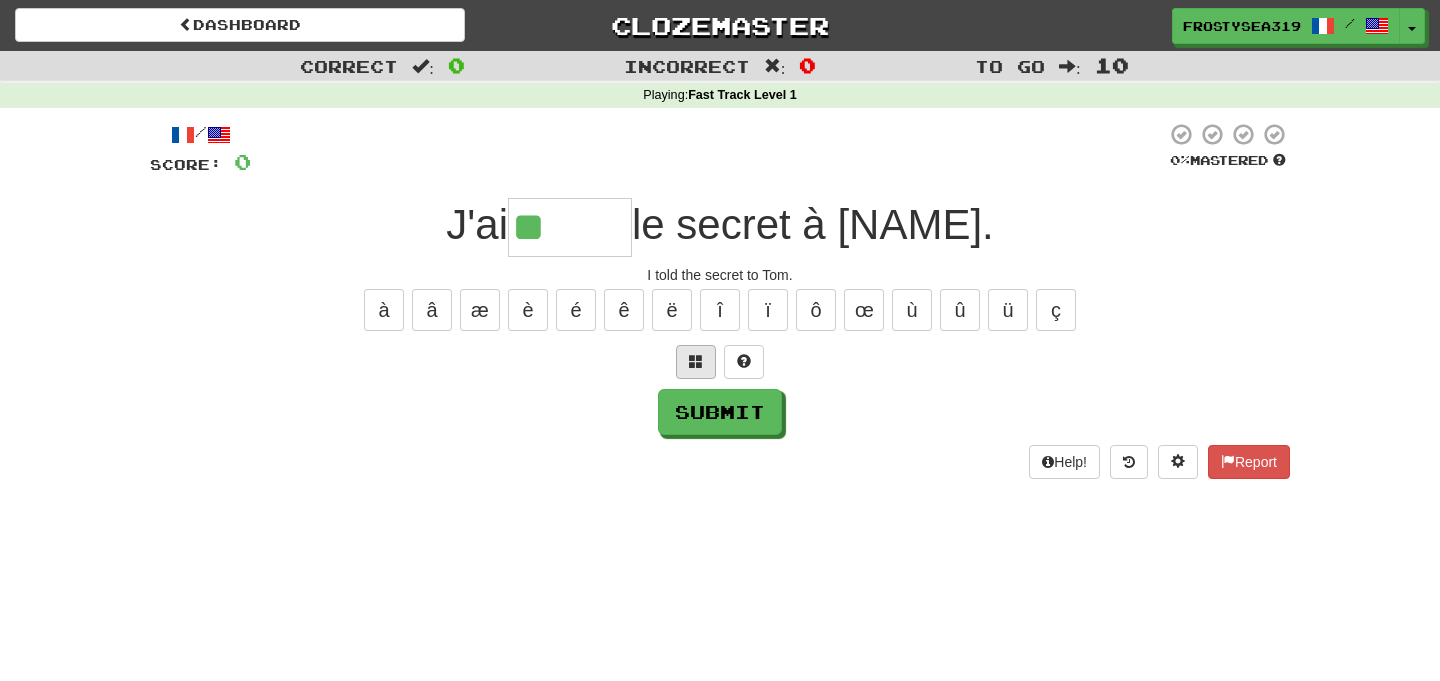 type on "**" 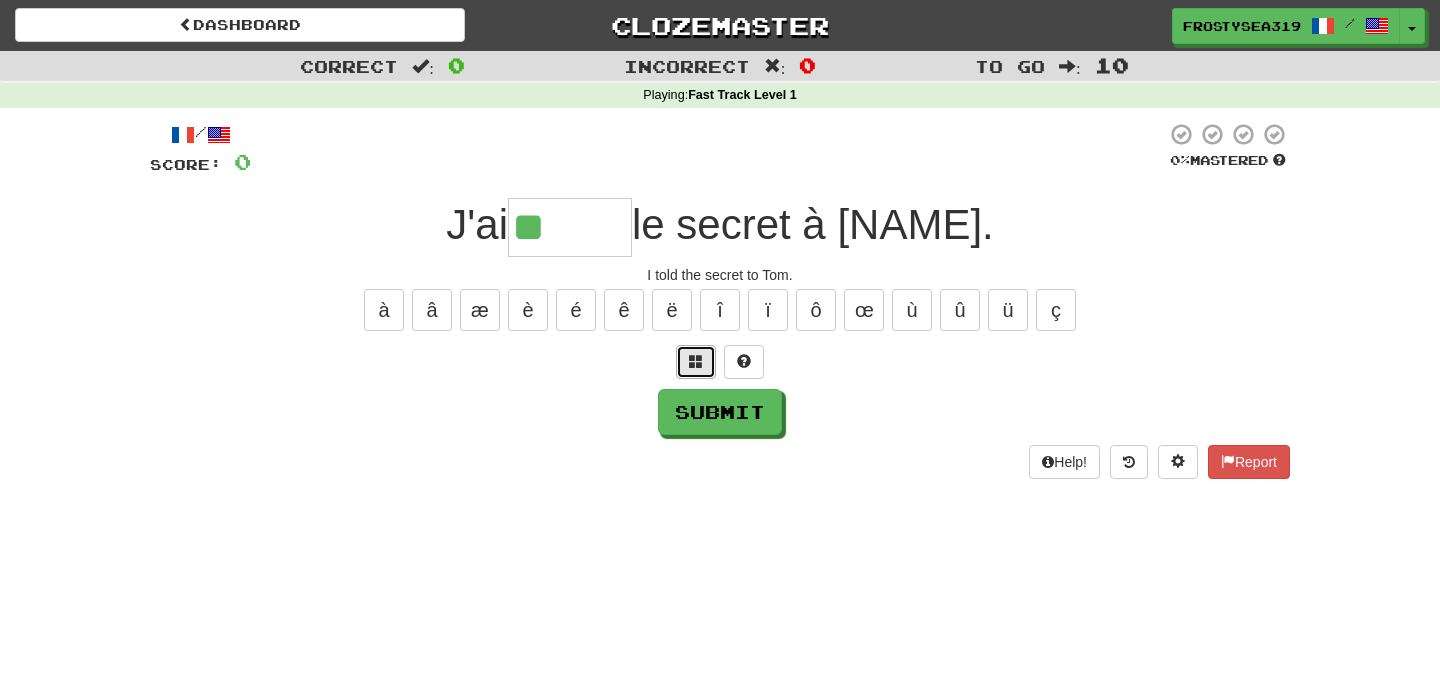 click at bounding box center (696, 362) 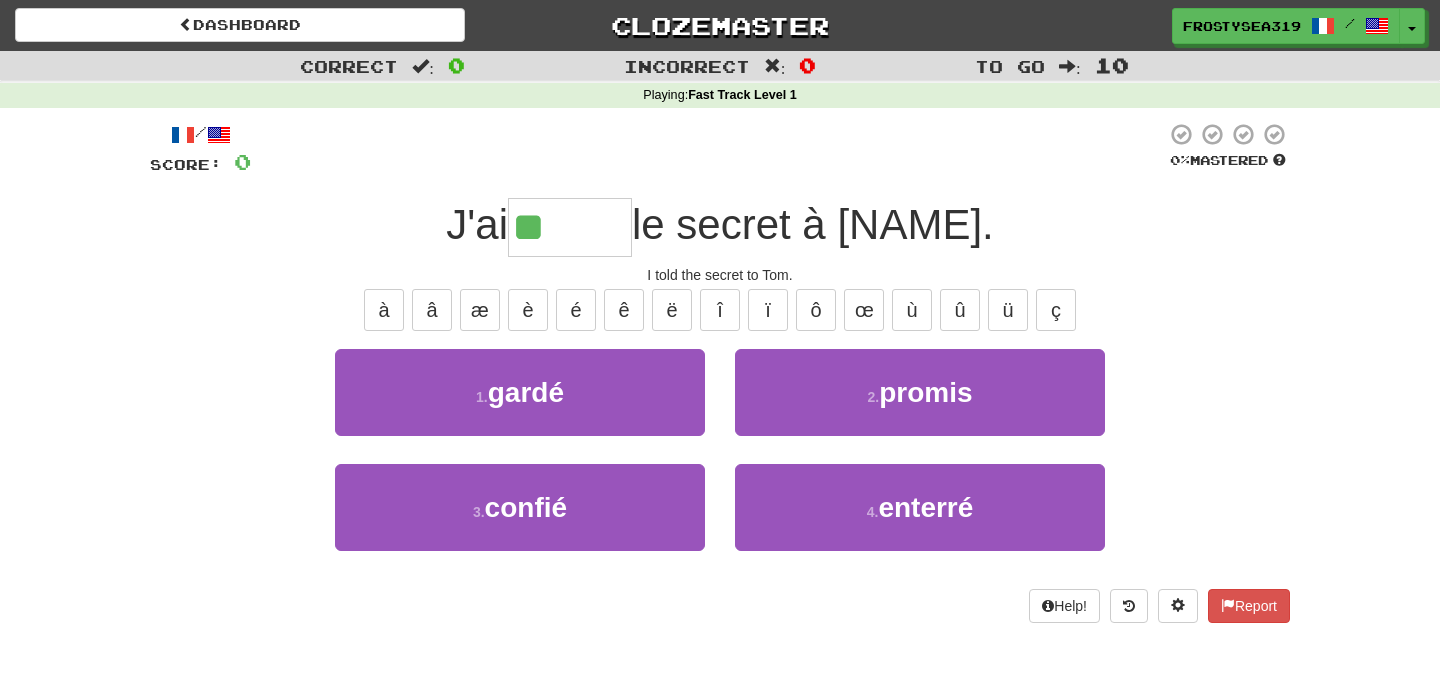 drag, startPoint x: 620, startPoint y: 239, endPoint x: 509, endPoint y: 238, distance: 111.0045 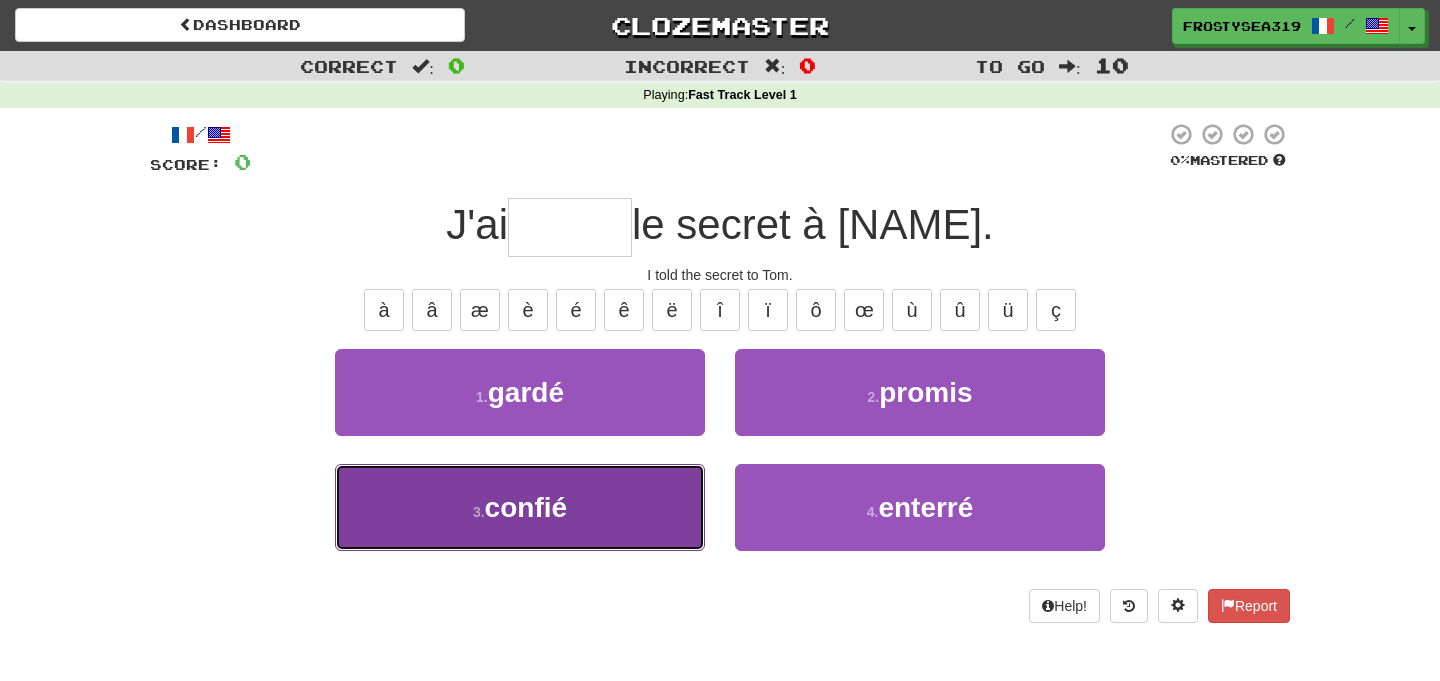 click on "3 .  confié" at bounding box center [520, 507] 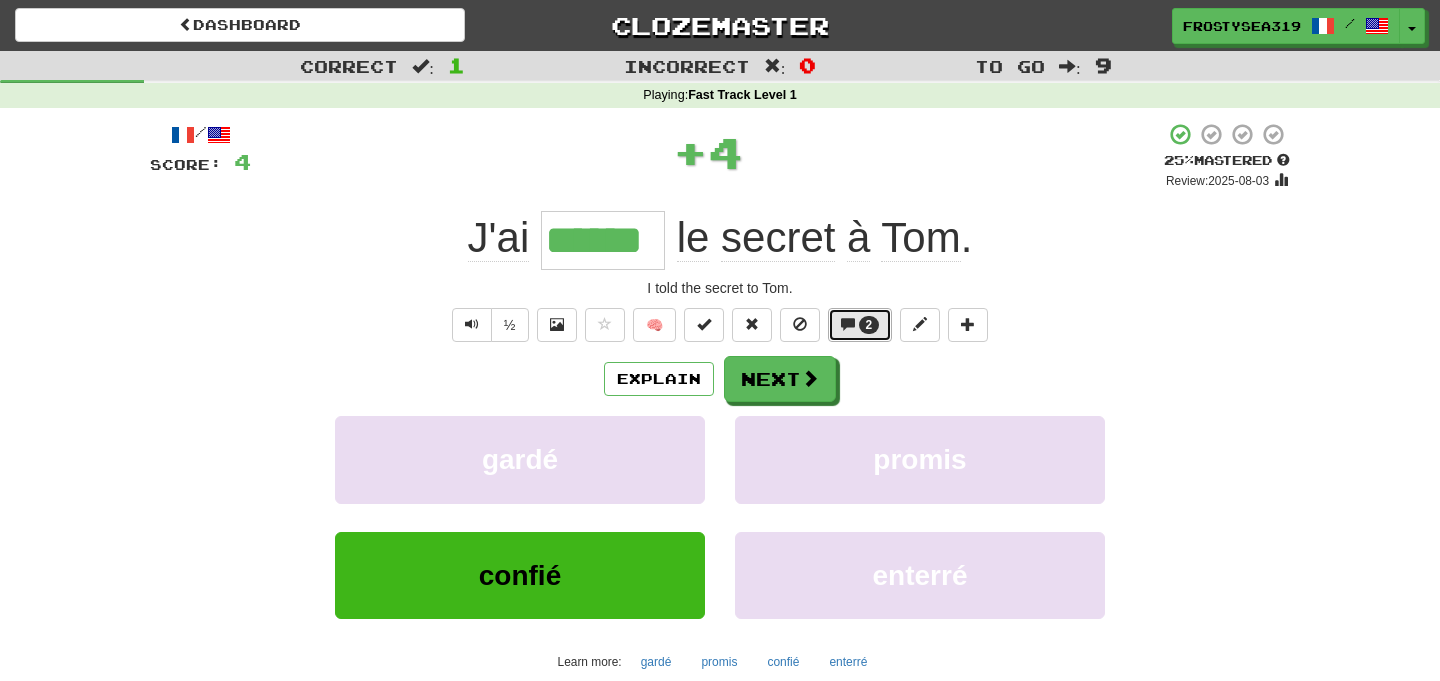 click at bounding box center (848, 324) 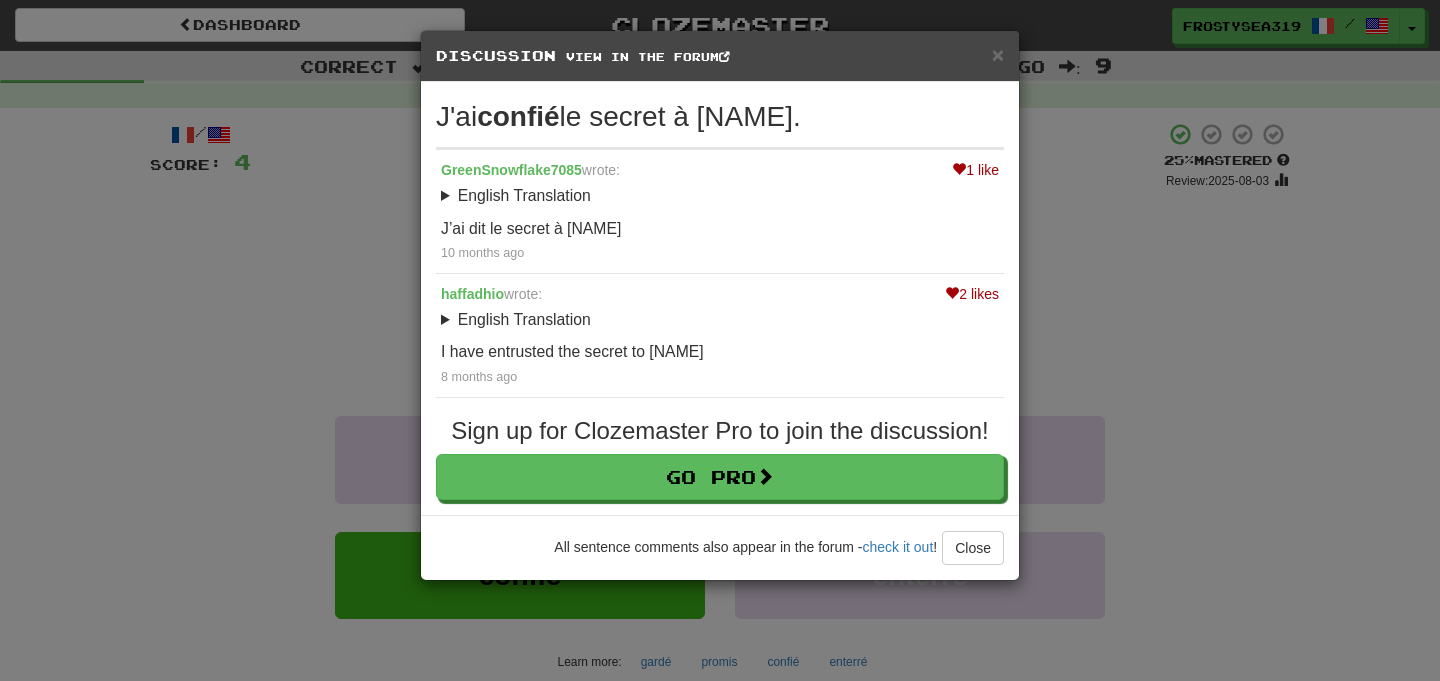 click on "× Discussion View in the forum  J'ai  confié  le secret à Tom.
1
like
GreenSnowflake7085
wrote:
English Translation
I told the secret to Tom.
J’ai dit le secret à Tom
10 months ago
2
likes
haffadhio
wrote:
English Translation
I told the secret to Tom.
I have entrusted the secret to Tom
8 months ago
Sign up for Clozemaster Pro to join the discussion! Go Pro  All sentence comments also appear in the forum -  check it out ! Close Loading .." at bounding box center (720, 340) 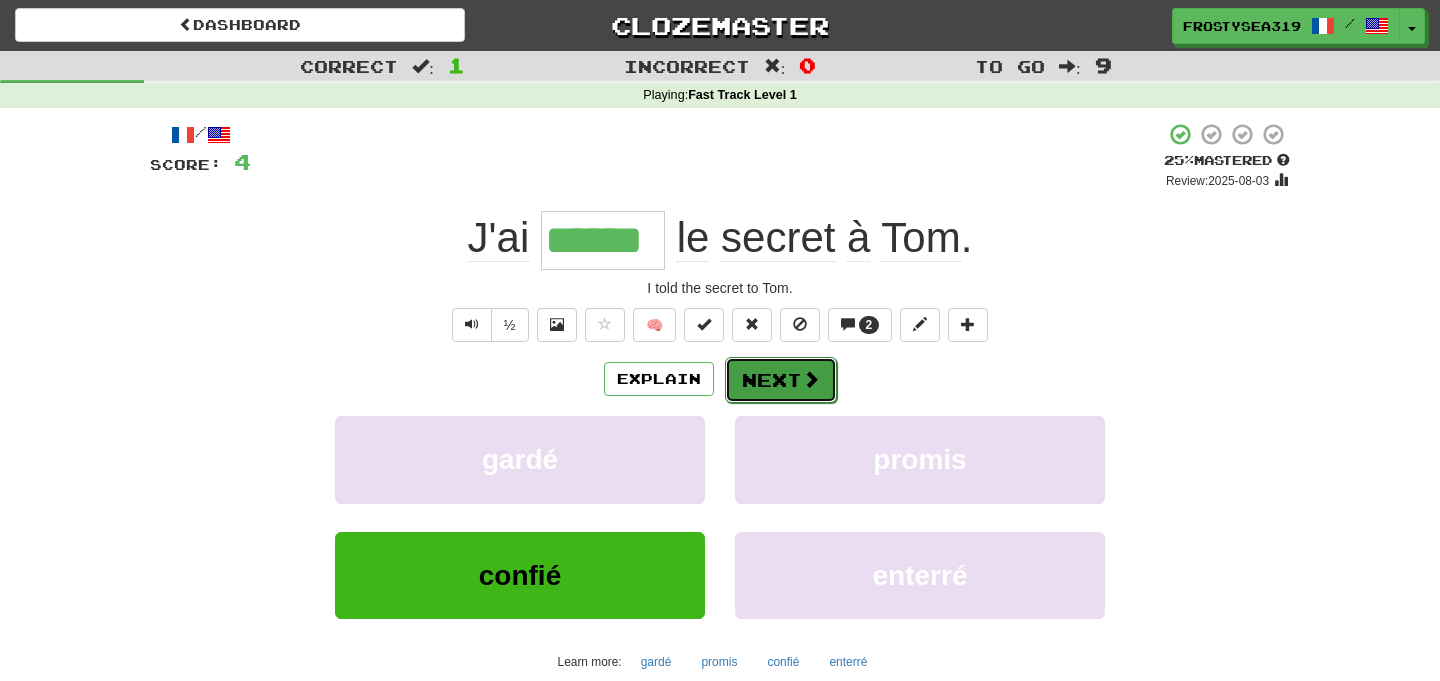 click on "Next" at bounding box center [781, 380] 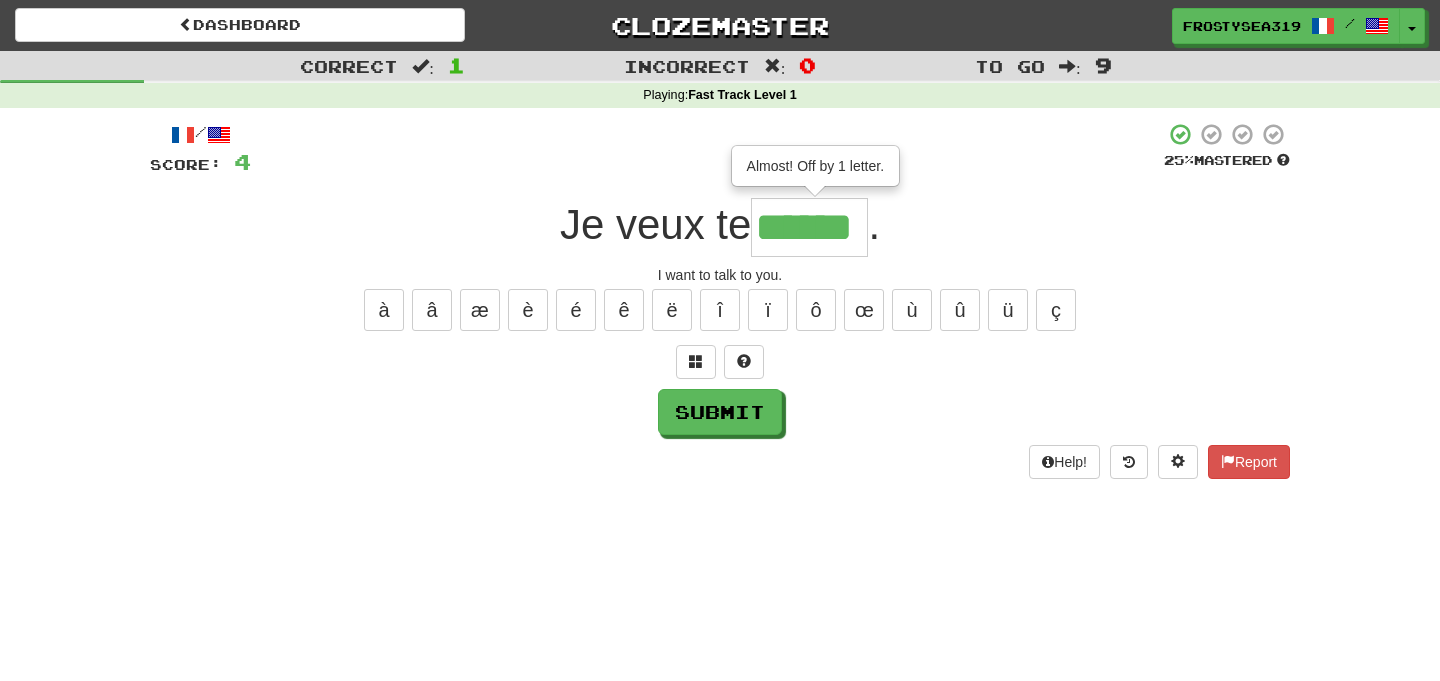 type on "******" 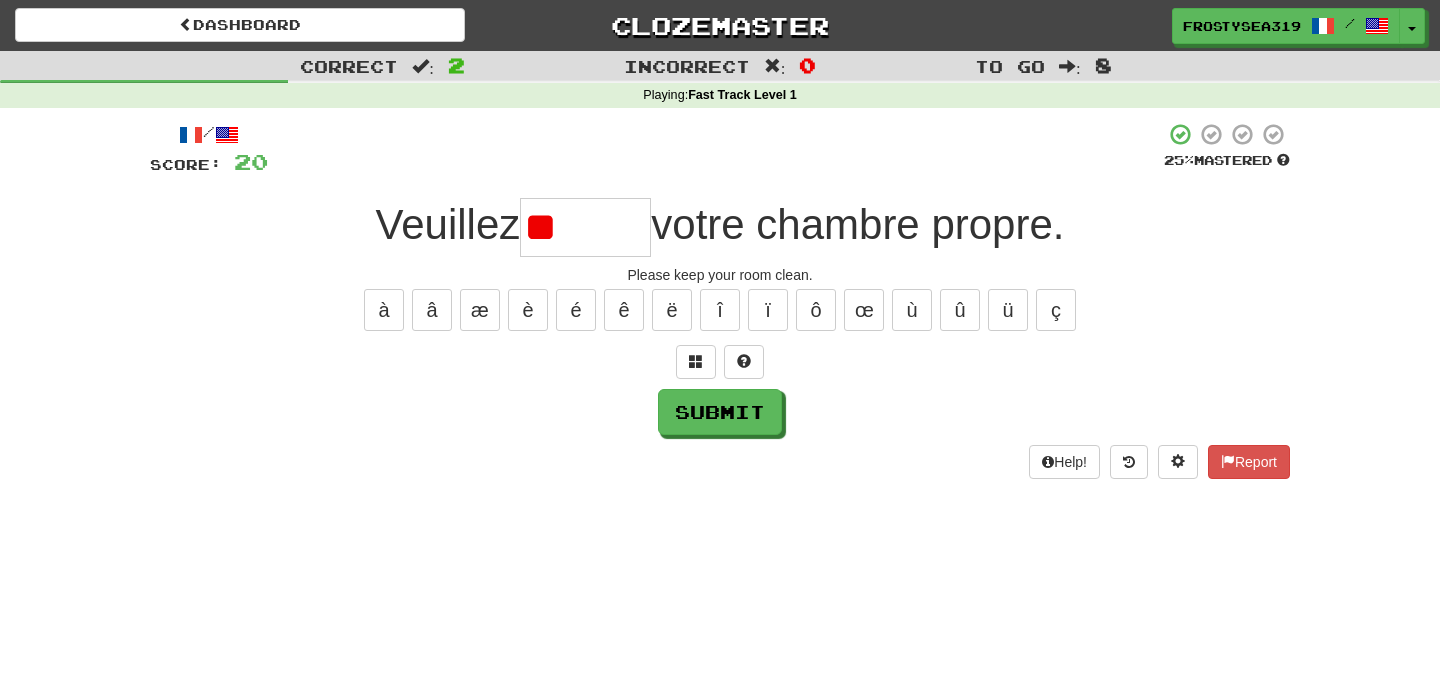 type on "*" 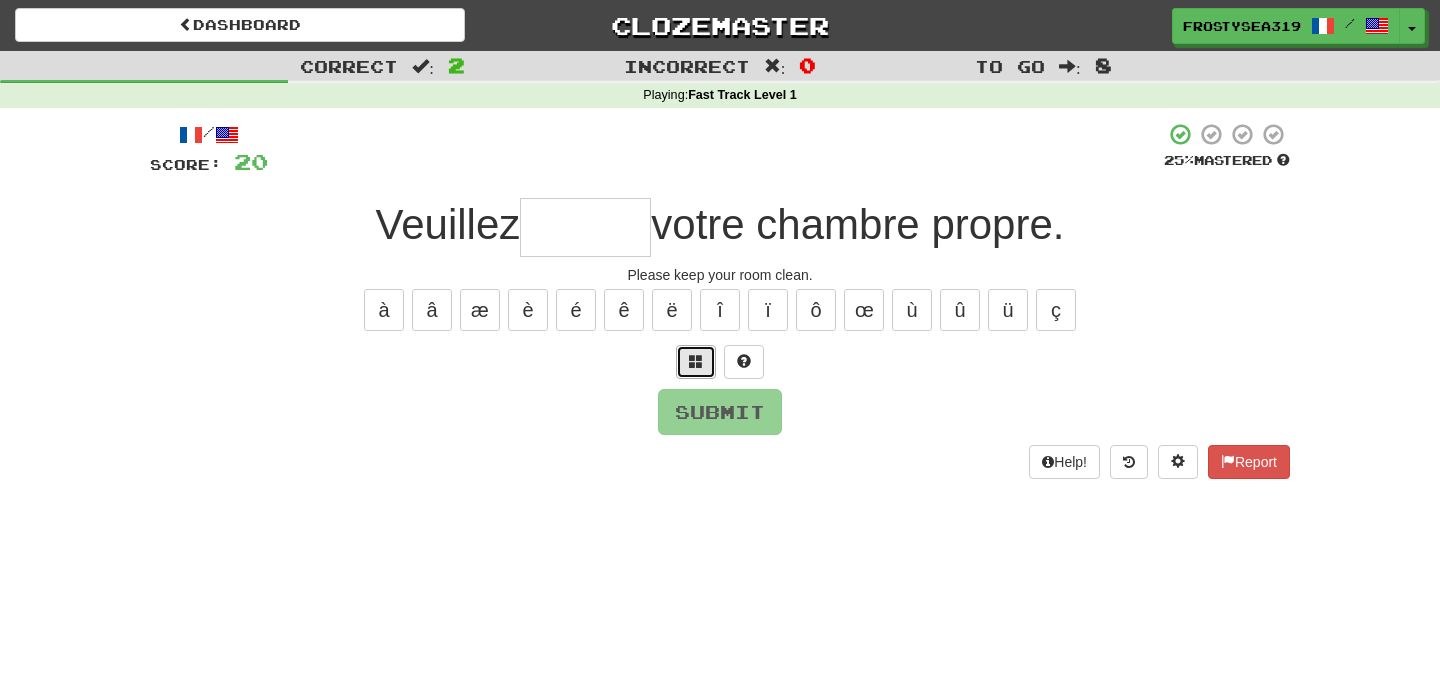 click at bounding box center (696, 362) 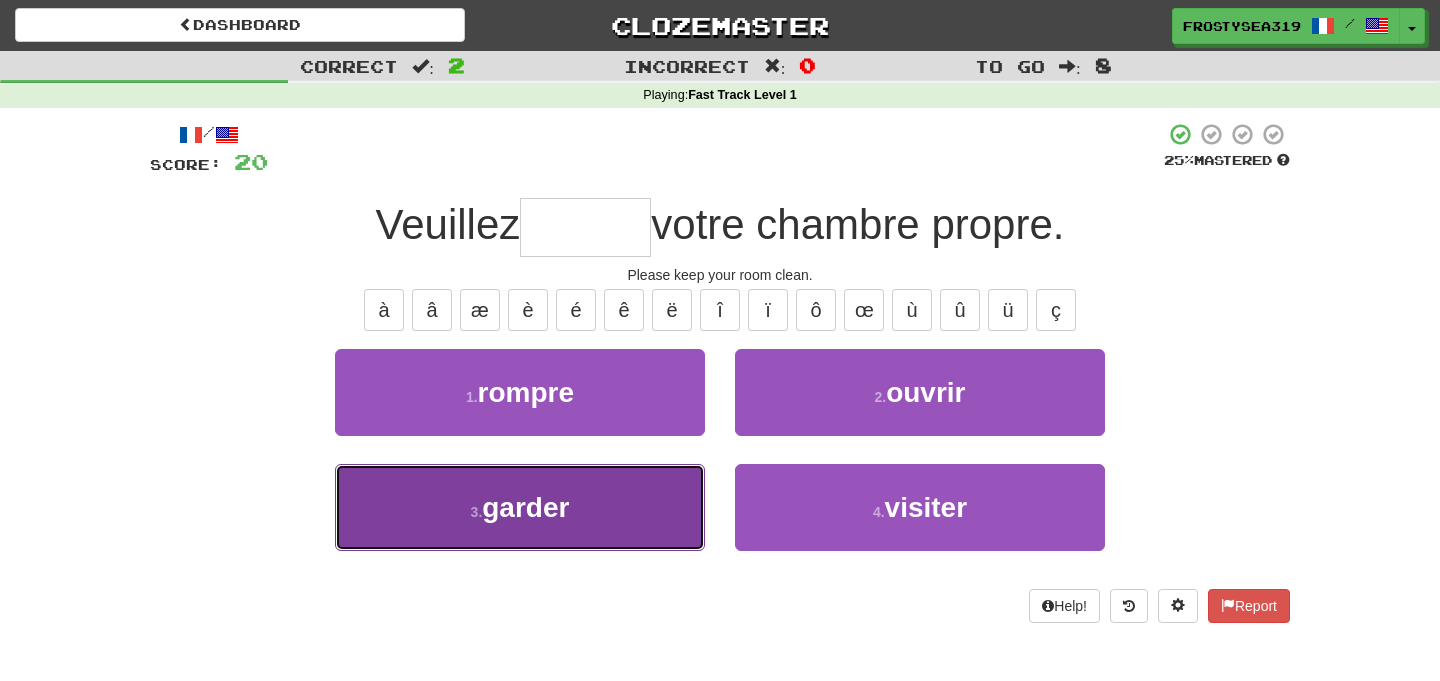 click on "3 .  garder" at bounding box center [520, 507] 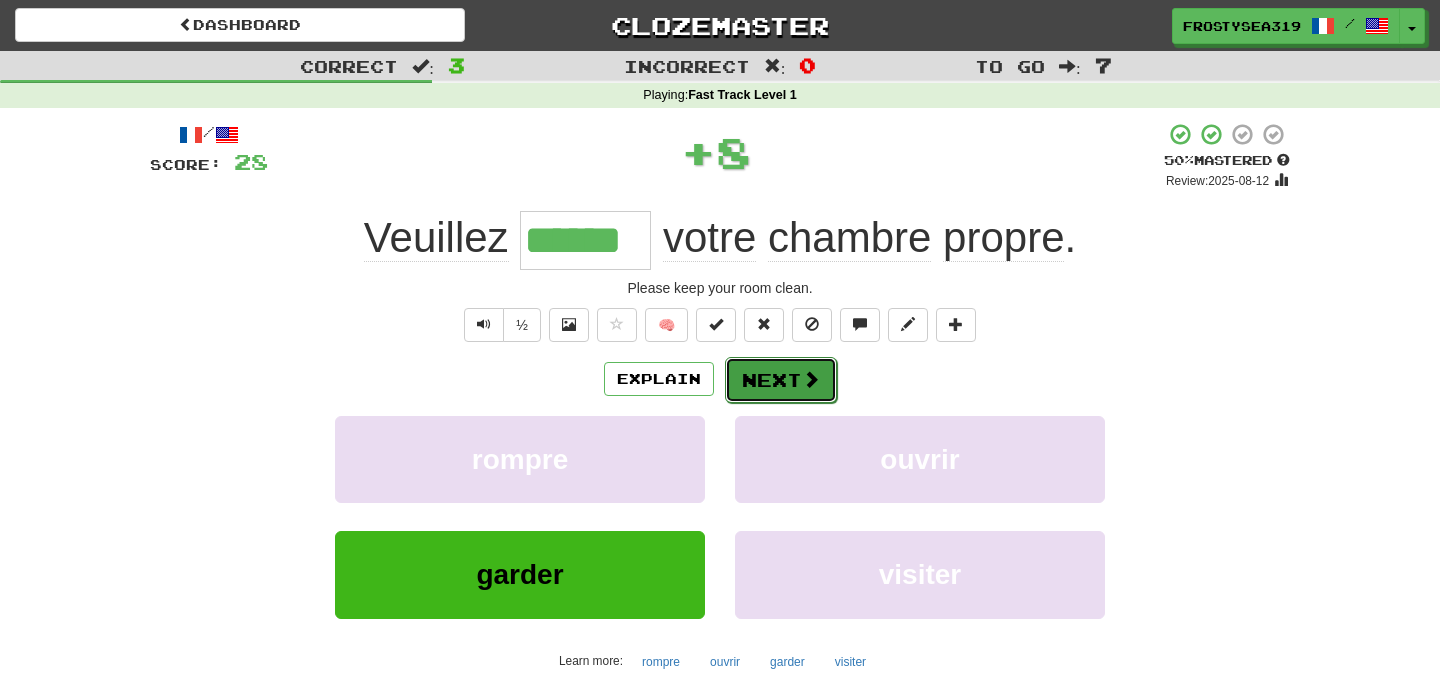 click on "Next" at bounding box center (781, 380) 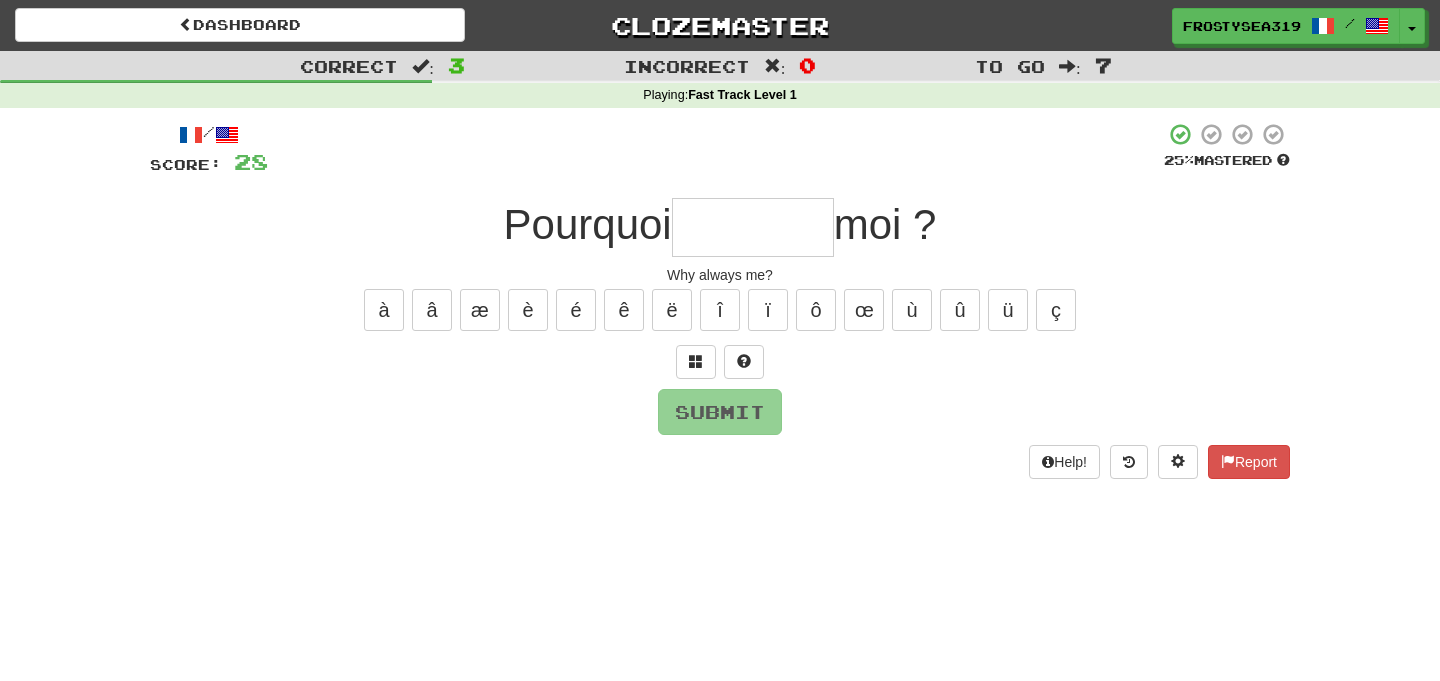 click at bounding box center (753, 227) 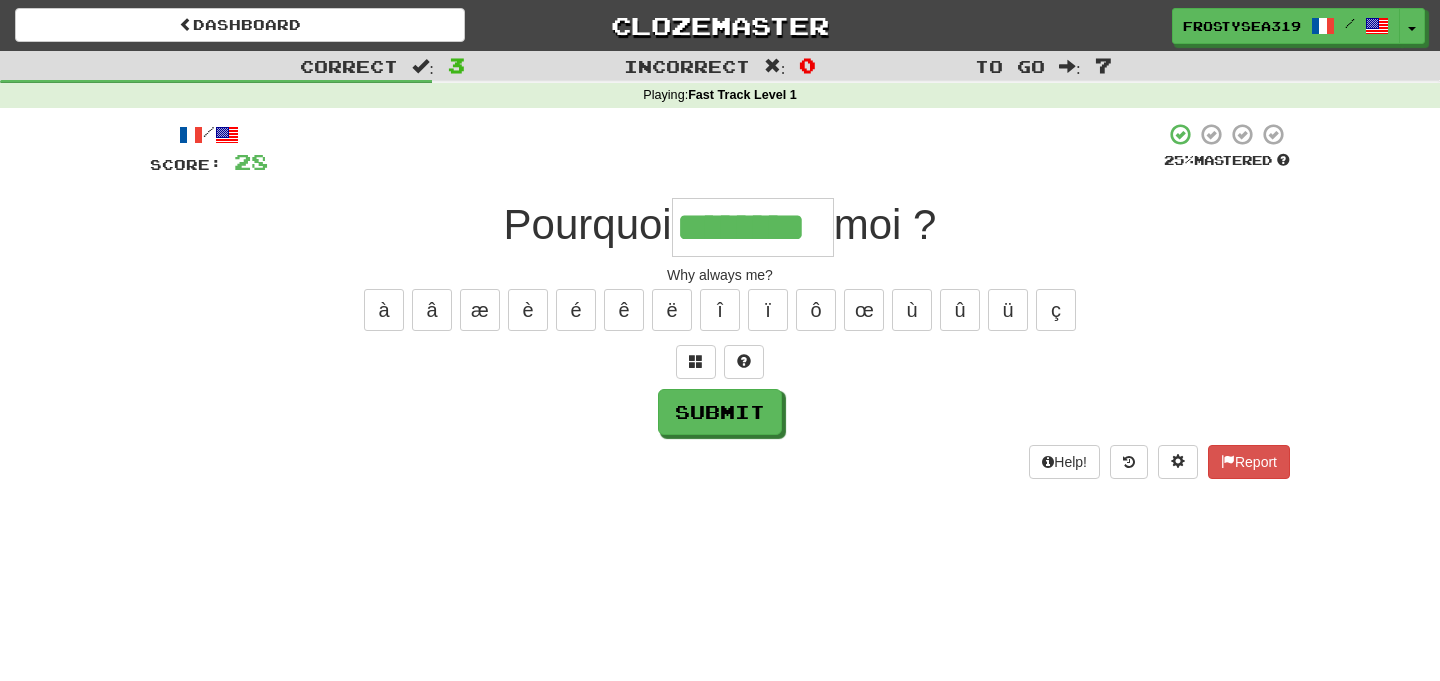 type on "********" 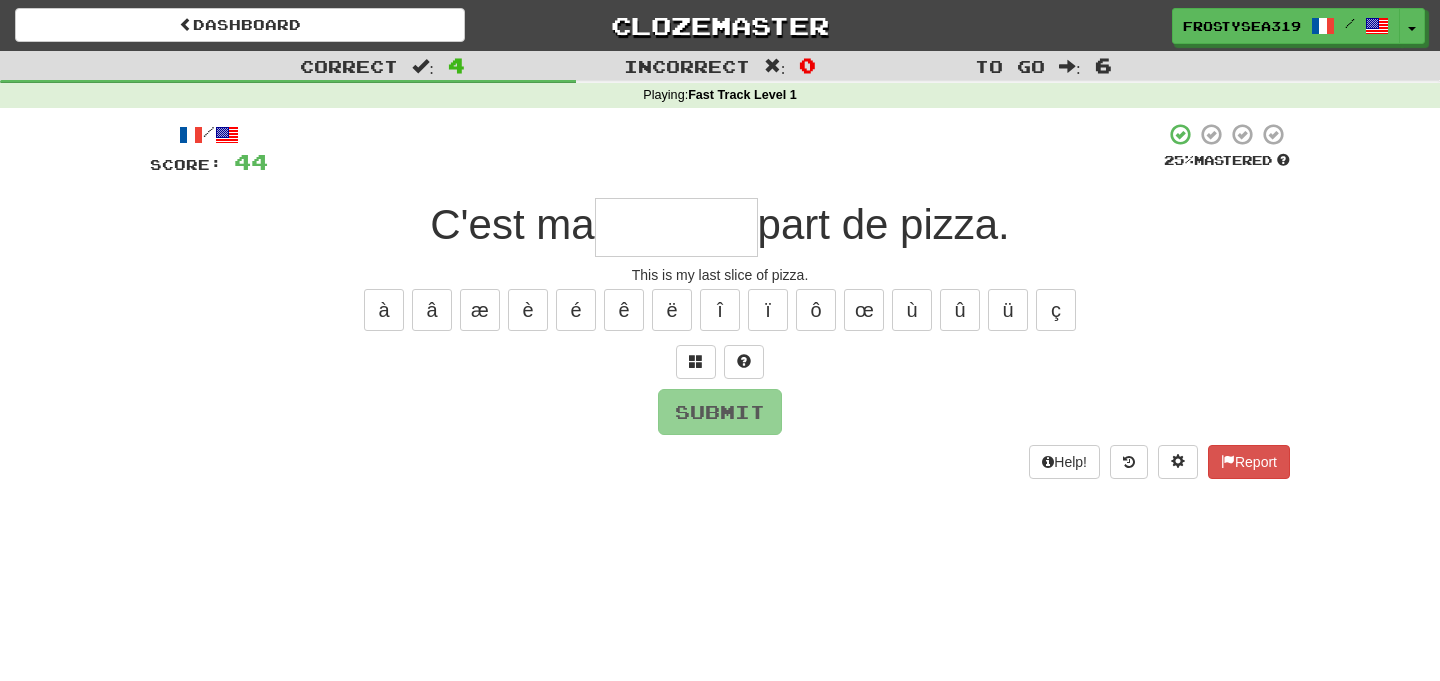 click at bounding box center [676, 227] 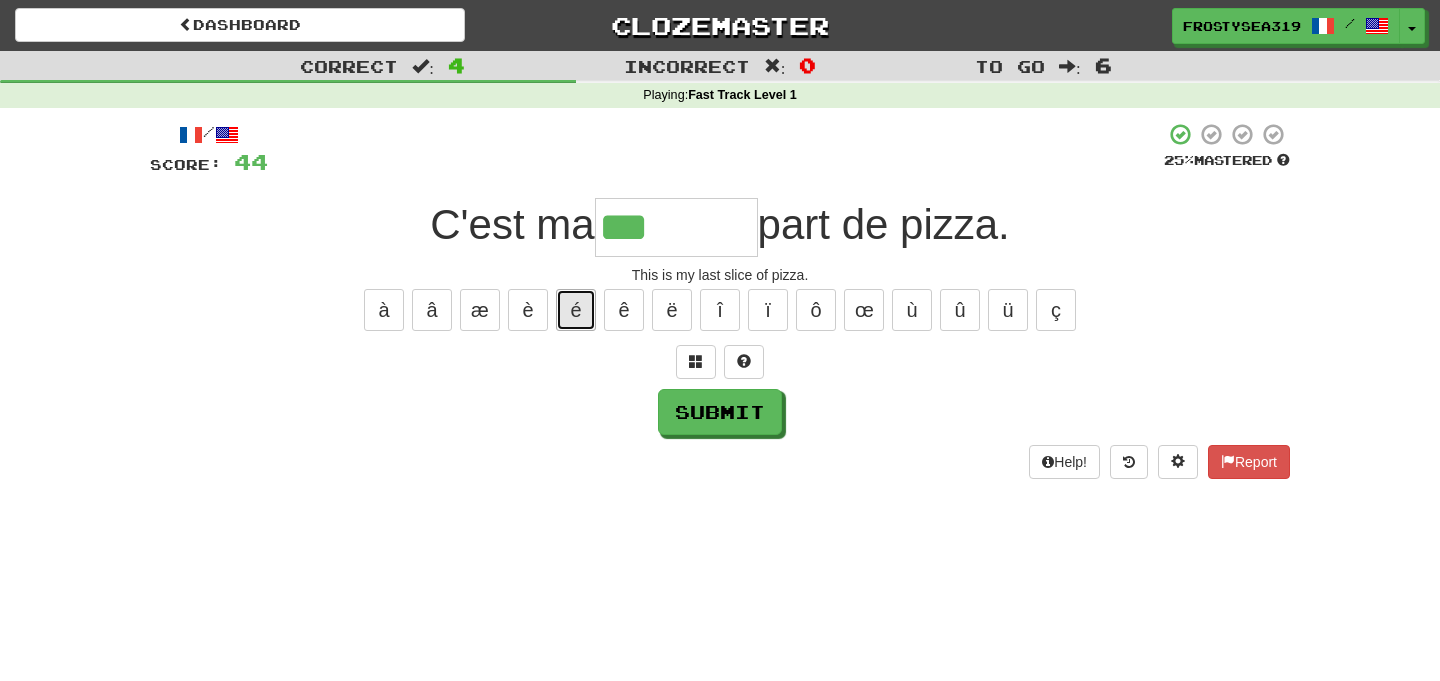 click on "é" at bounding box center (576, 310) 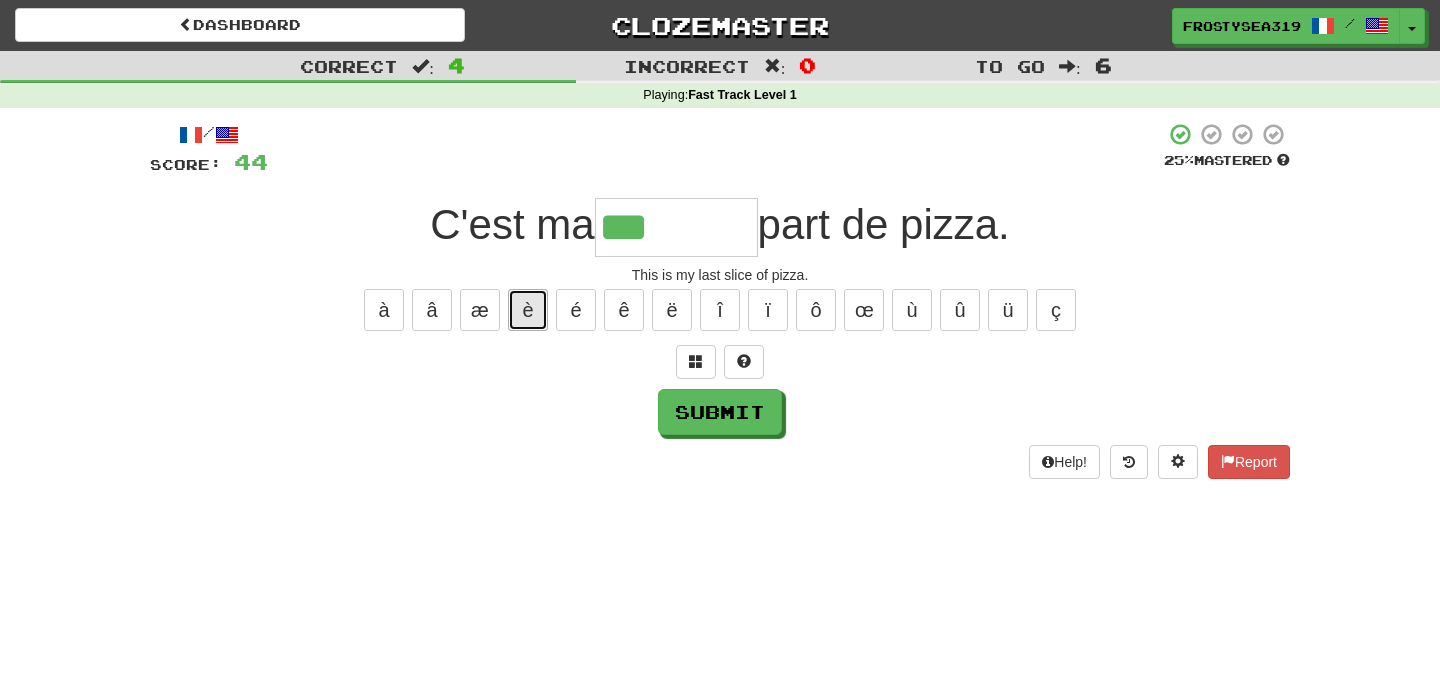 click on "è" at bounding box center (528, 310) 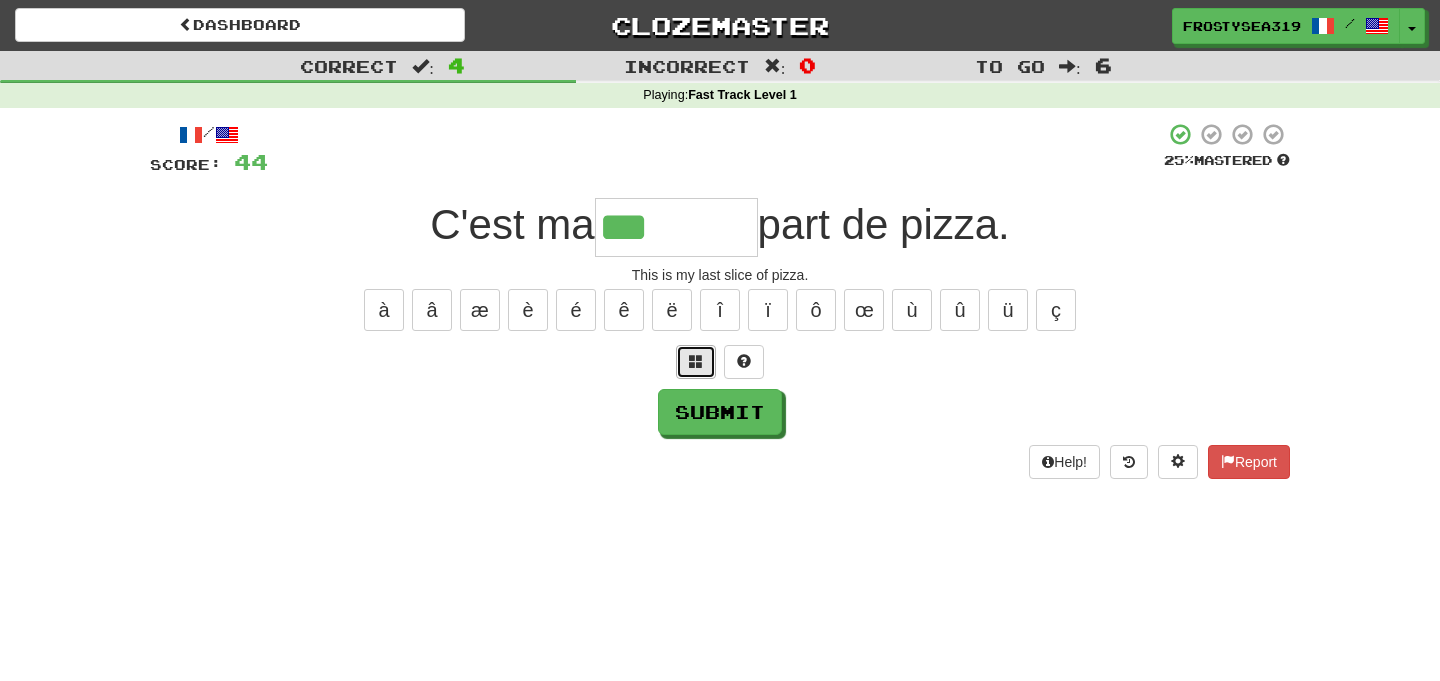 click at bounding box center (696, 361) 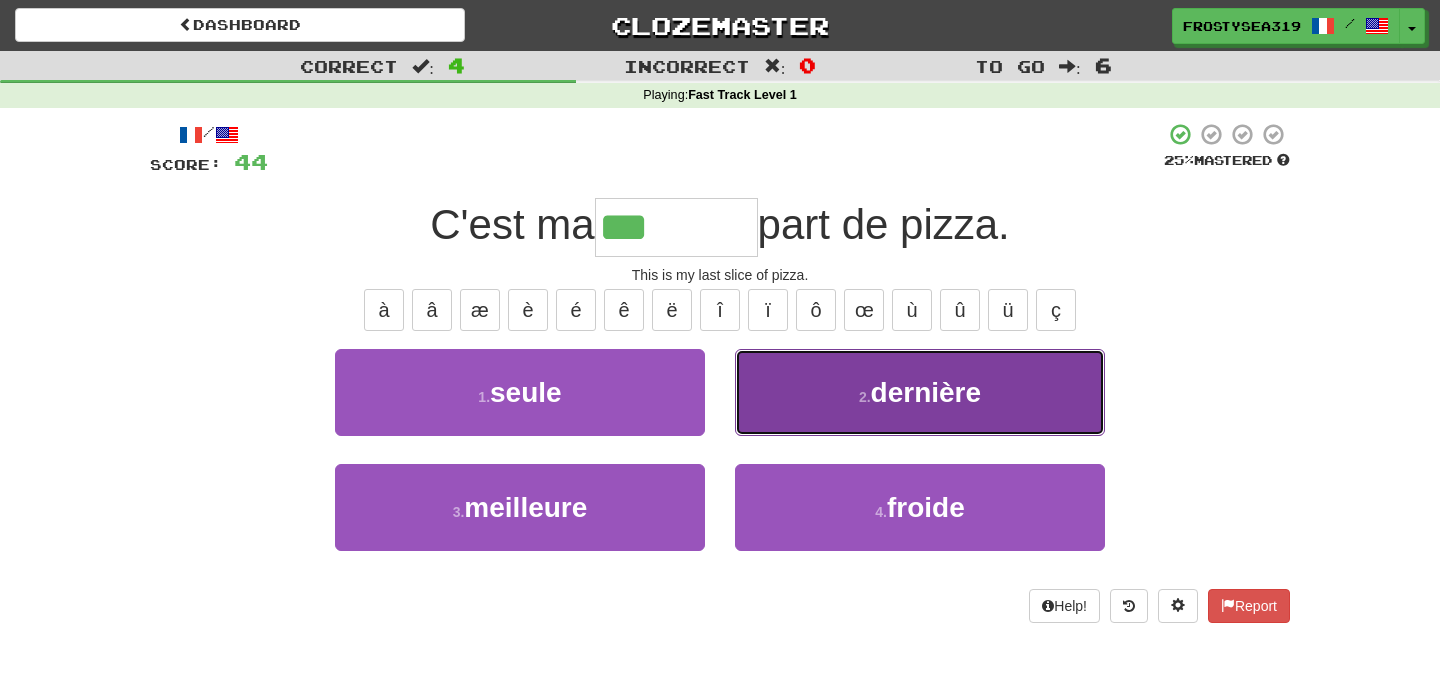 click on "2 .  dernière" at bounding box center [920, 392] 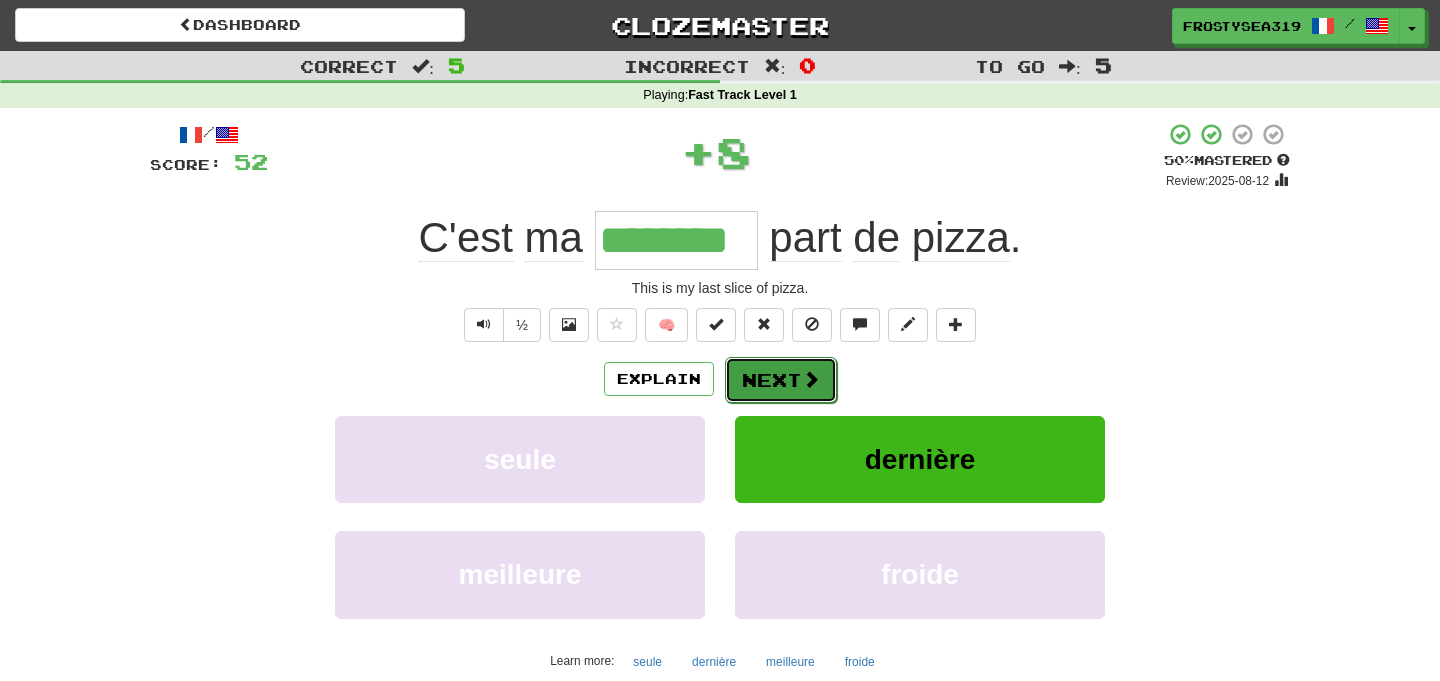 click on "Next" at bounding box center [781, 380] 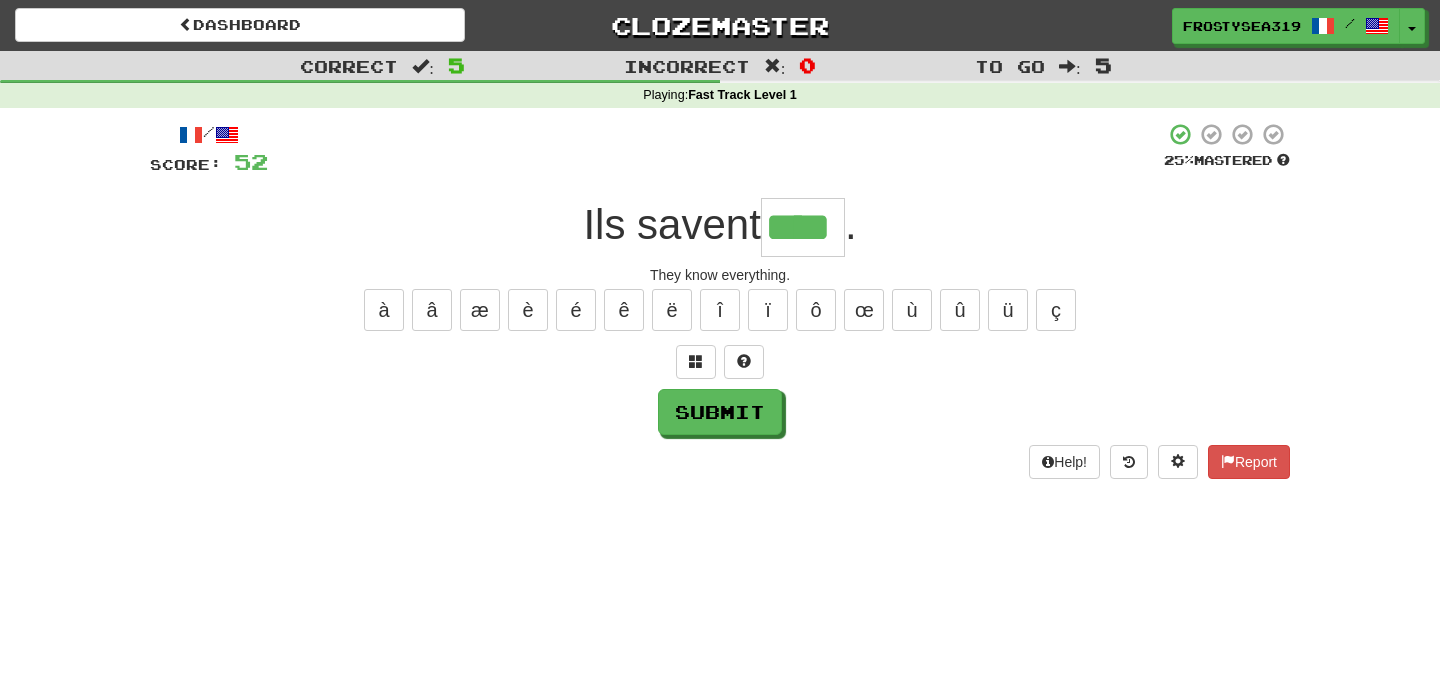 type on "****" 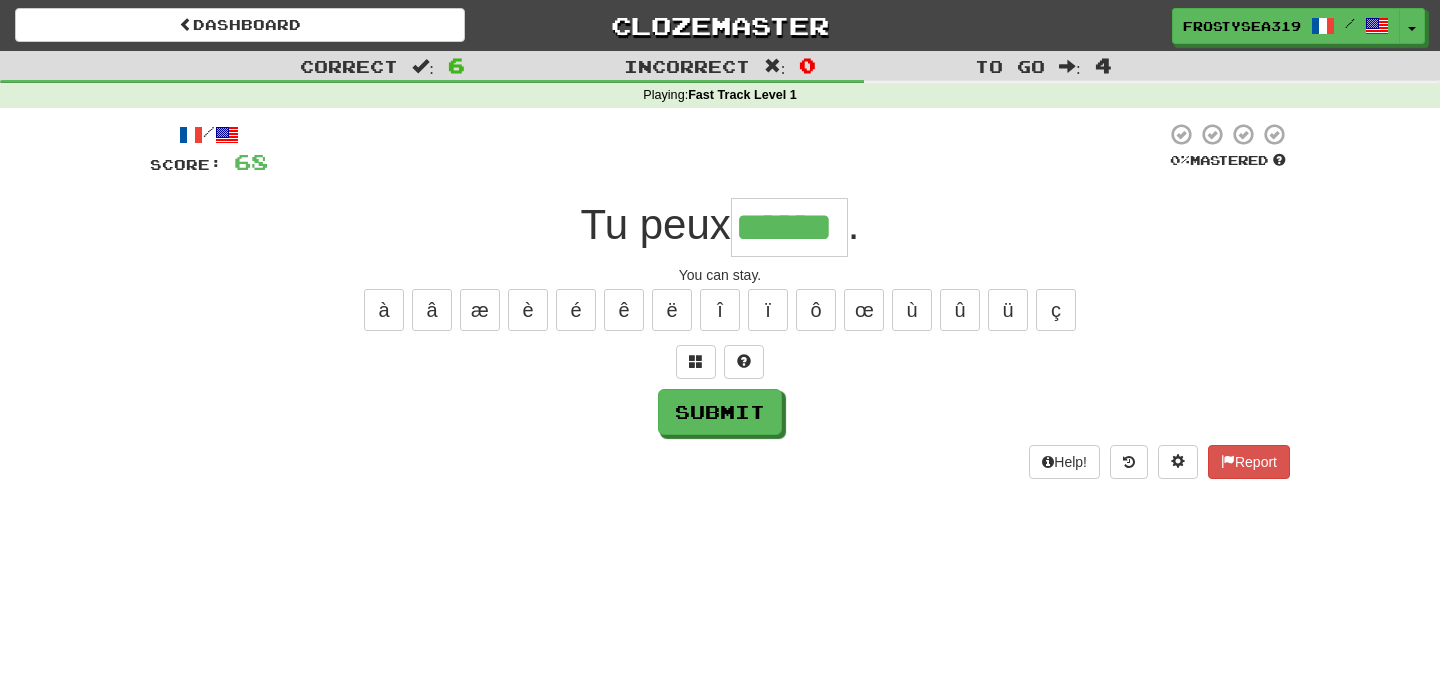 type on "******" 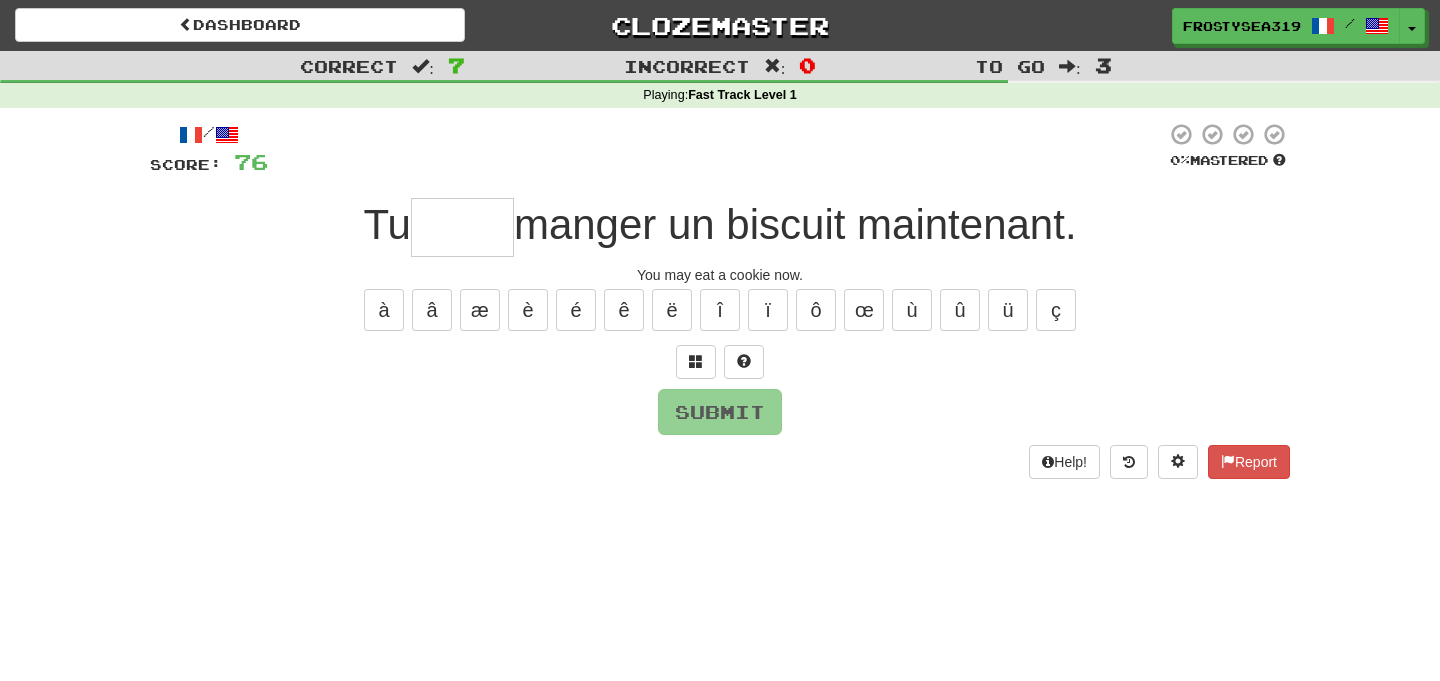click at bounding box center (462, 227) 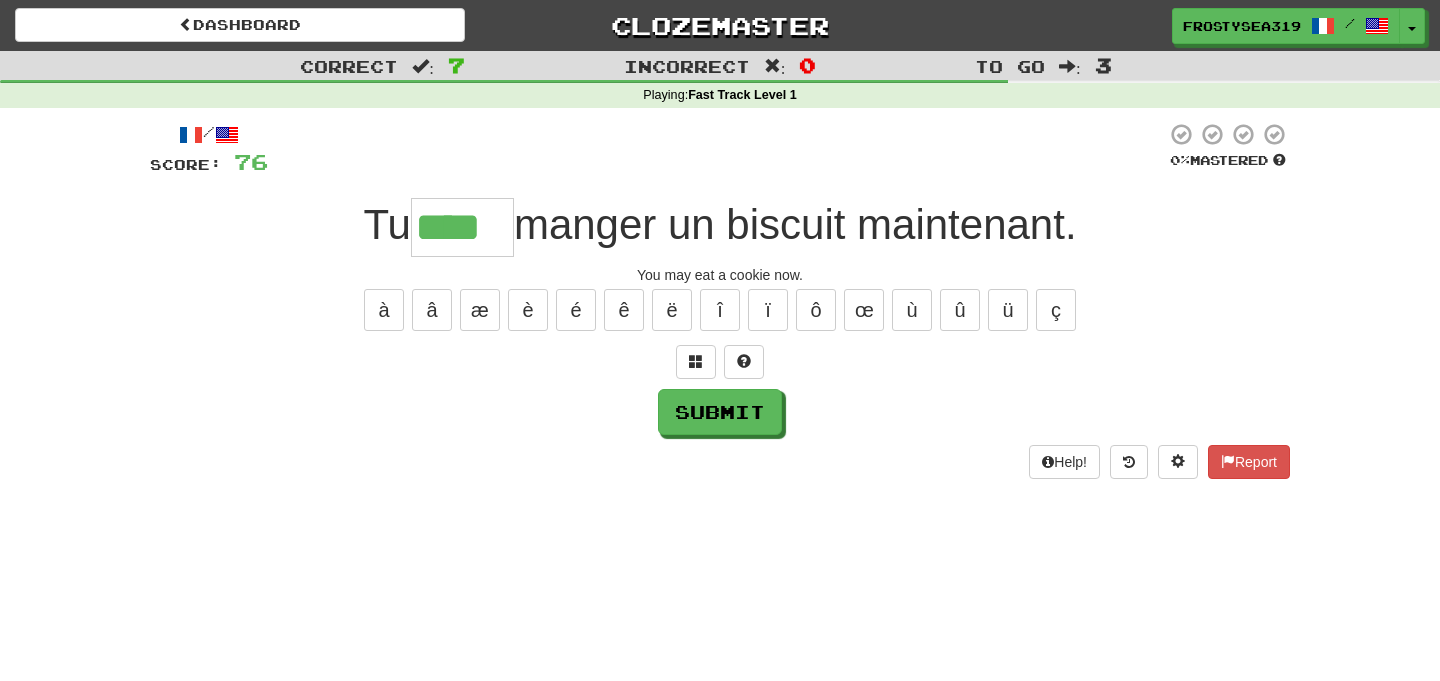type on "****" 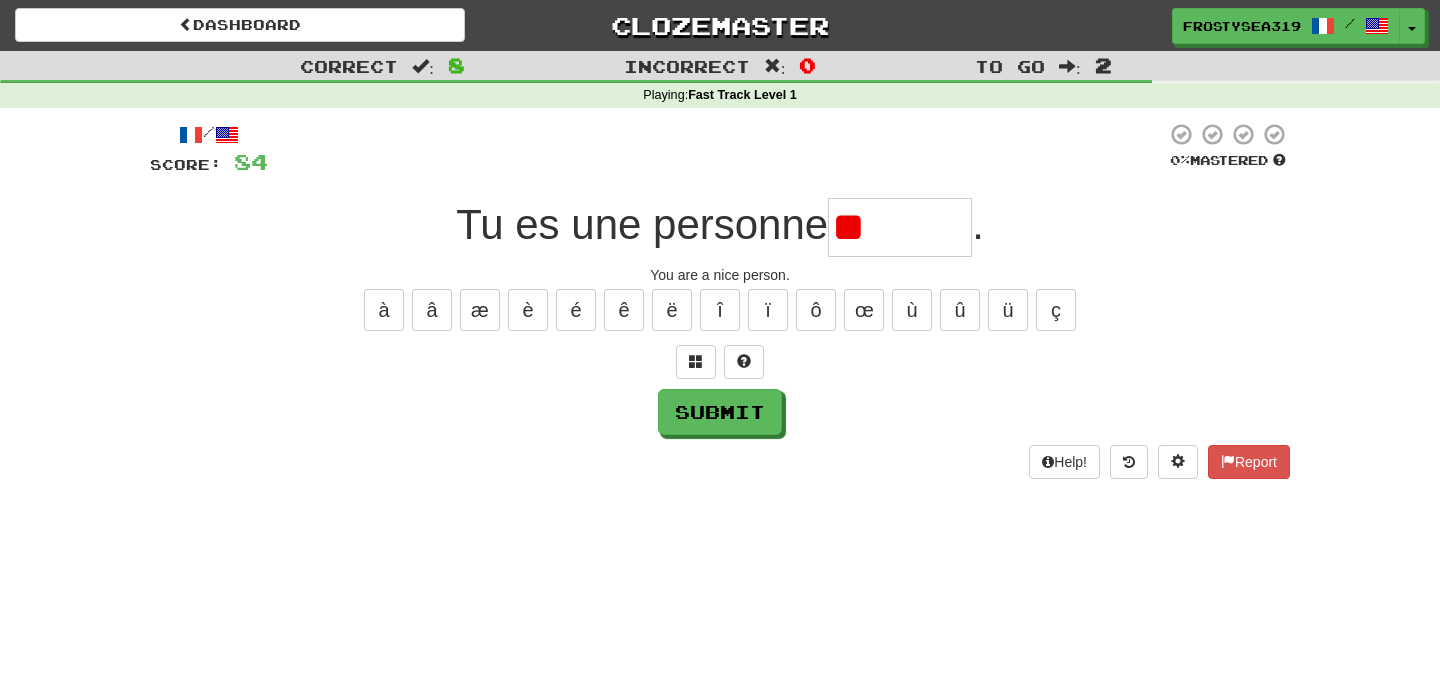 type on "*" 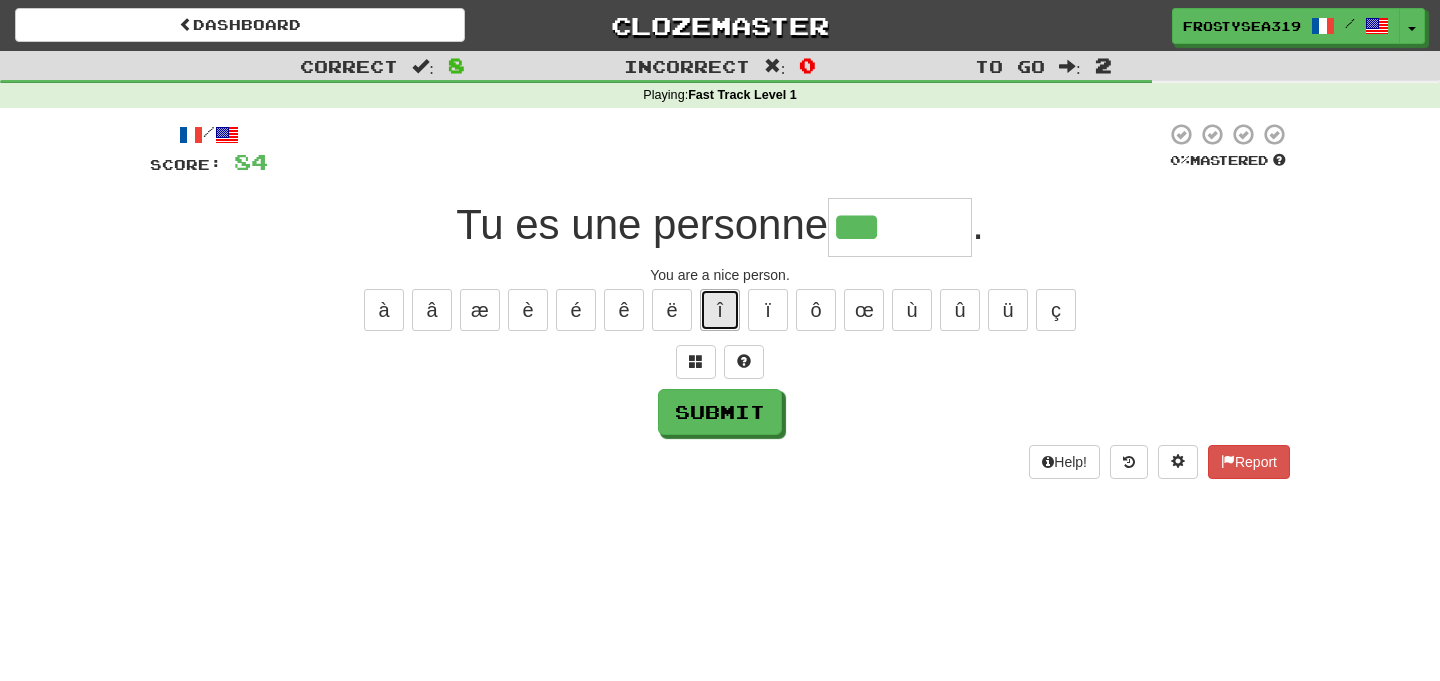 click on "î" at bounding box center (720, 310) 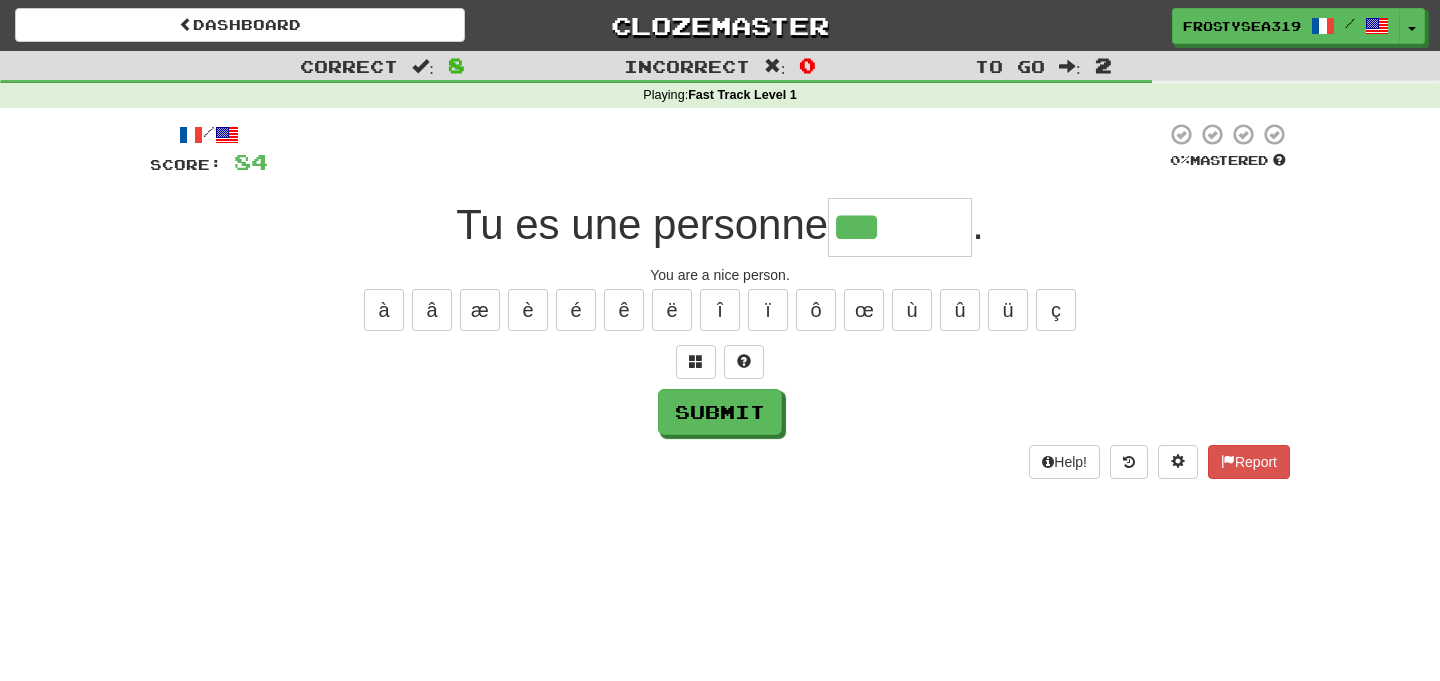 click at bounding box center (720, 362) 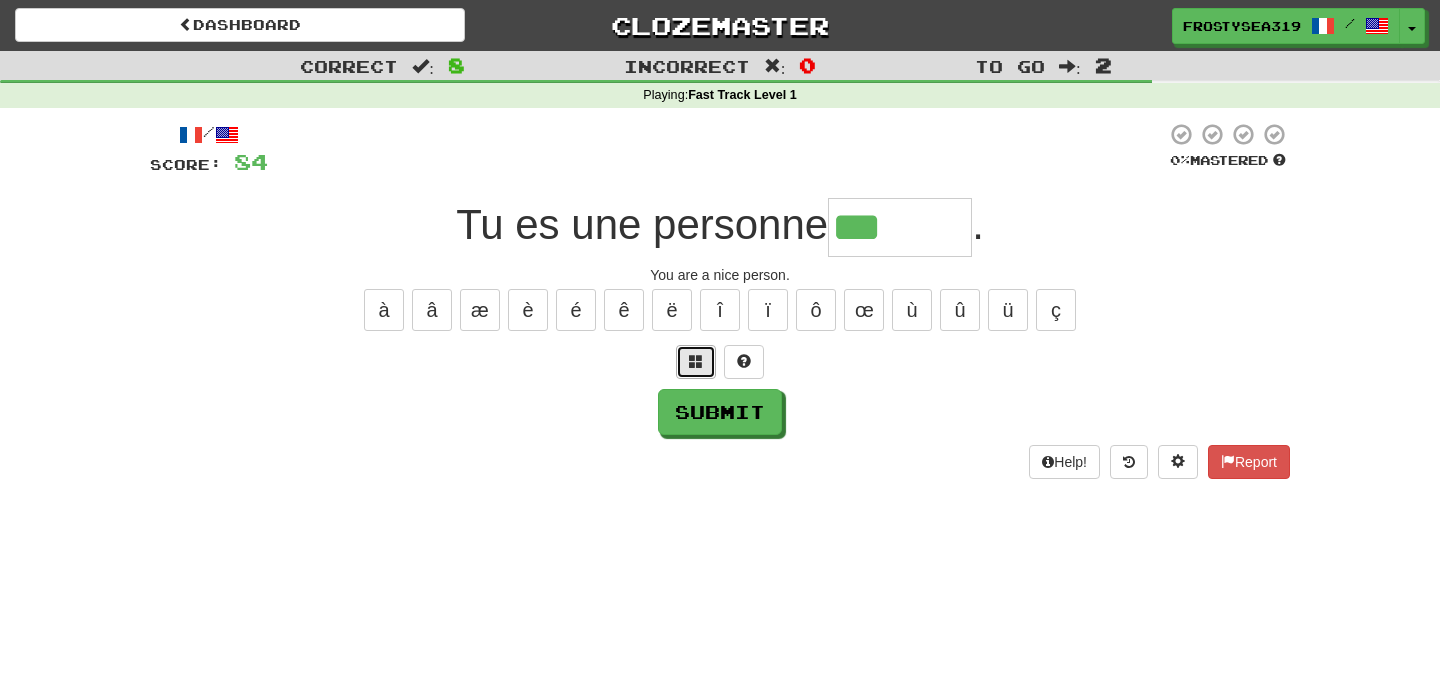 click at bounding box center (696, 362) 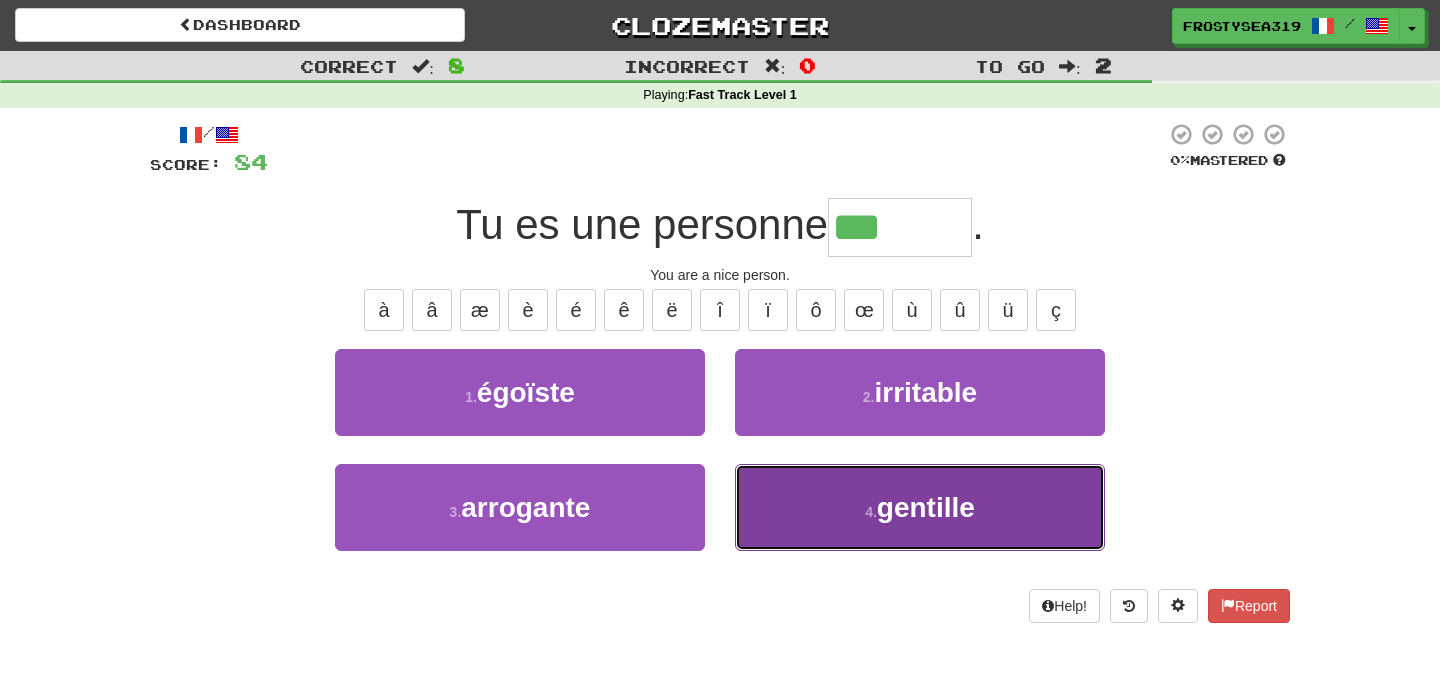 click on "gentille" at bounding box center [926, 507] 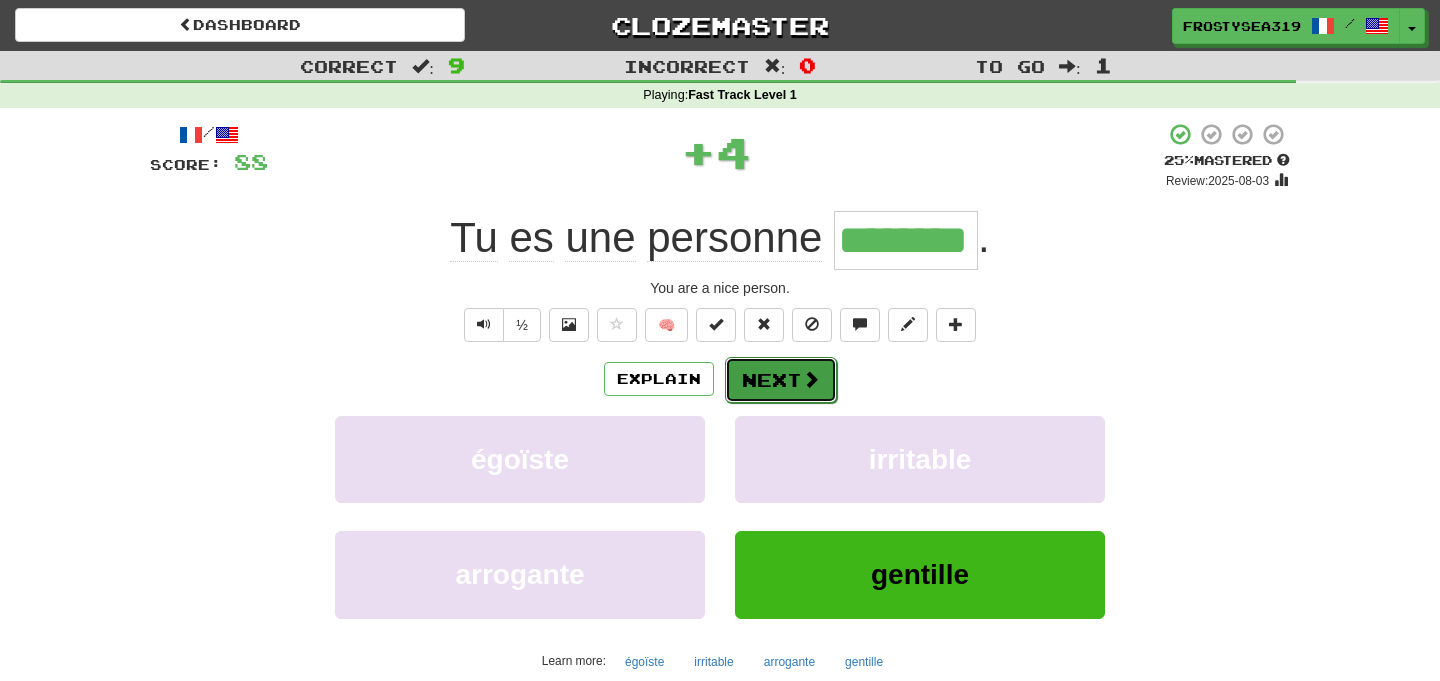 click at bounding box center (811, 379) 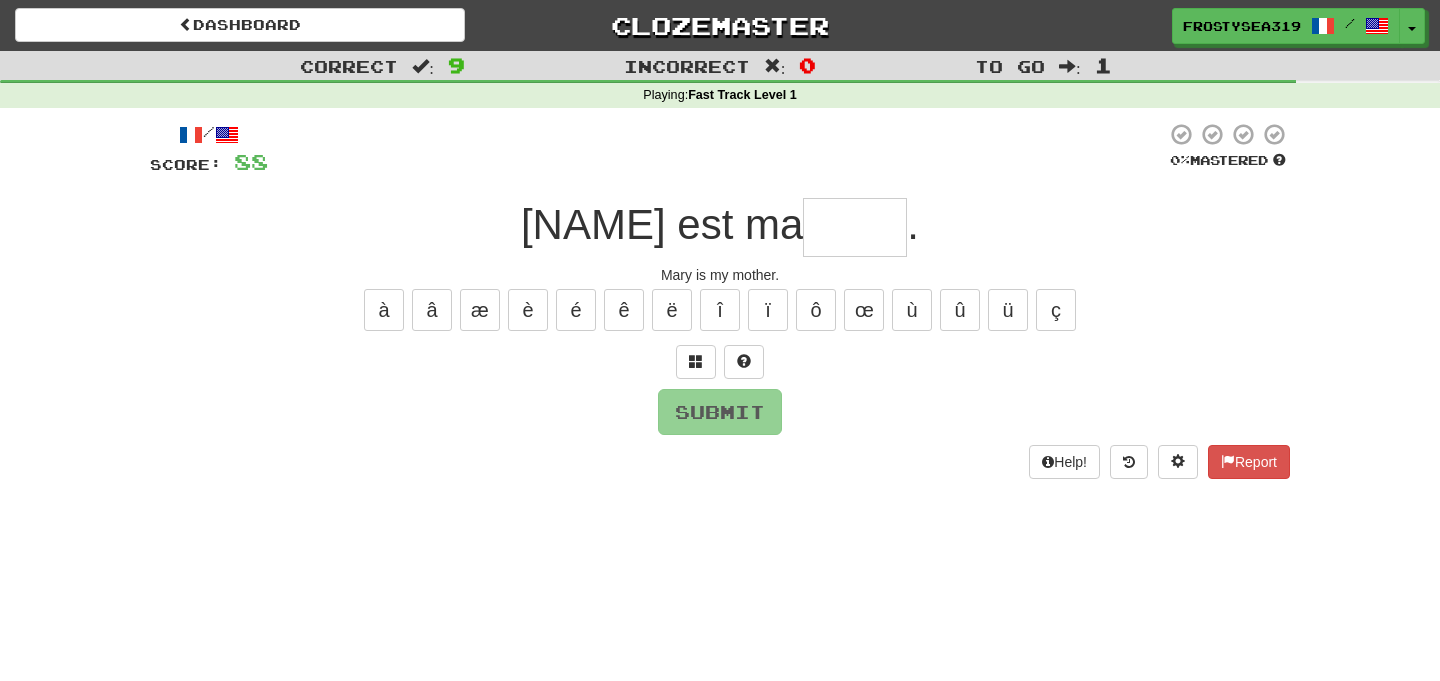 click at bounding box center (855, 227) 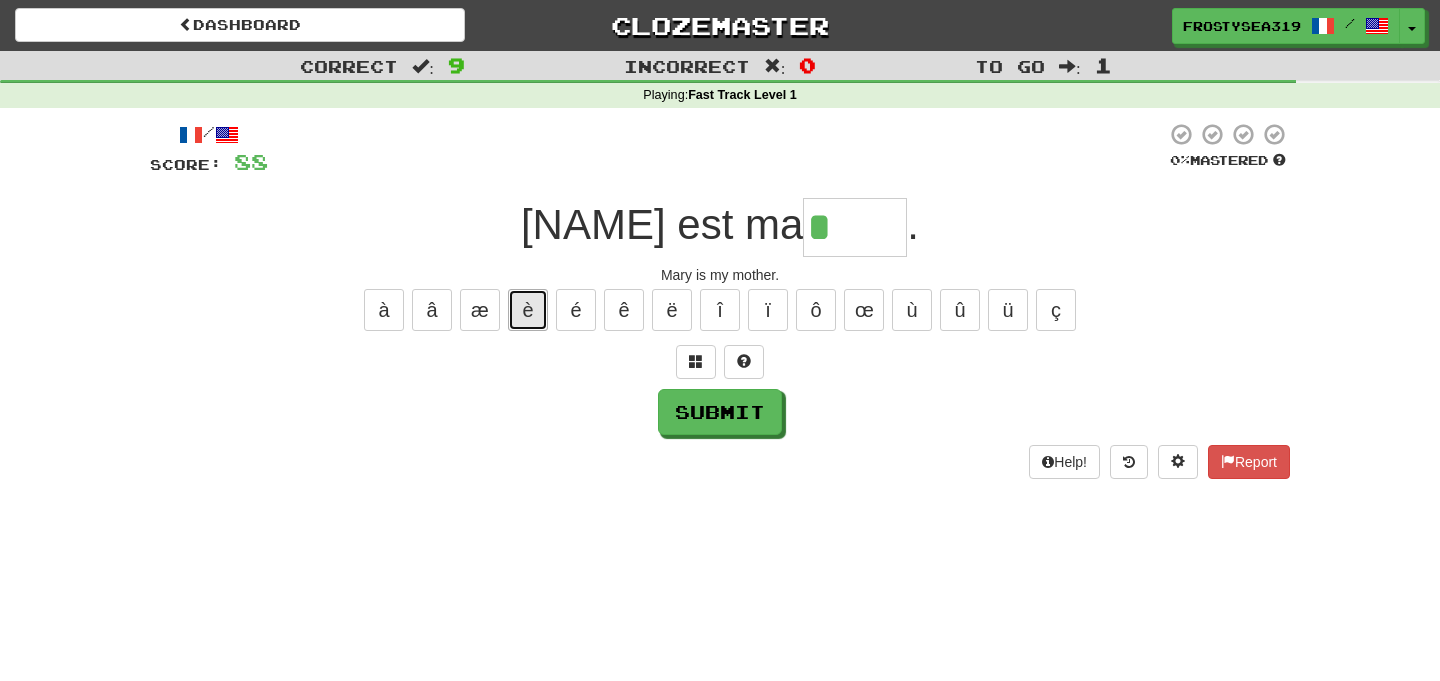 click on "è" at bounding box center [528, 310] 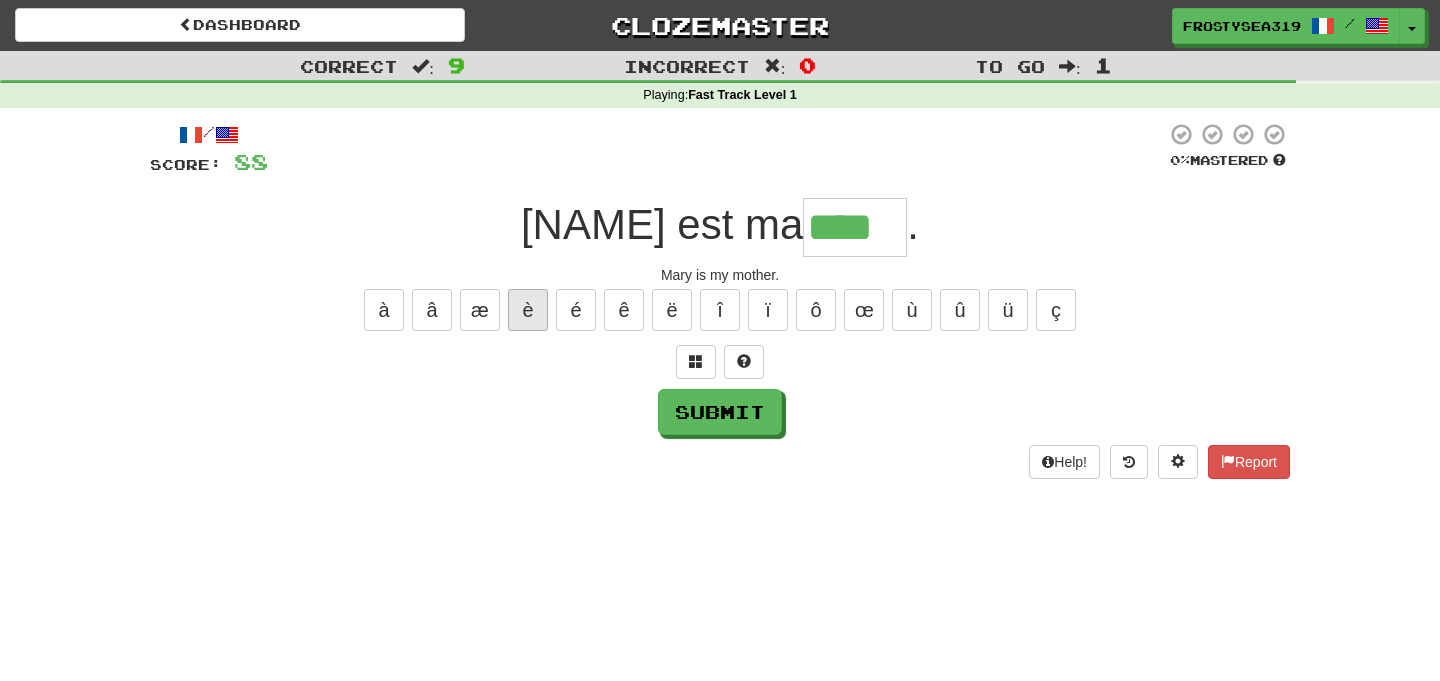 type on "****" 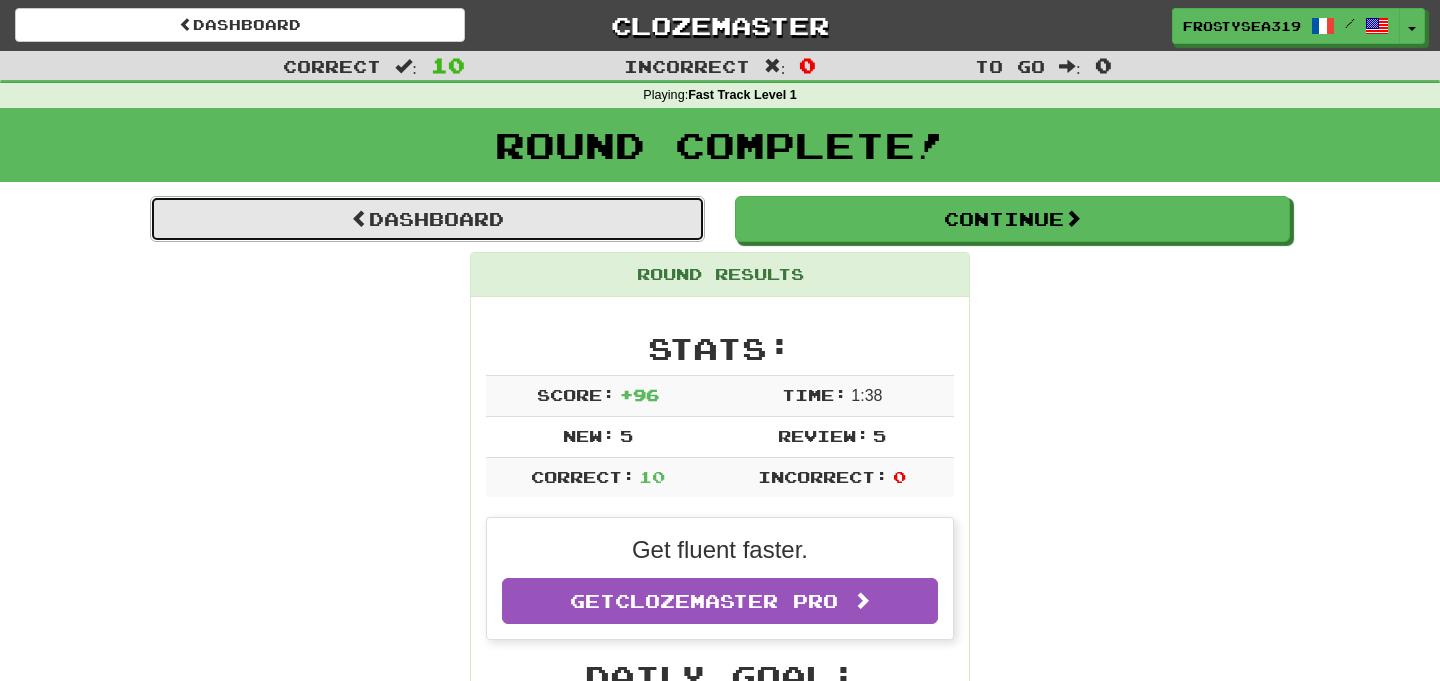 click on "Dashboard" at bounding box center (427, 219) 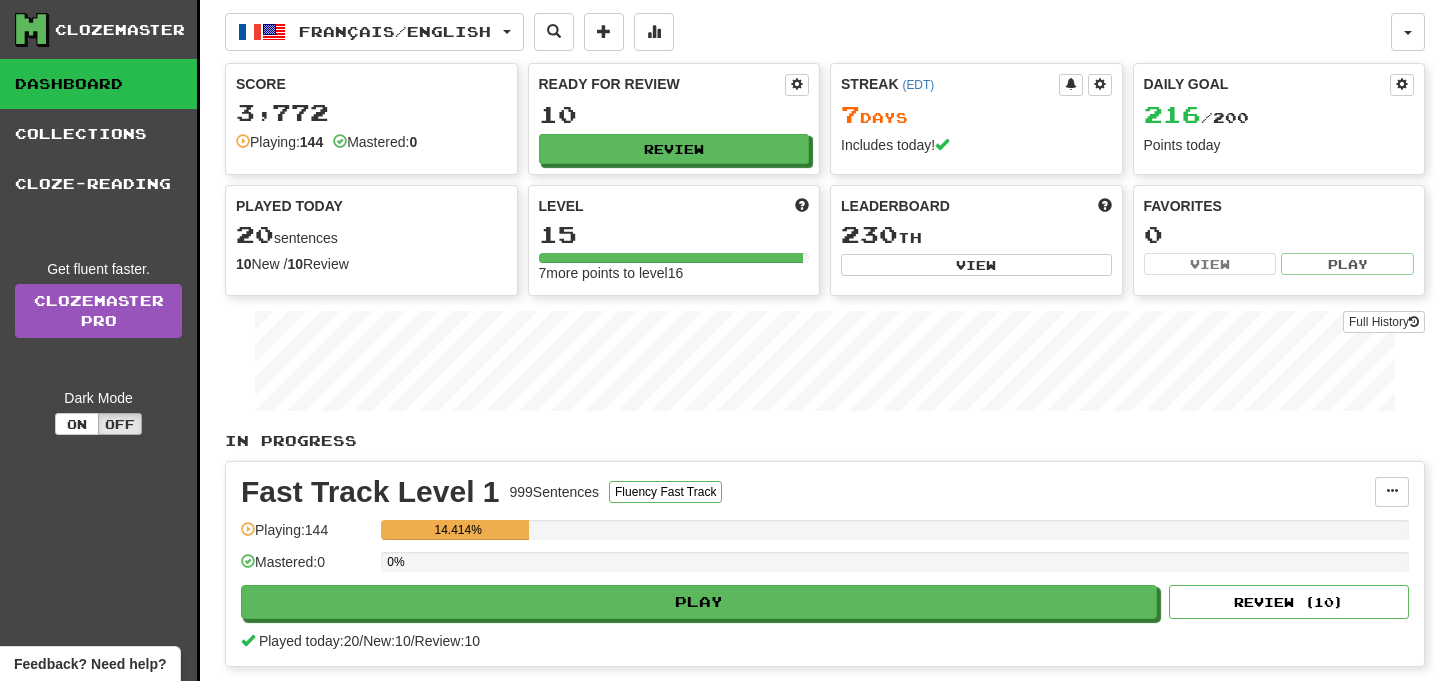 scroll, scrollTop: 0, scrollLeft: 0, axis: both 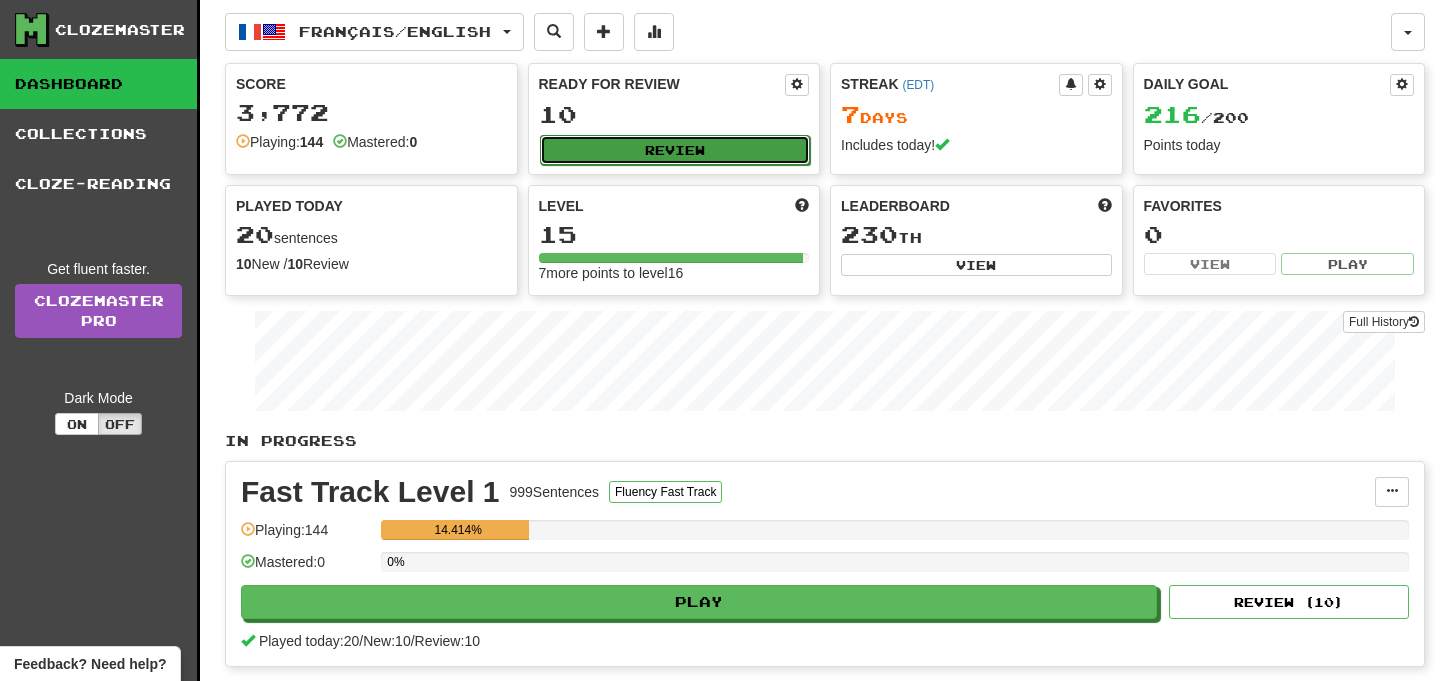 click on "Review" at bounding box center [675, 150] 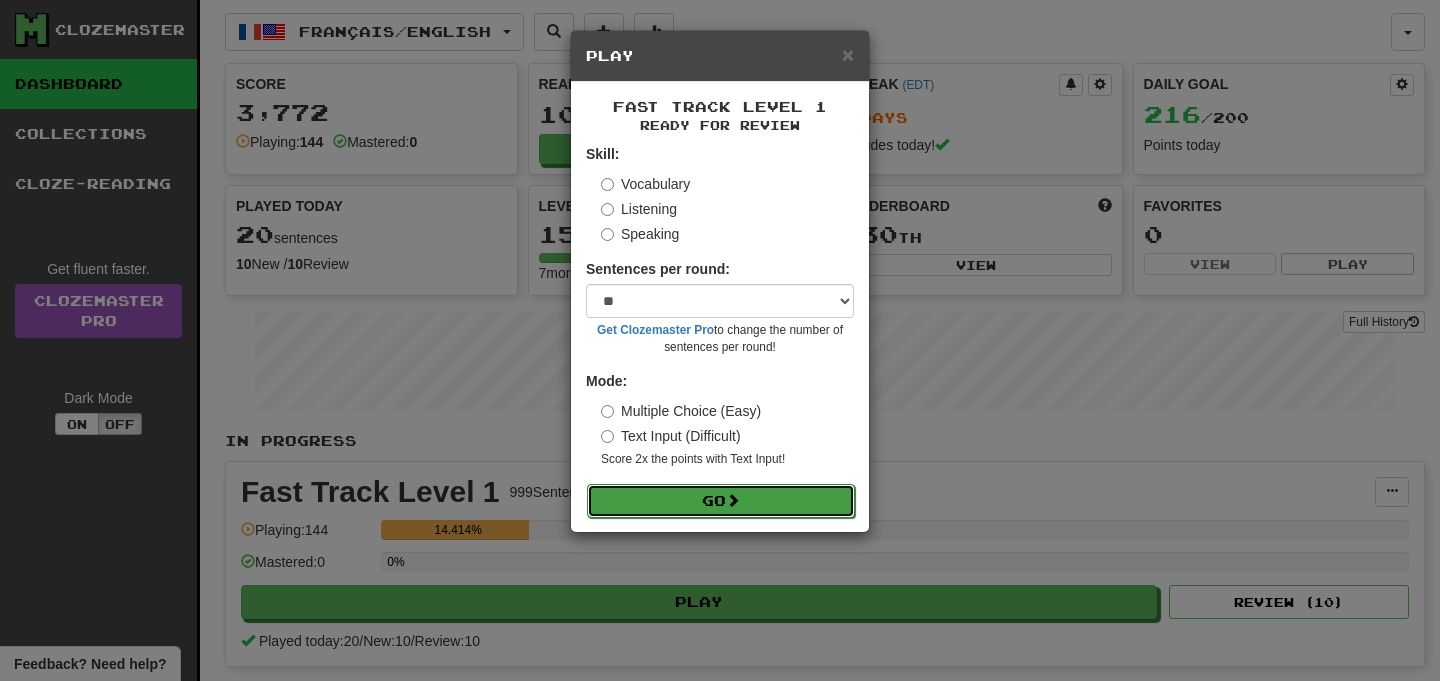 click on "Go" at bounding box center (721, 501) 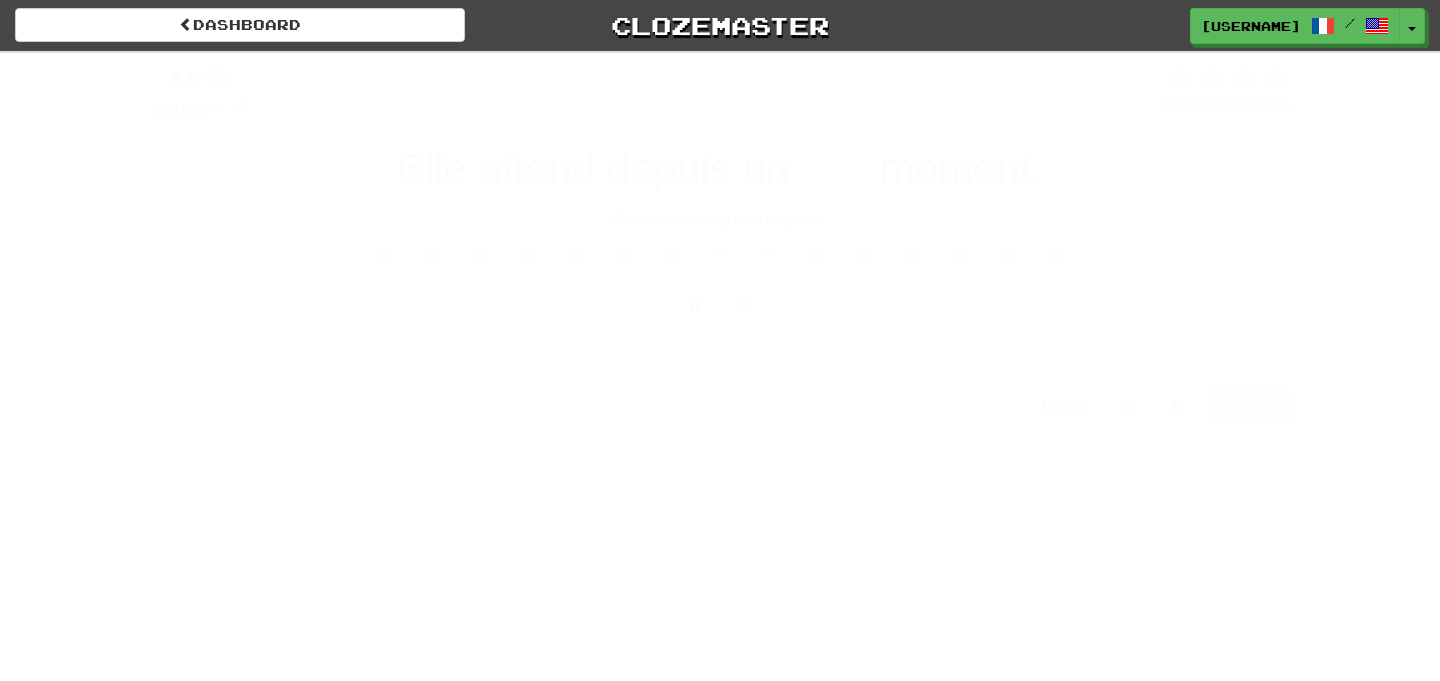 scroll, scrollTop: 0, scrollLeft: 0, axis: both 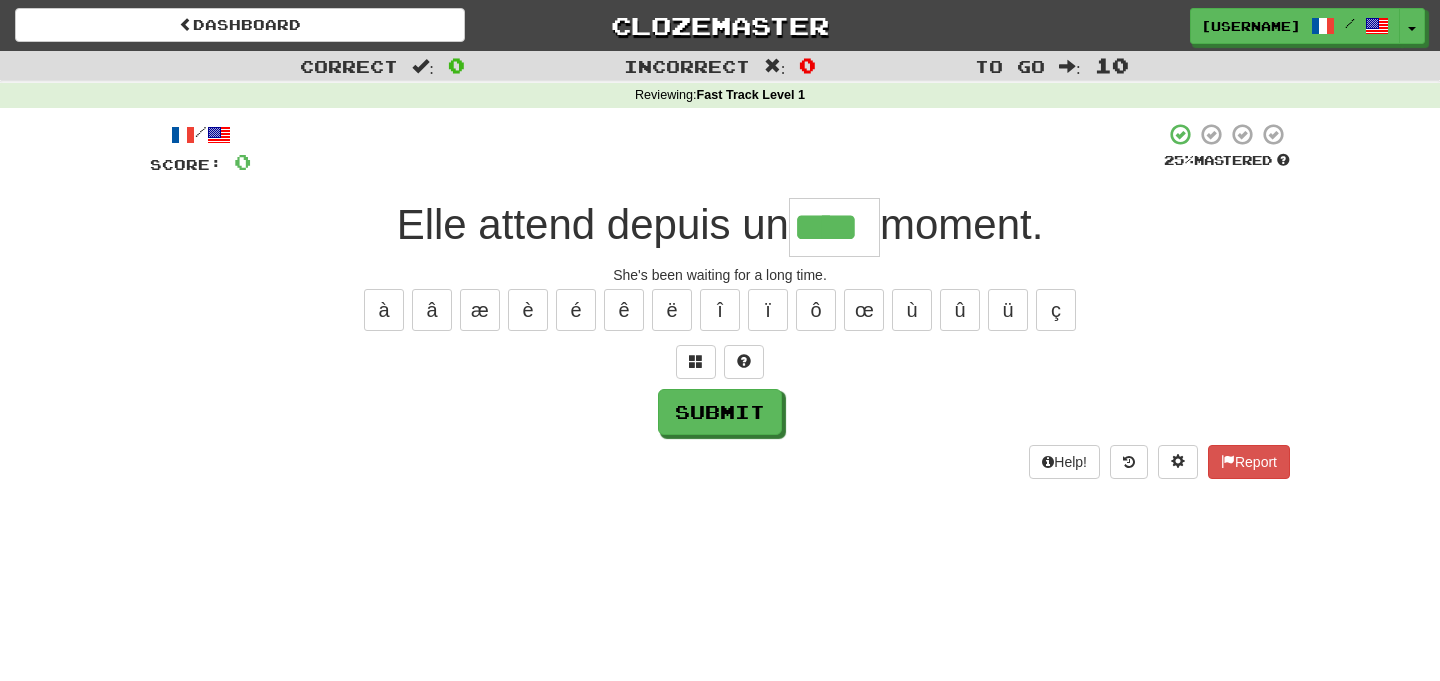type on "****" 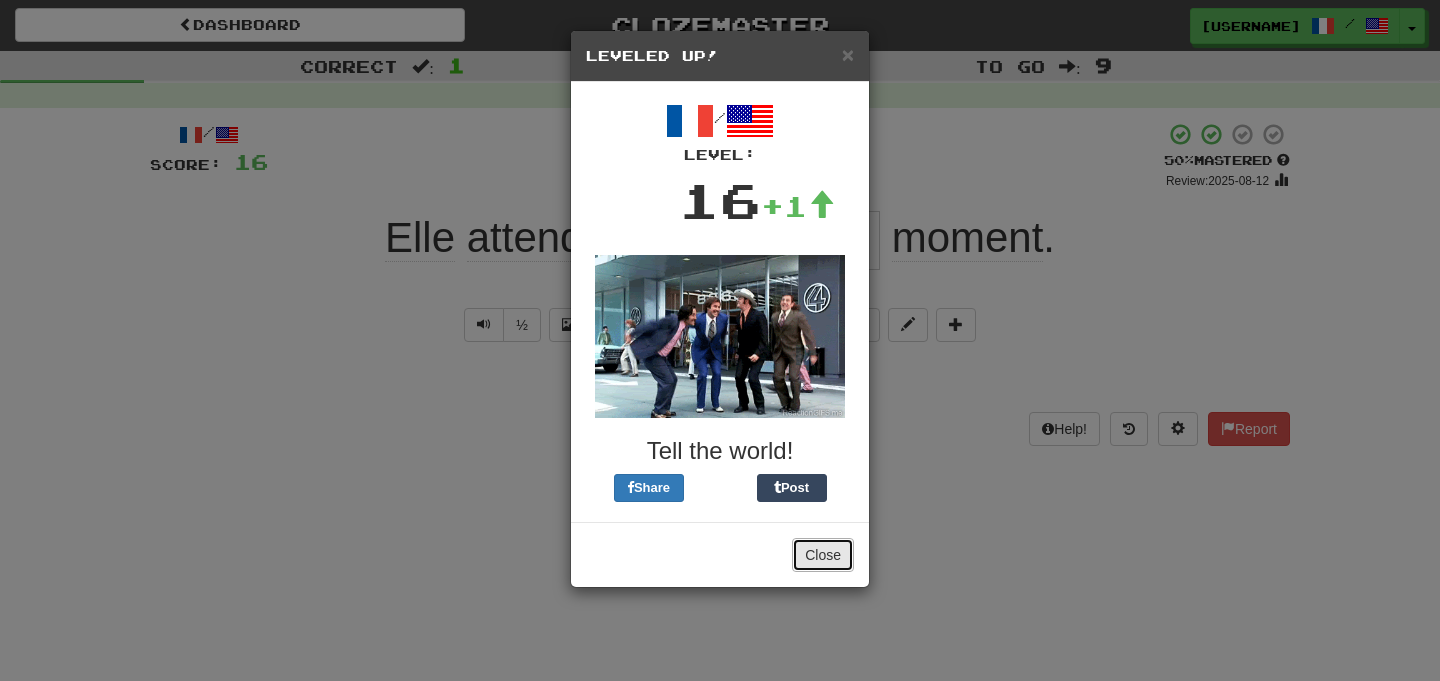 click on "Close" at bounding box center (823, 555) 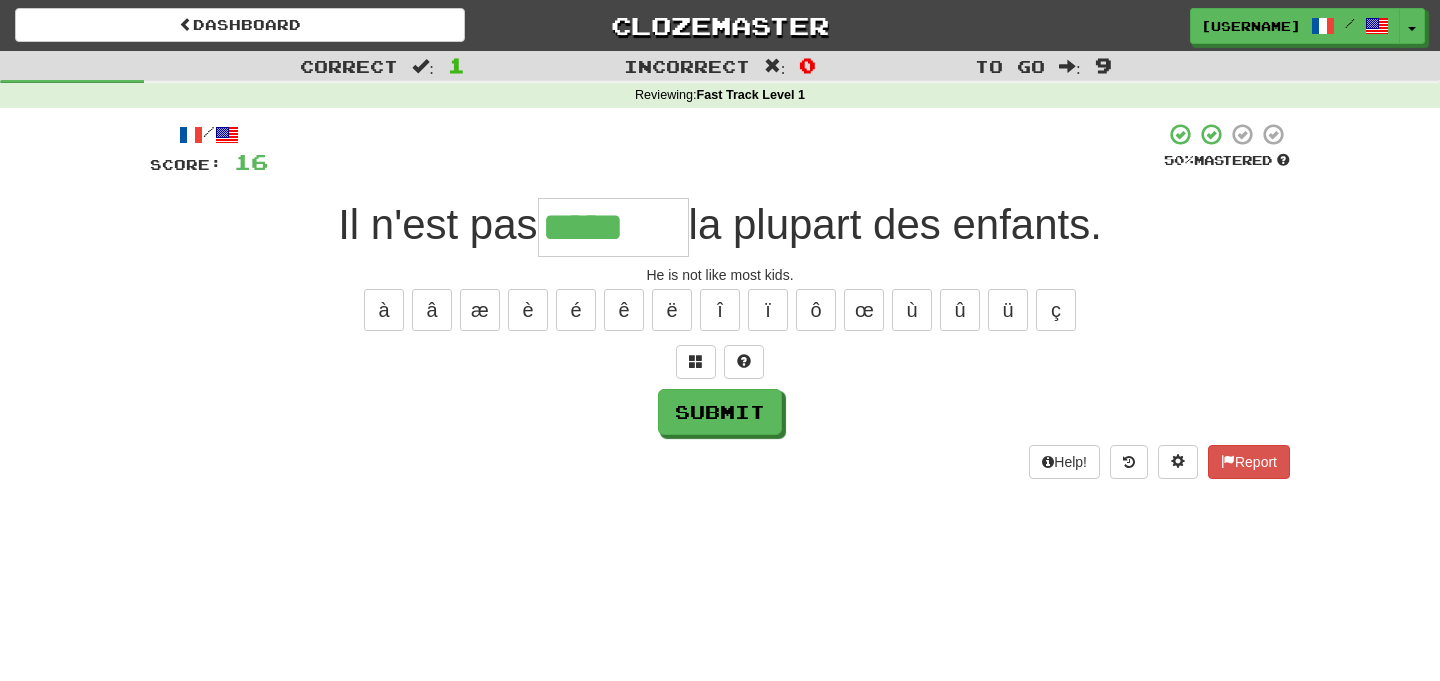 type on "*****" 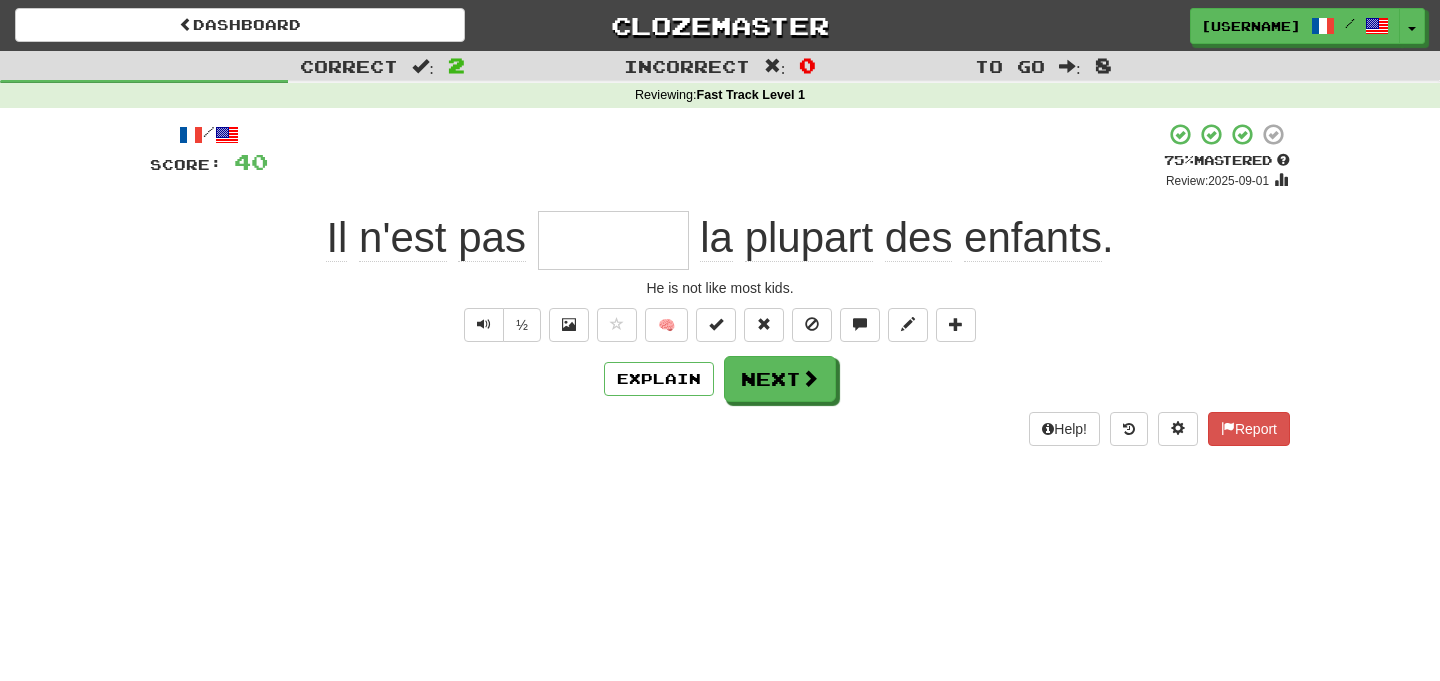 type on "*" 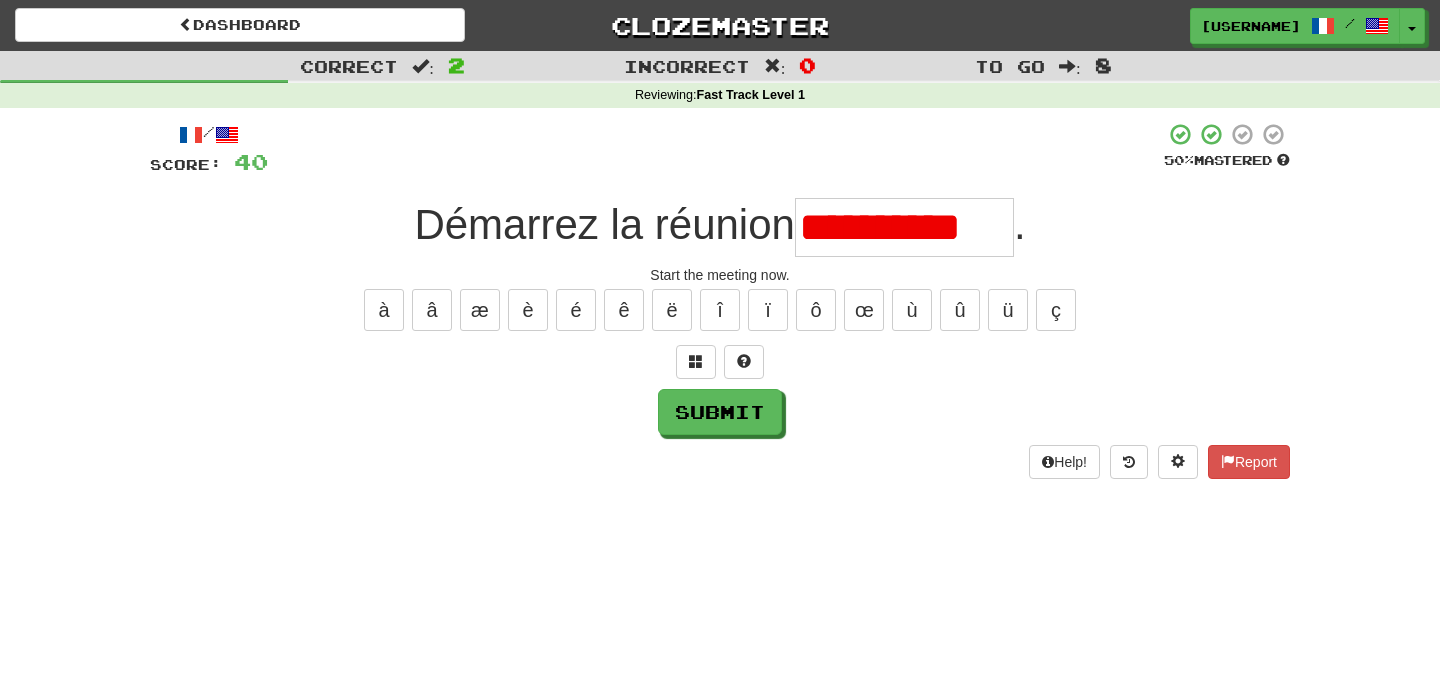 click on "**********" at bounding box center [904, 227] 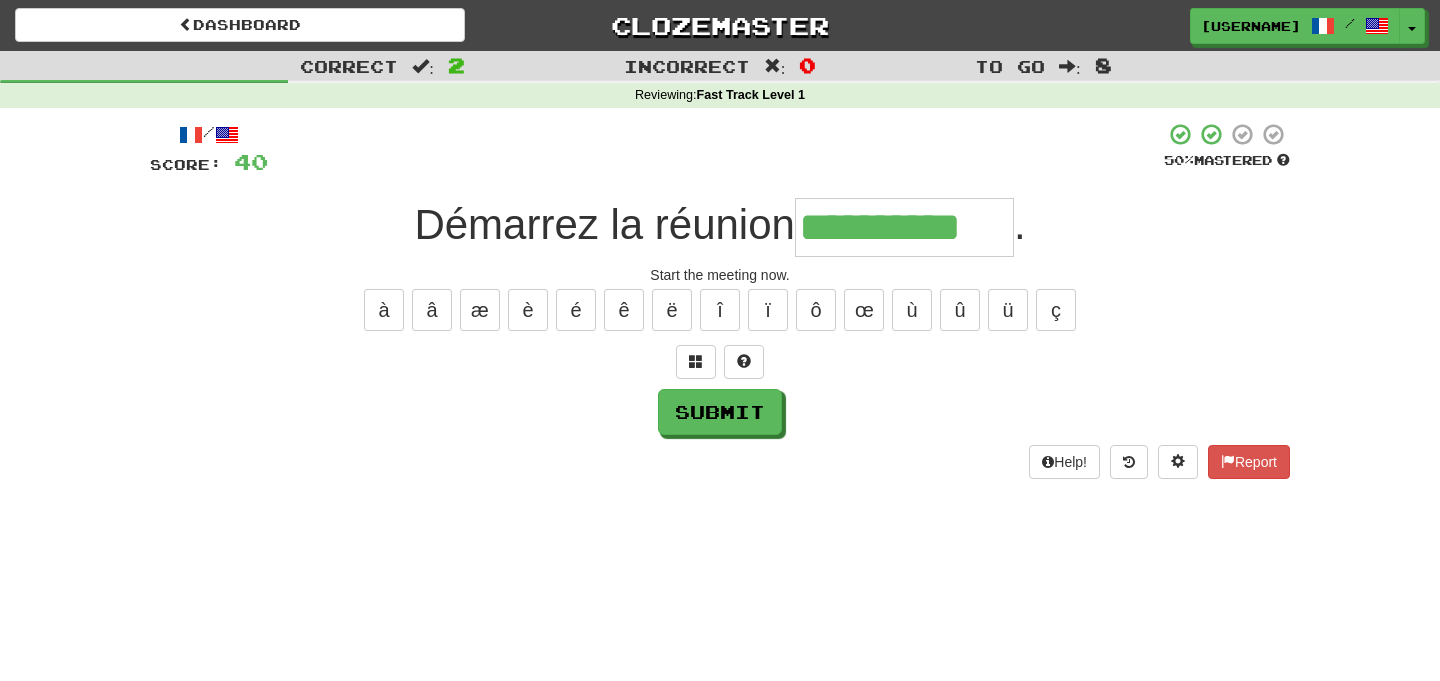 type on "**********" 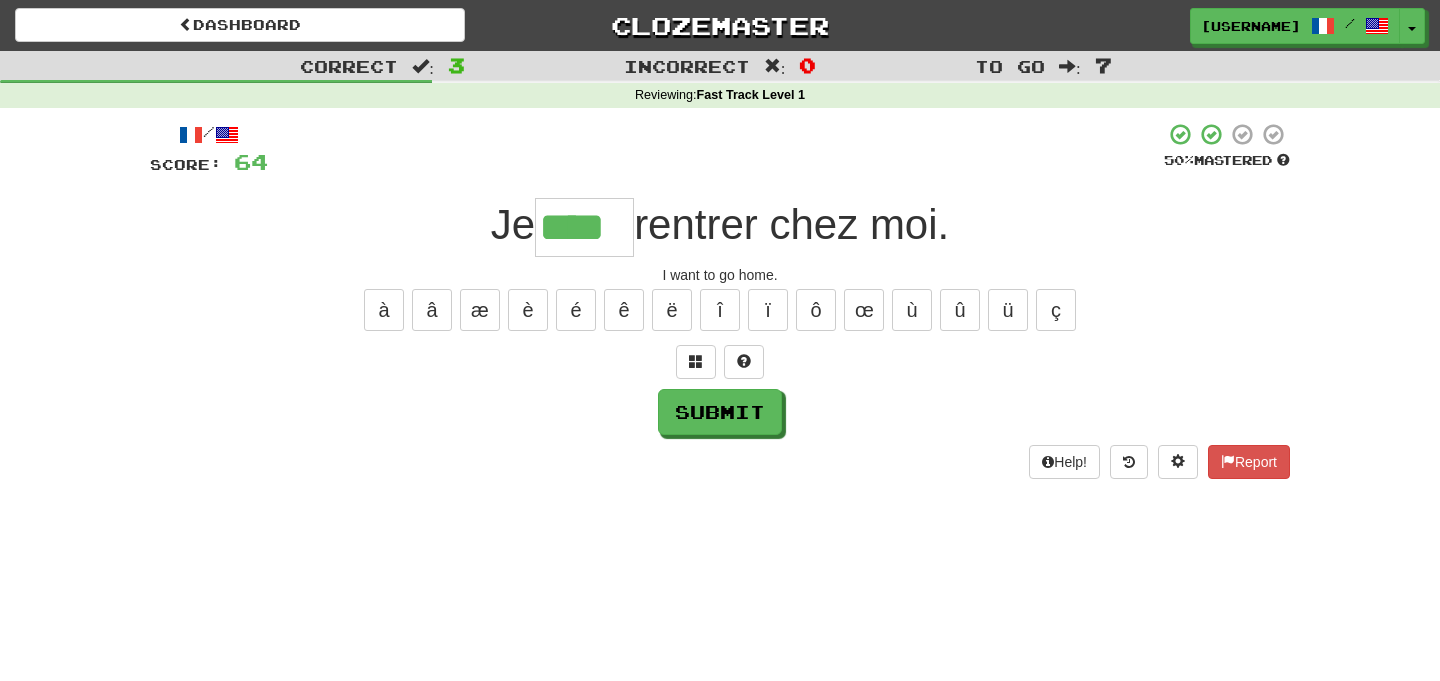 type on "****" 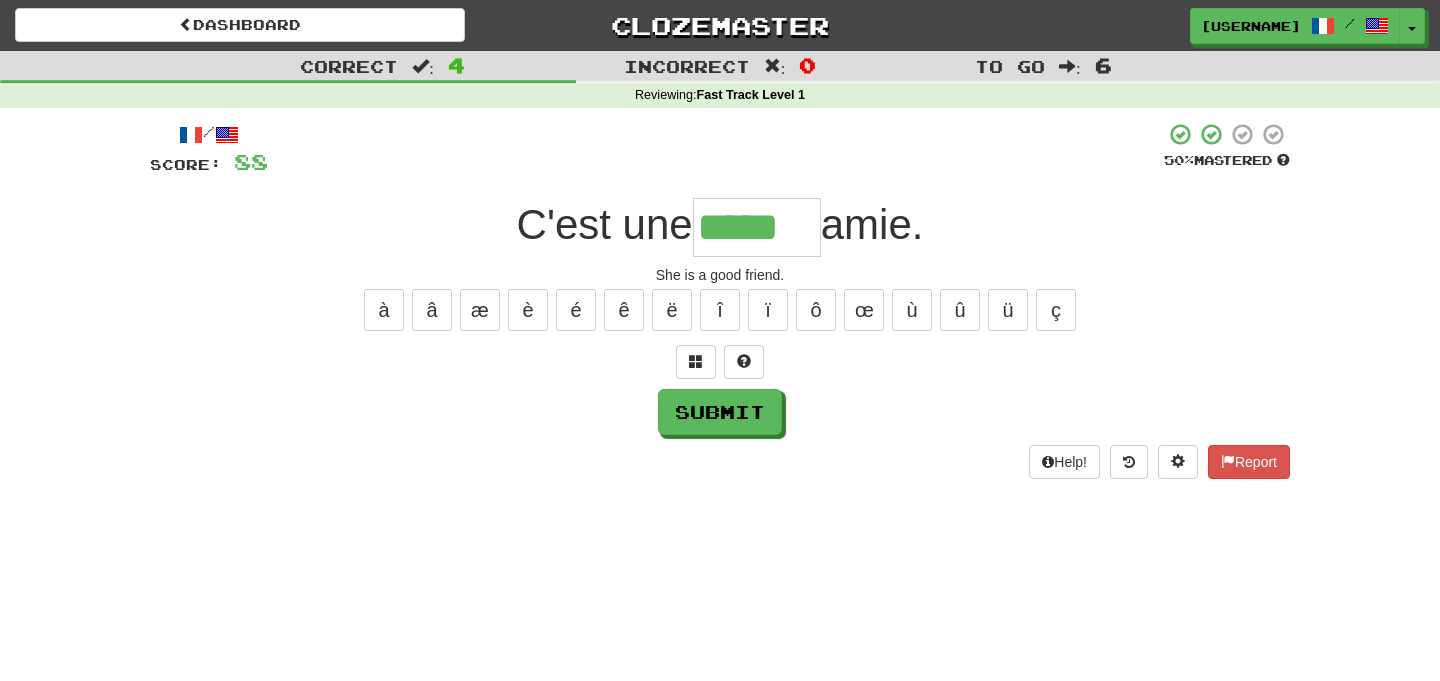 type on "*****" 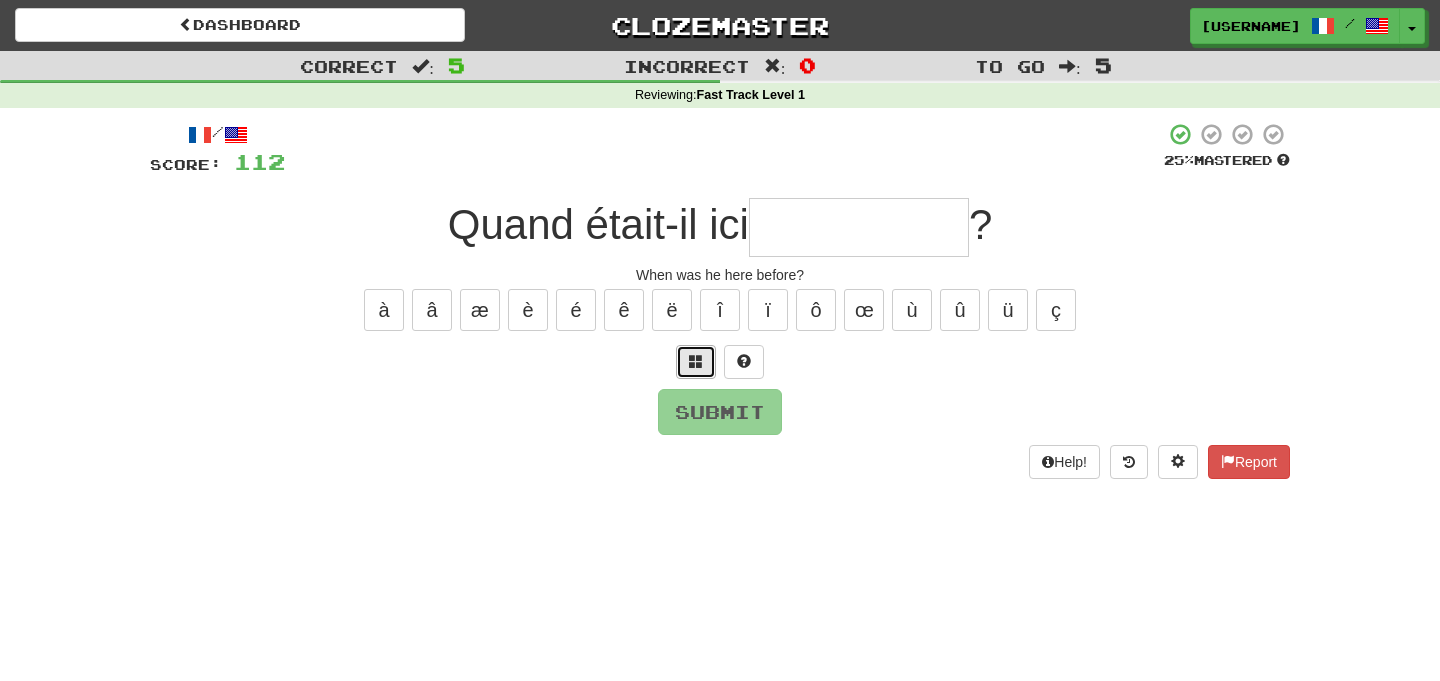 click at bounding box center [696, 362] 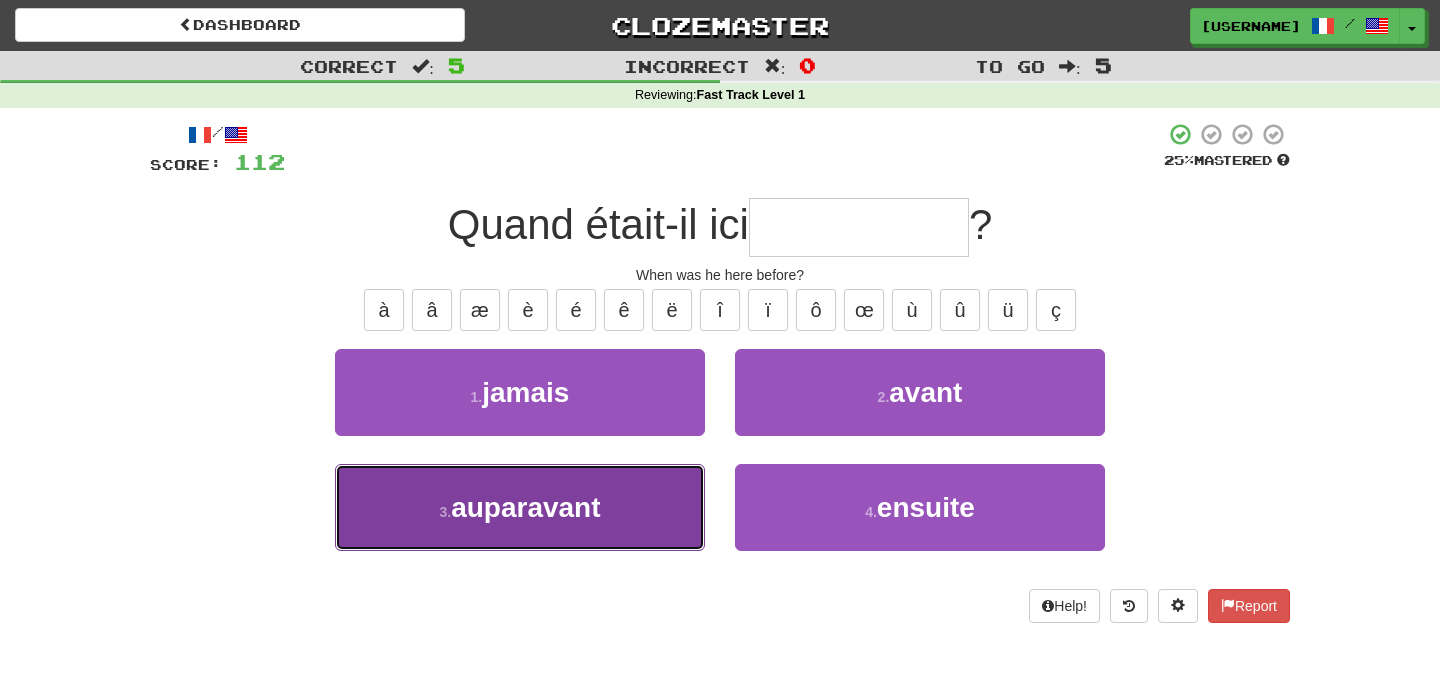 click on "3 .  auparavant" at bounding box center [520, 507] 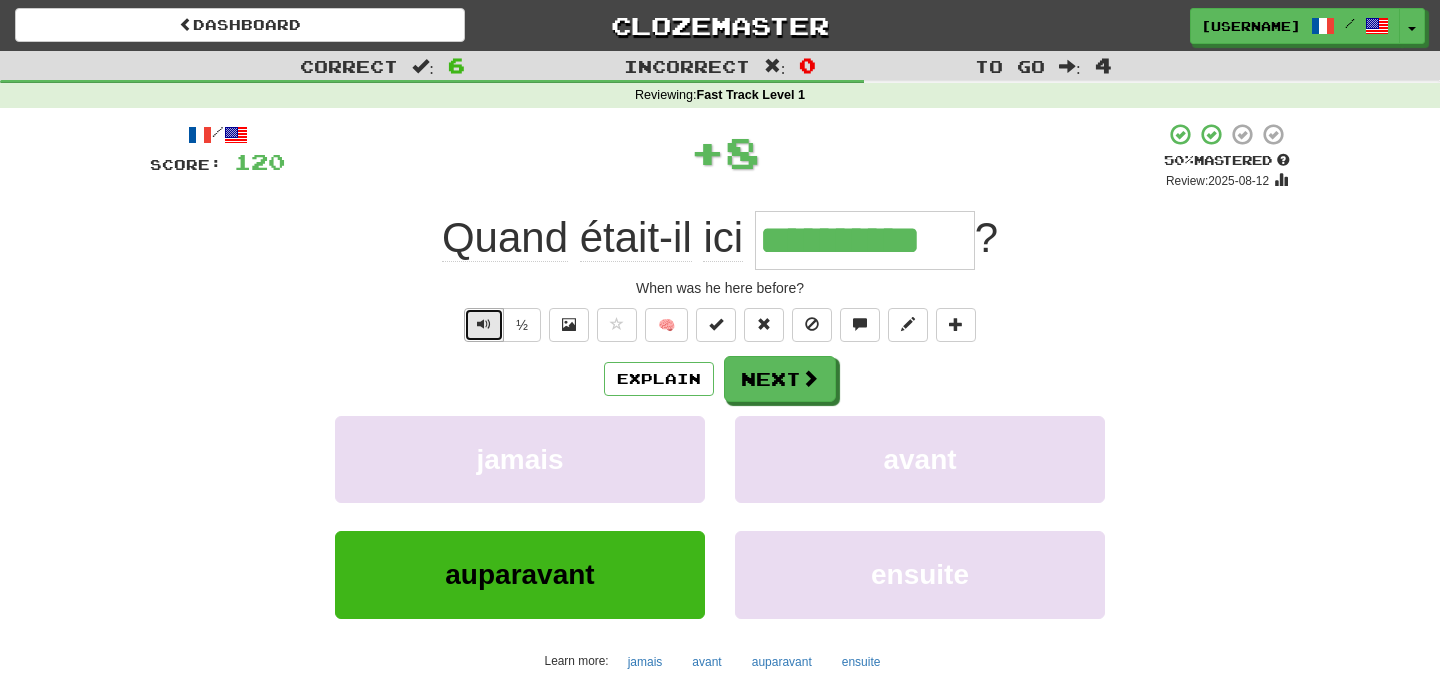 click at bounding box center [484, 325] 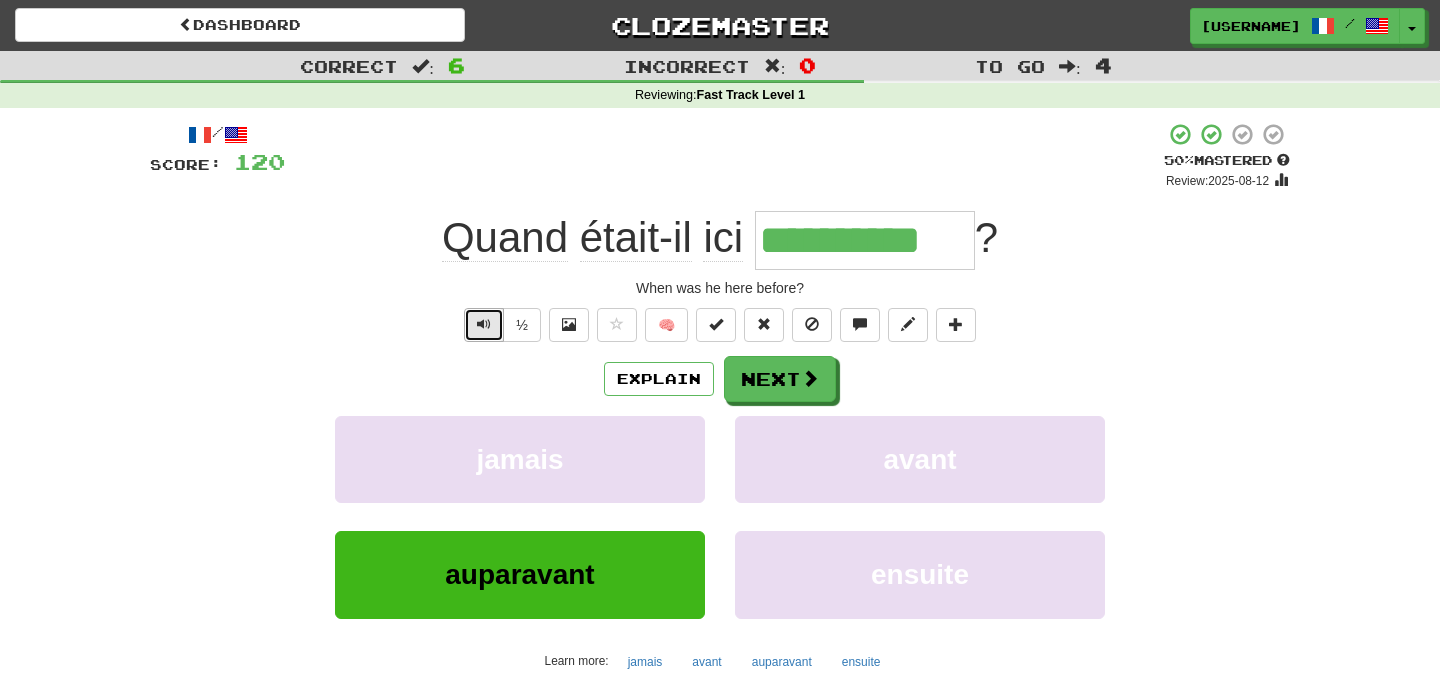click at bounding box center (484, 325) 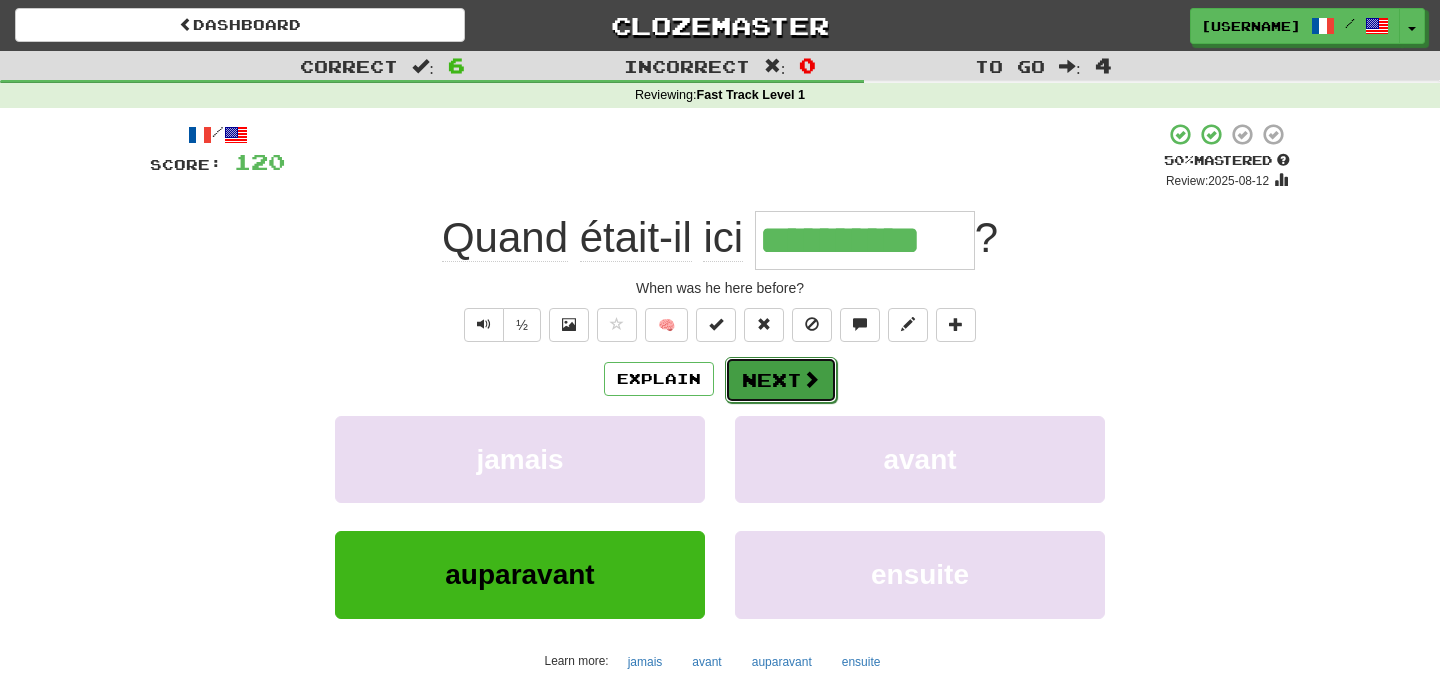 click on "Next" at bounding box center [781, 380] 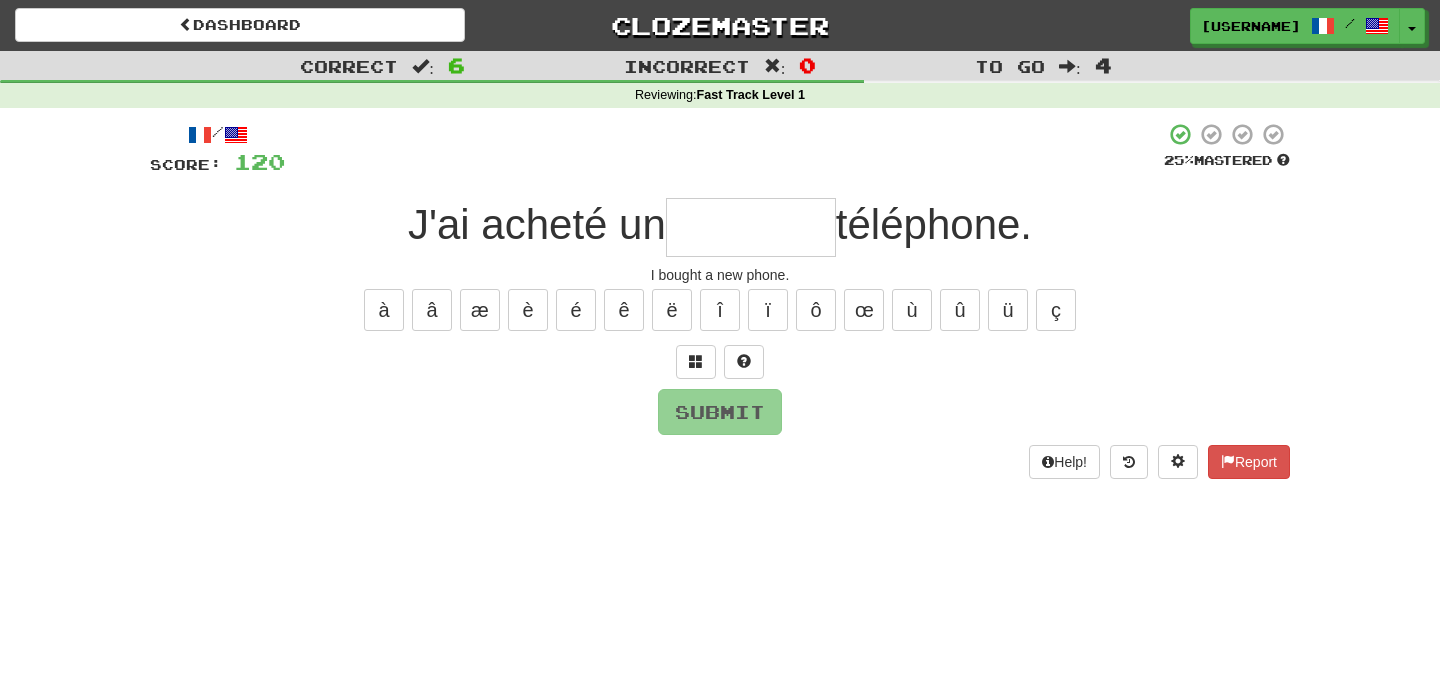 click at bounding box center (751, 227) 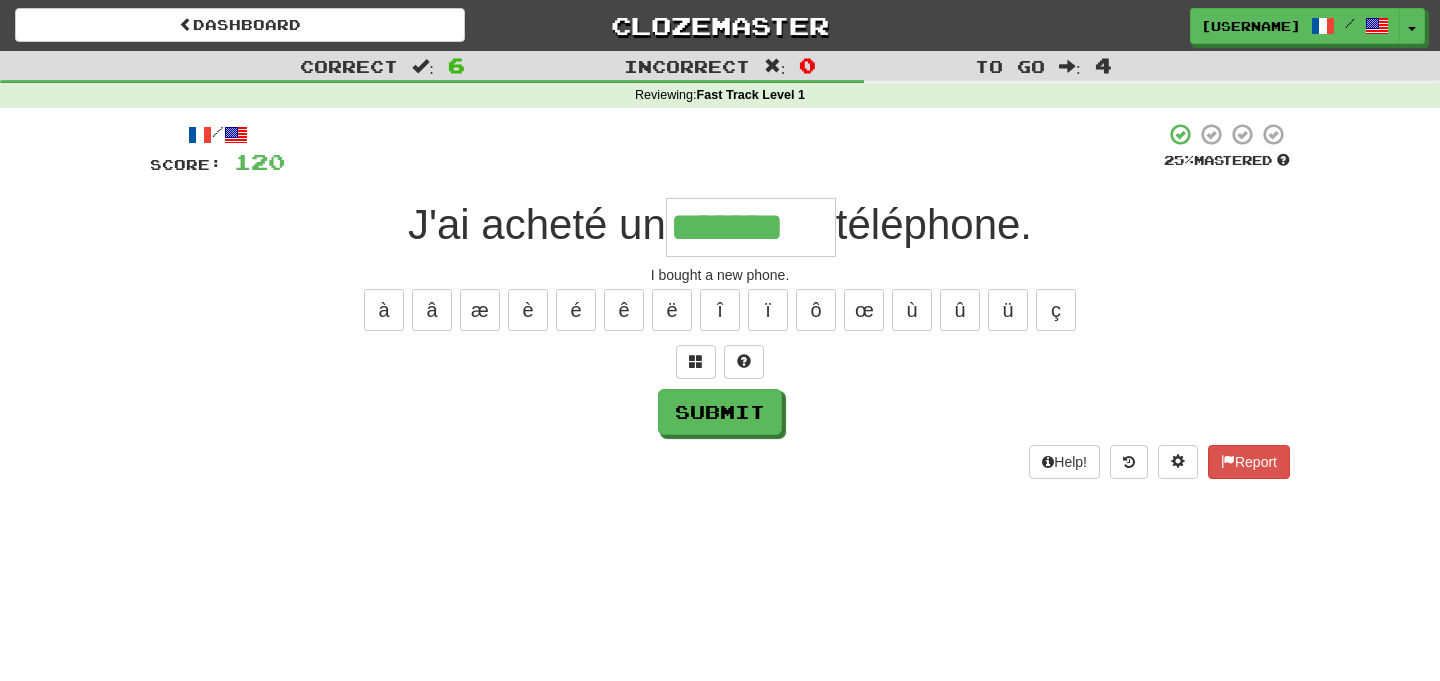 type on "*******" 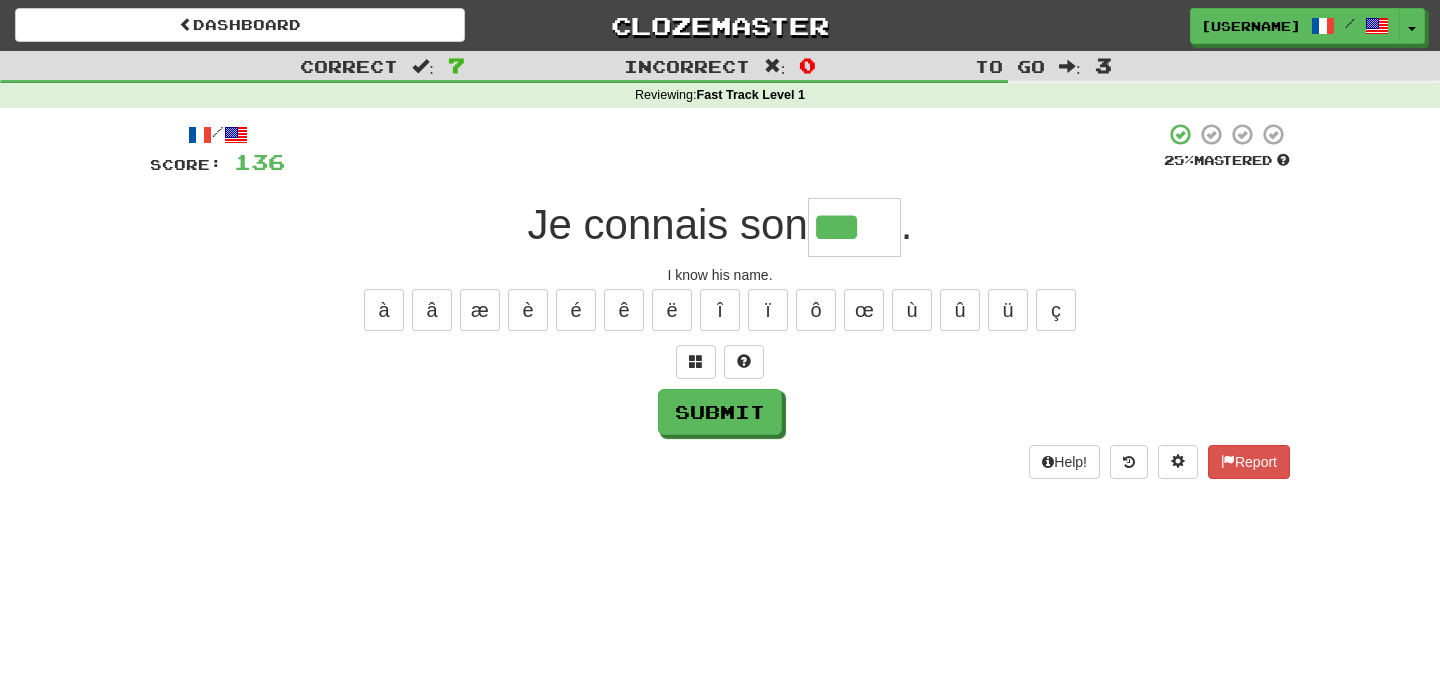 type on "***" 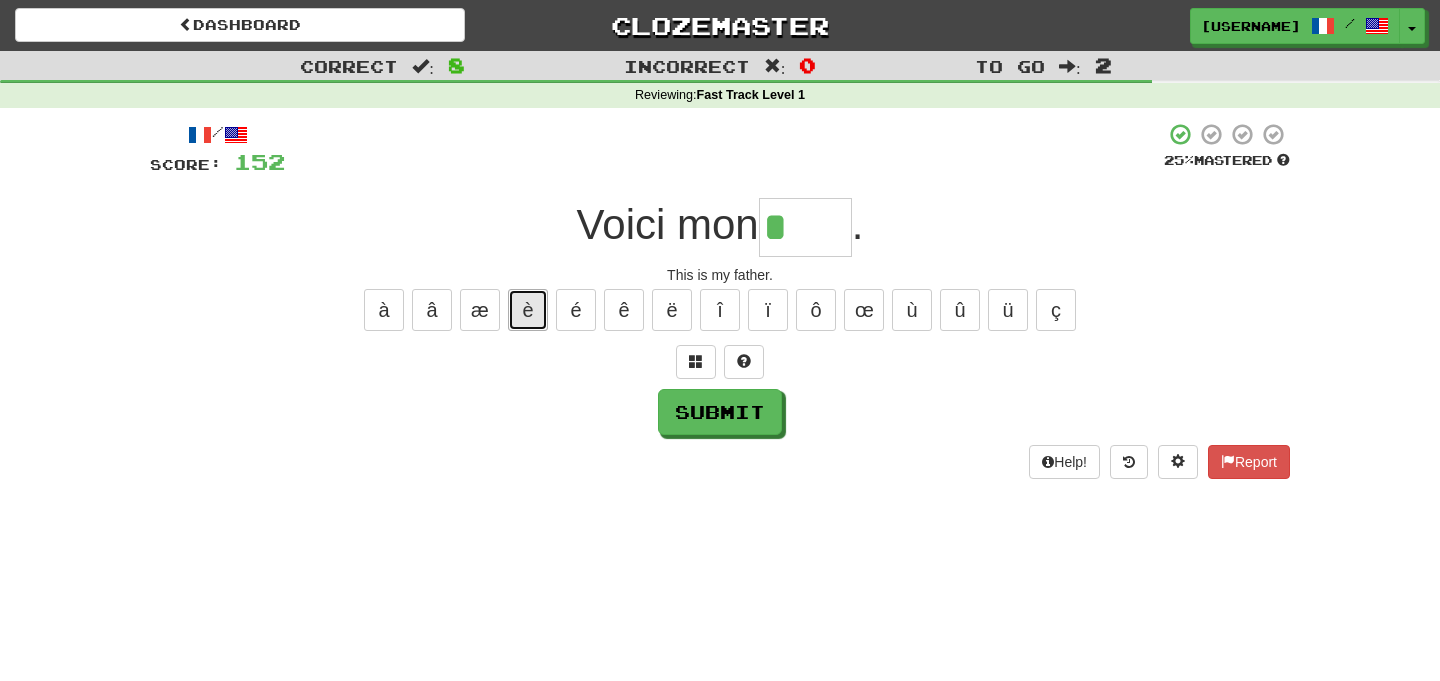 click on "è" at bounding box center (528, 310) 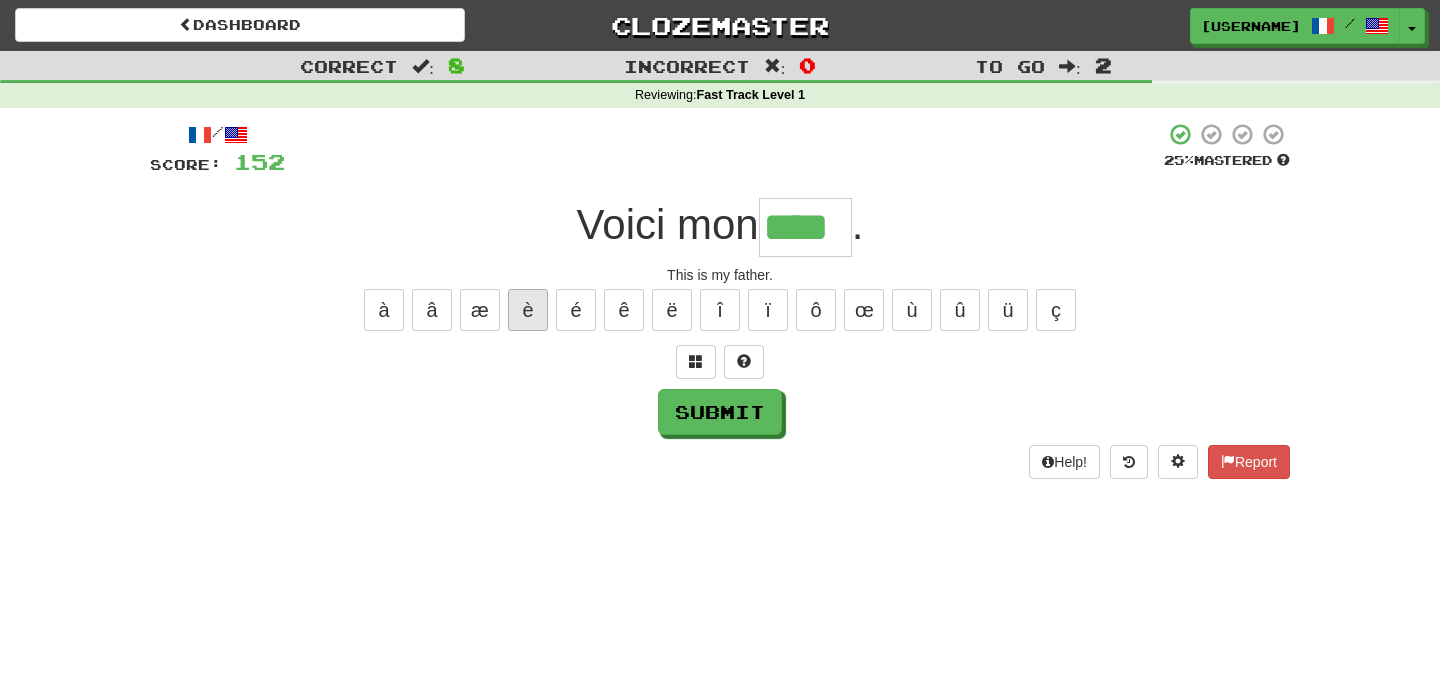 type on "****" 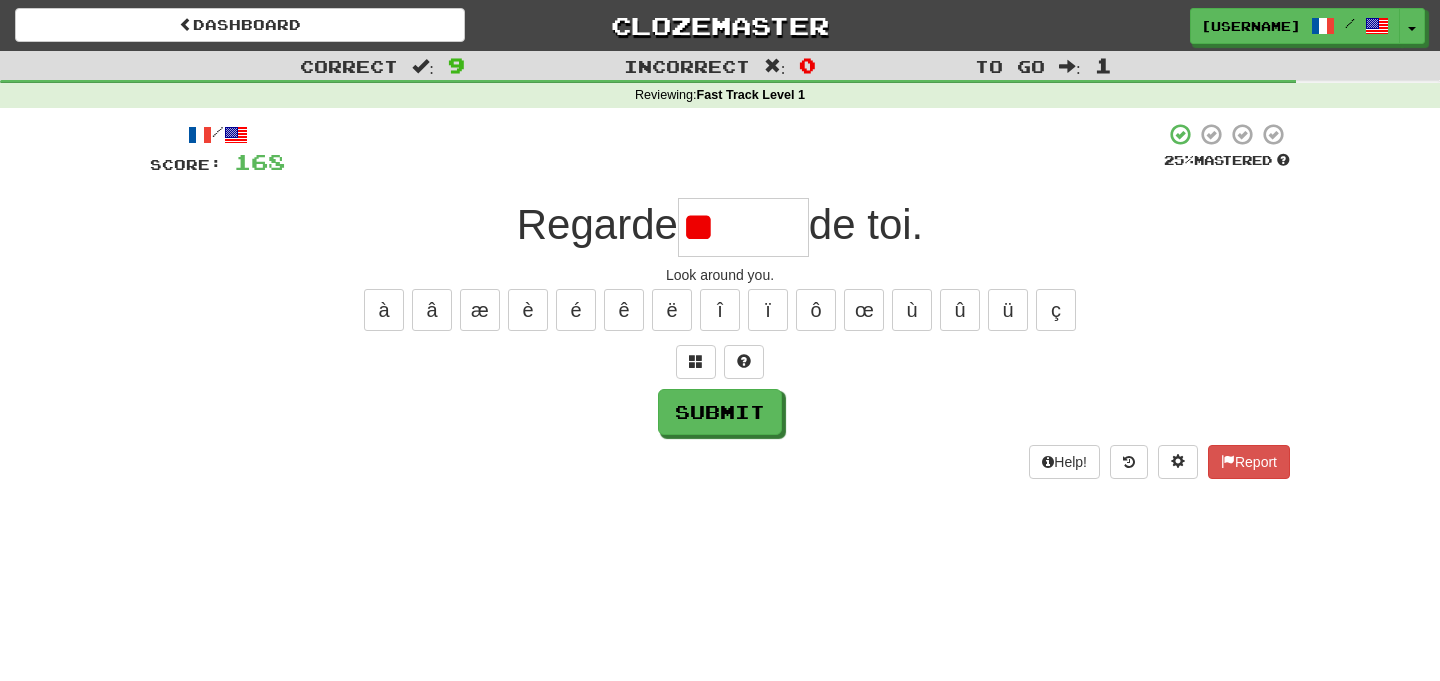 type on "*" 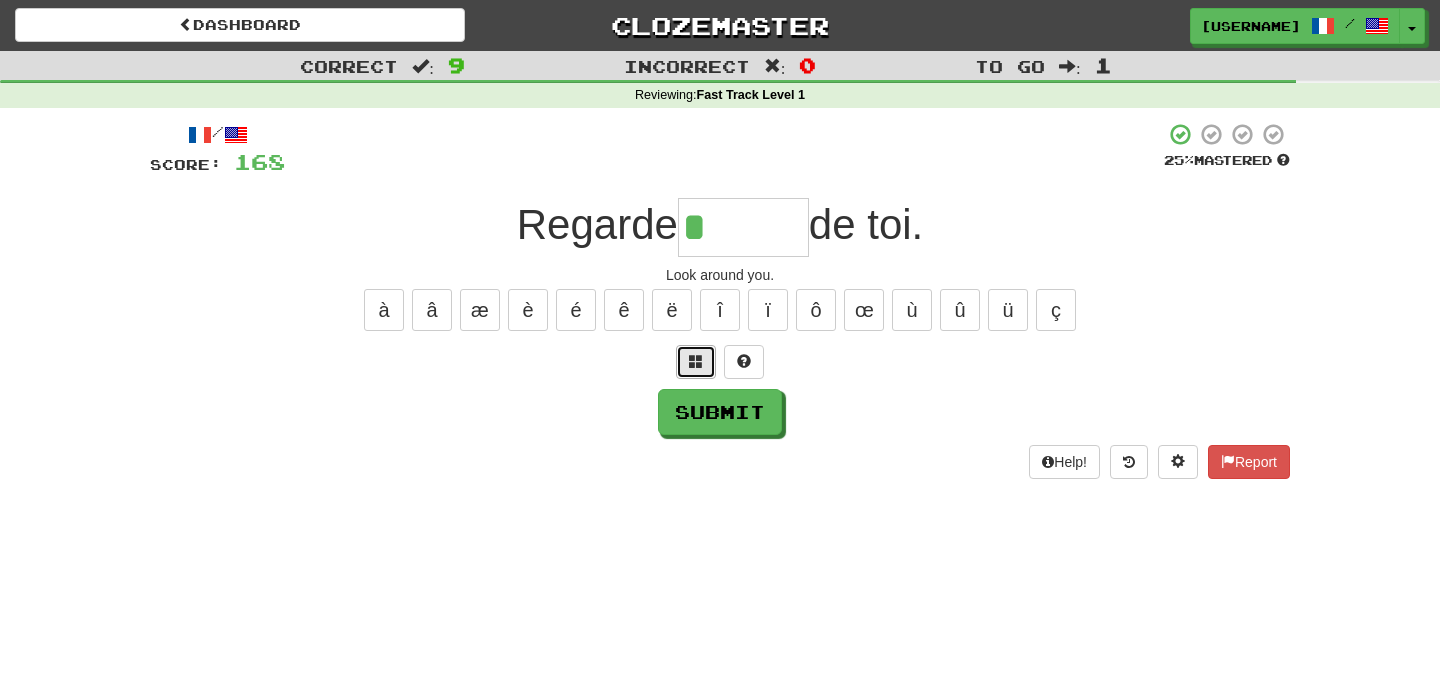 click at bounding box center (696, 361) 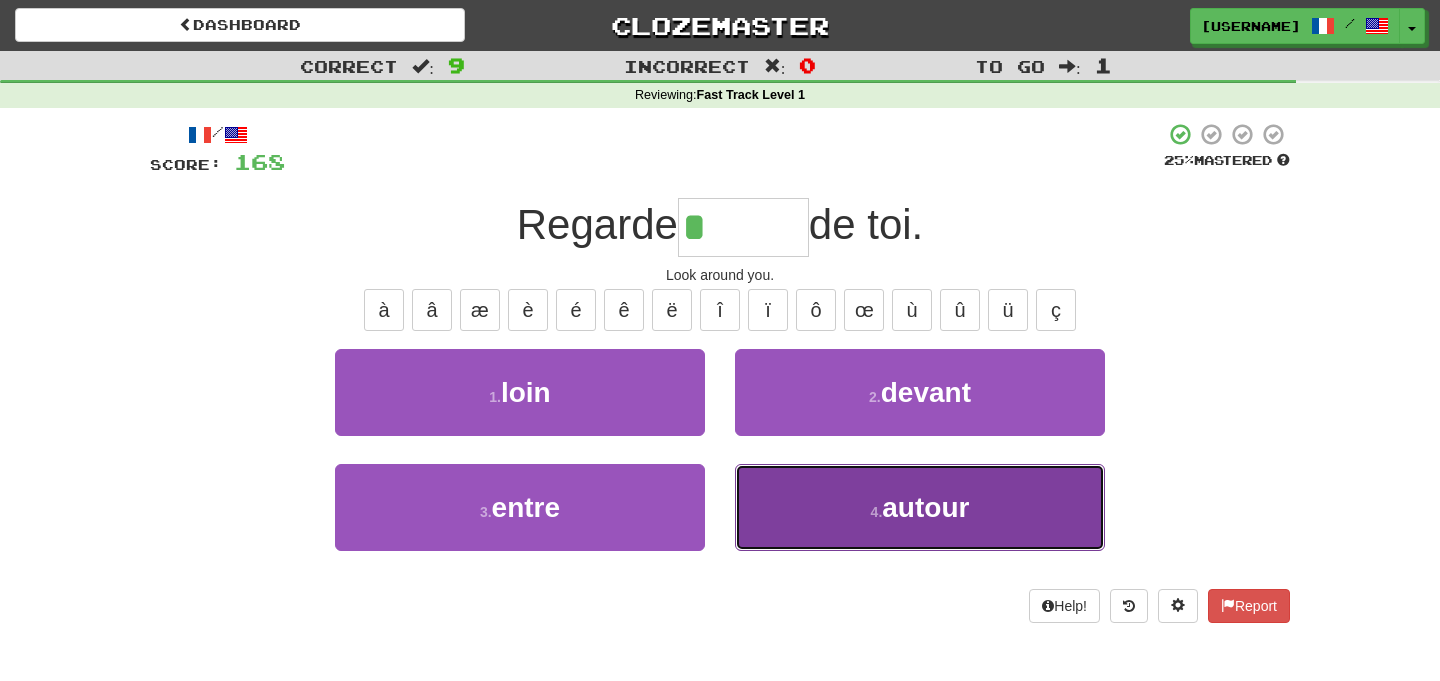 click on "4 .  autour" at bounding box center (920, 507) 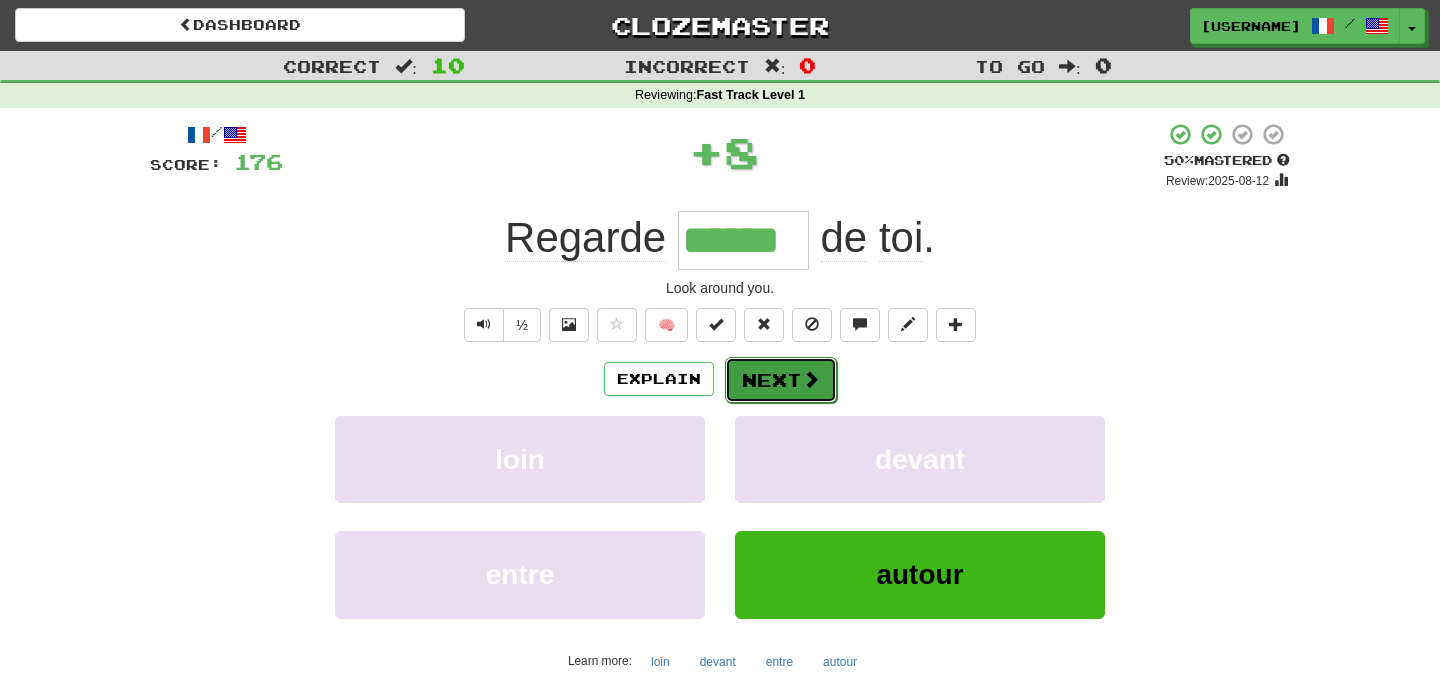 click on "Next" at bounding box center [781, 380] 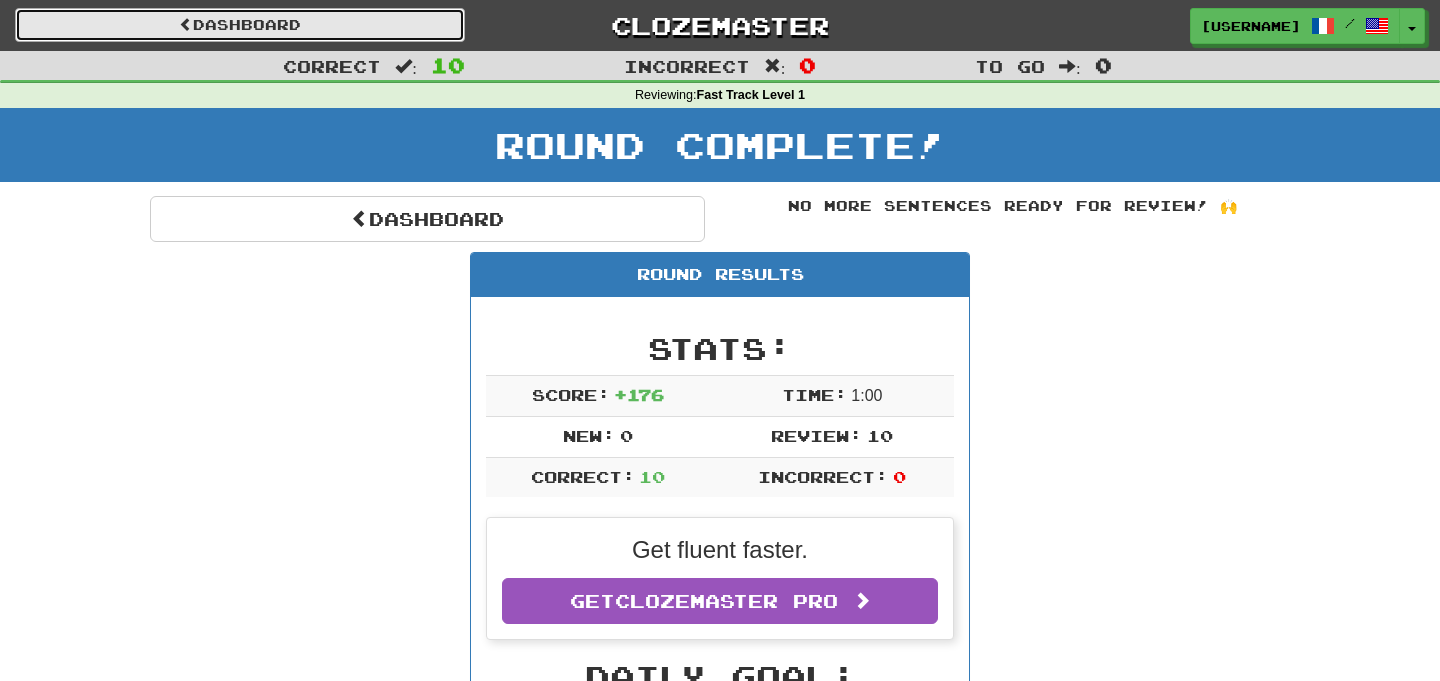 click on "Dashboard" at bounding box center [240, 25] 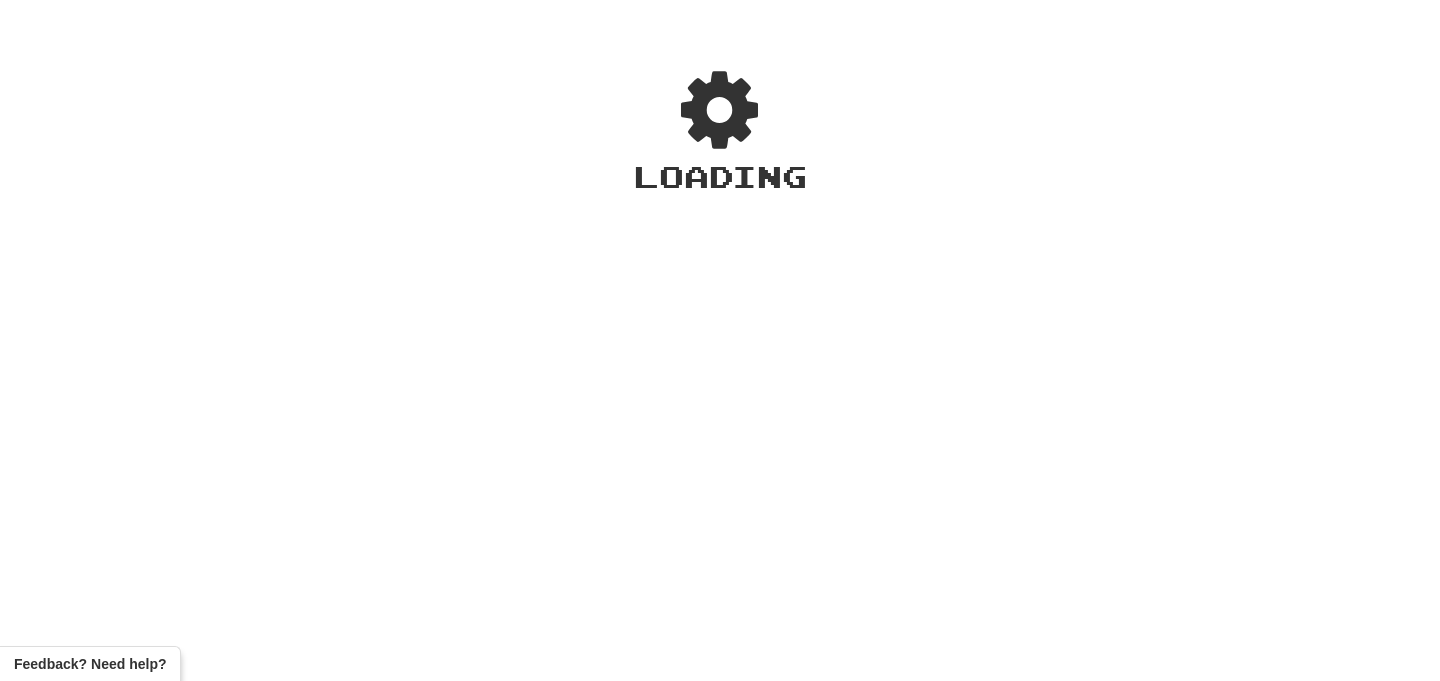 scroll, scrollTop: 0, scrollLeft: 0, axis: both 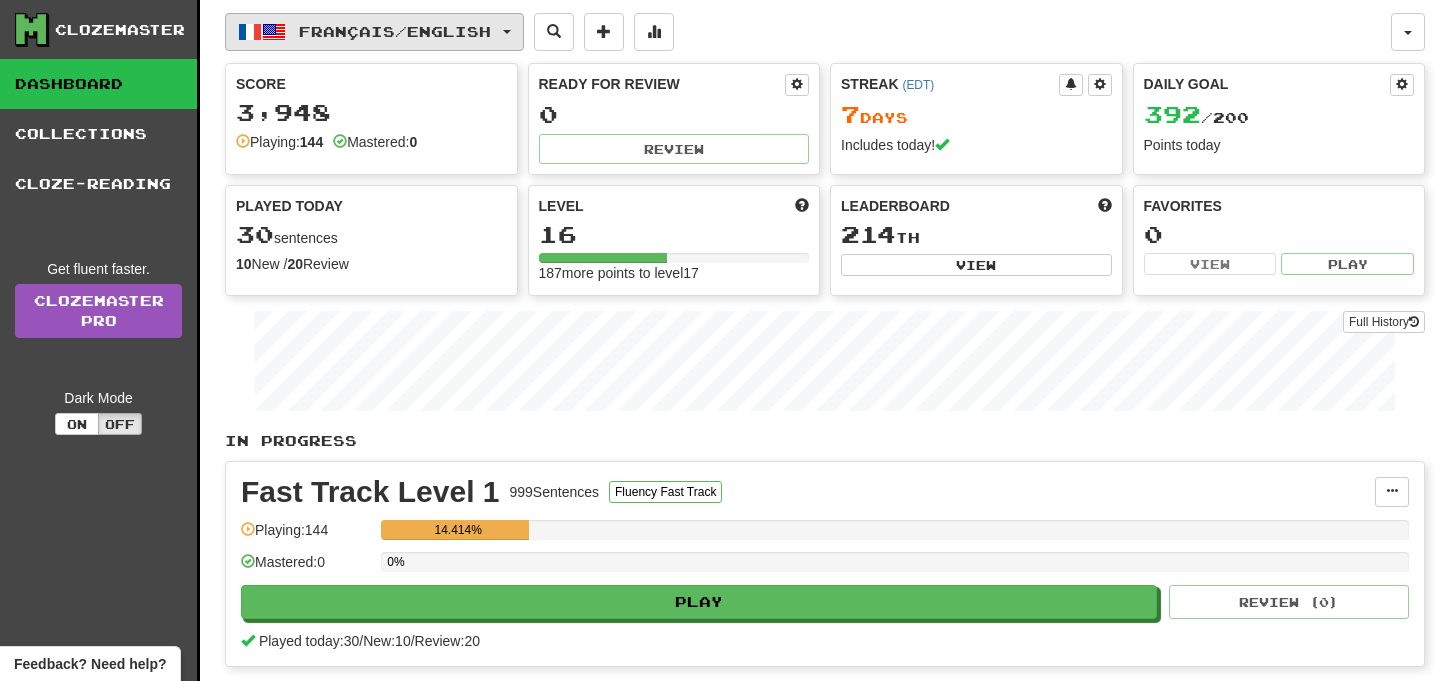 click on "Français  /  English" at bounding box center (374, 32) 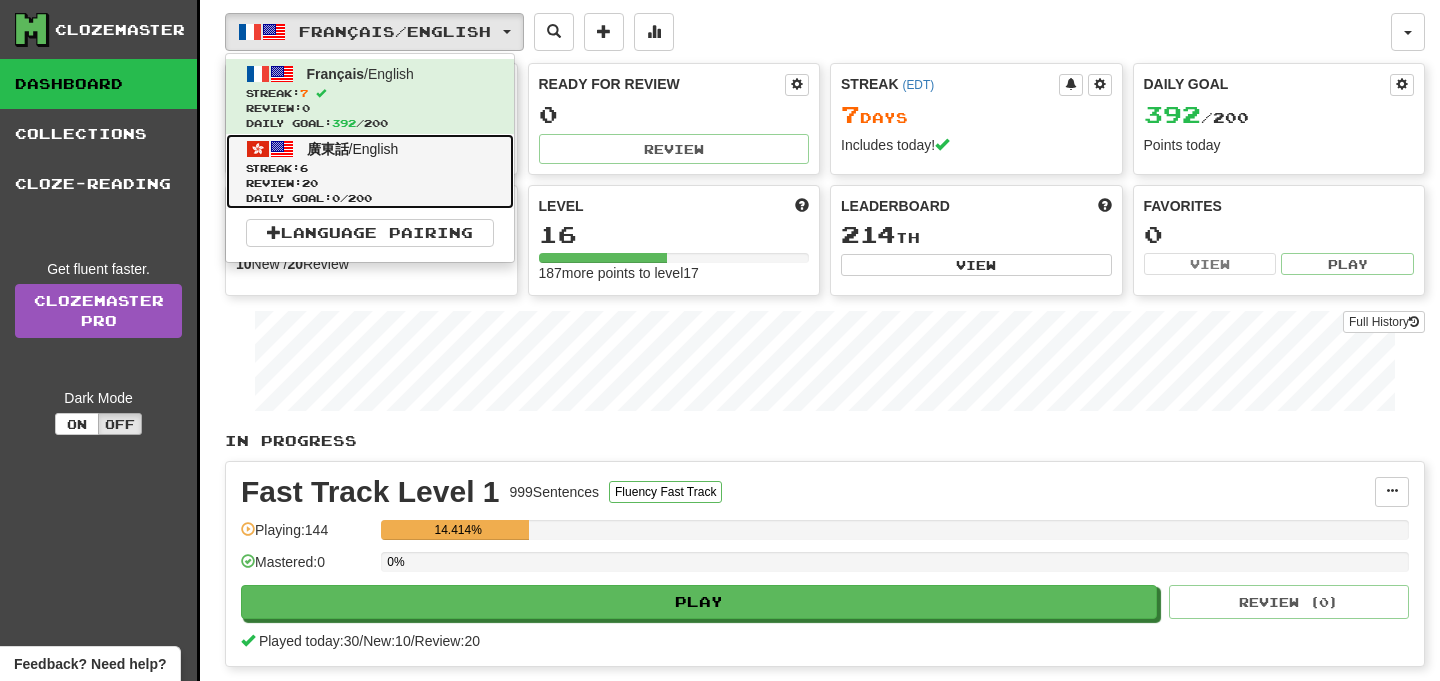 click on "Streak:  6" at bounding box center [370, 168] 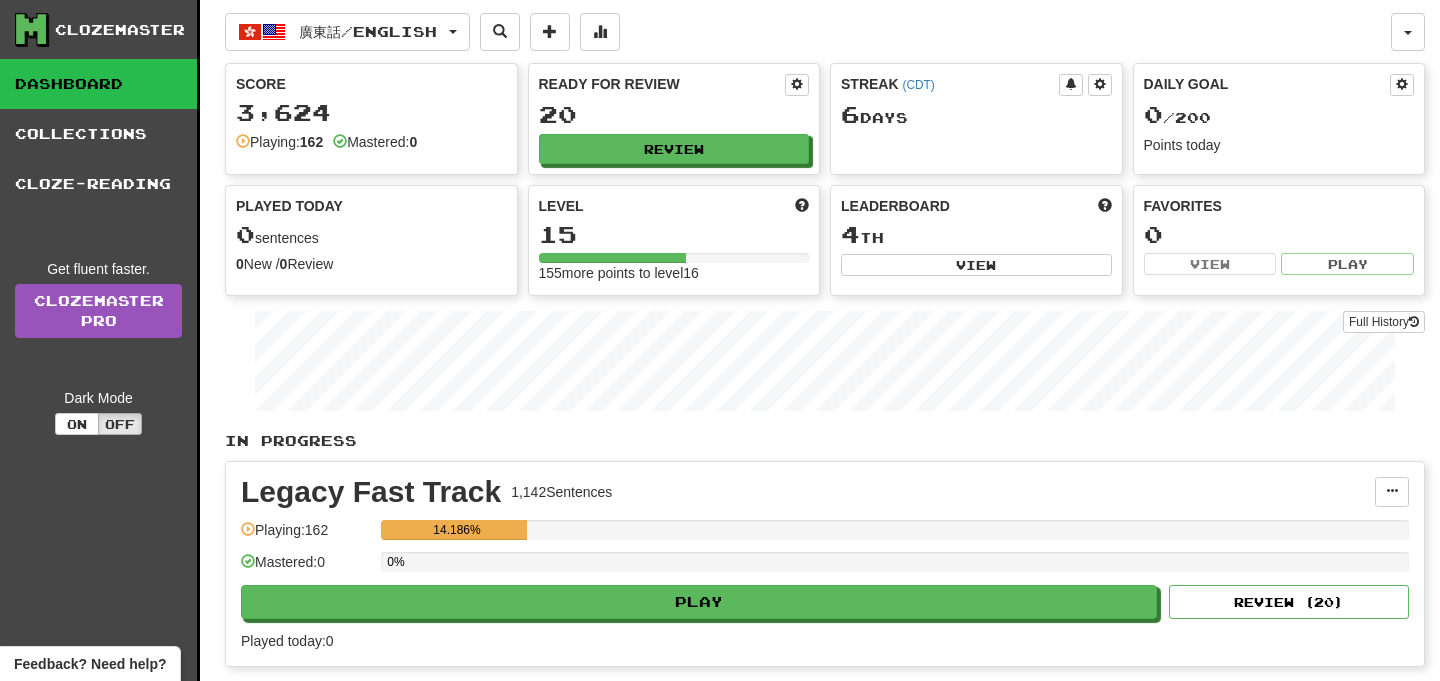 scroll, scrollTop: 0, scrollLeft: 0, axis: both 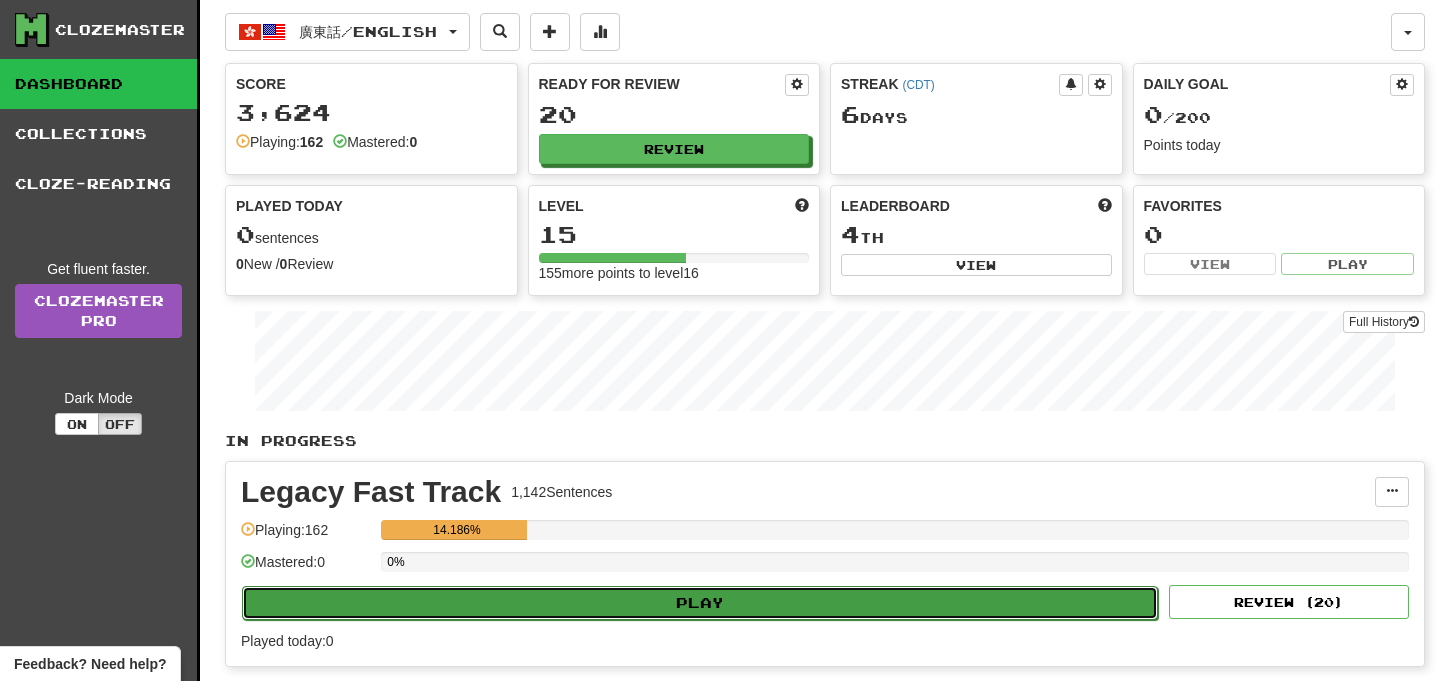 click on "Play" at bounding box center (700, 603) 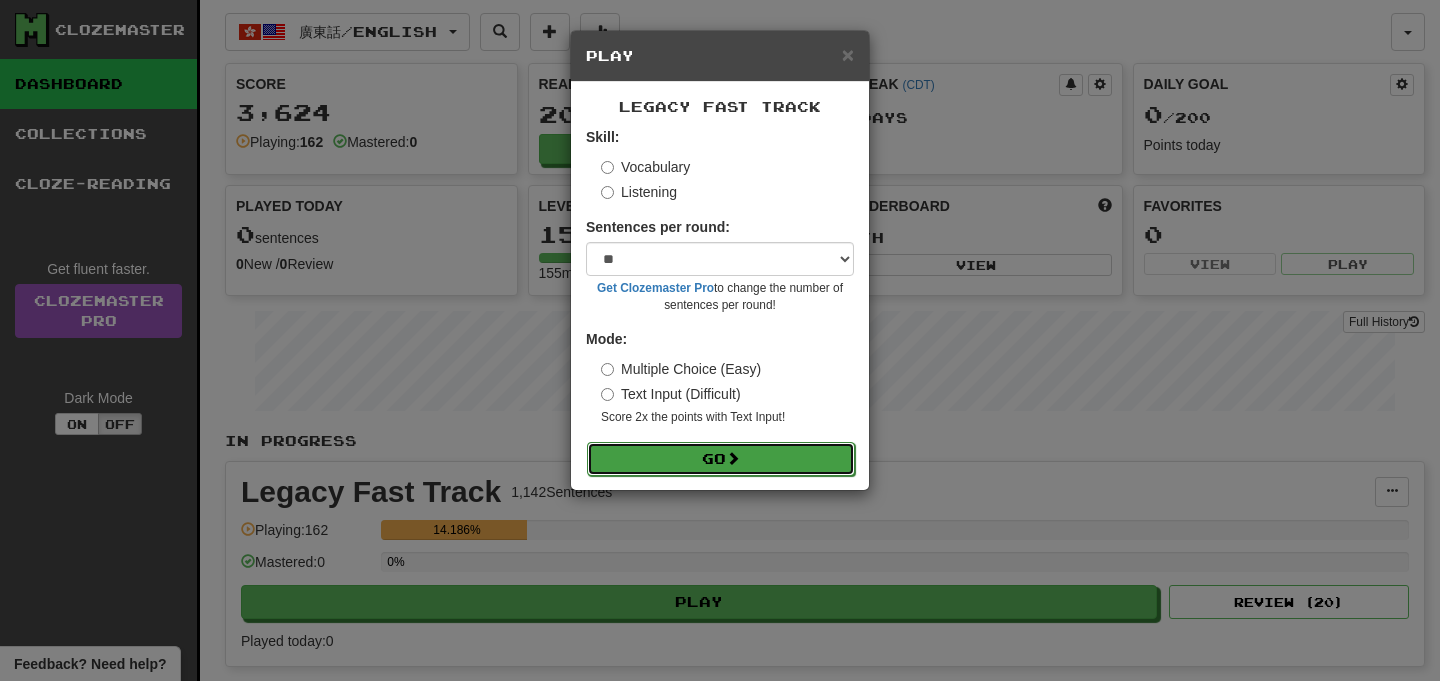 click on "Go" at bounding box center (721, 459) 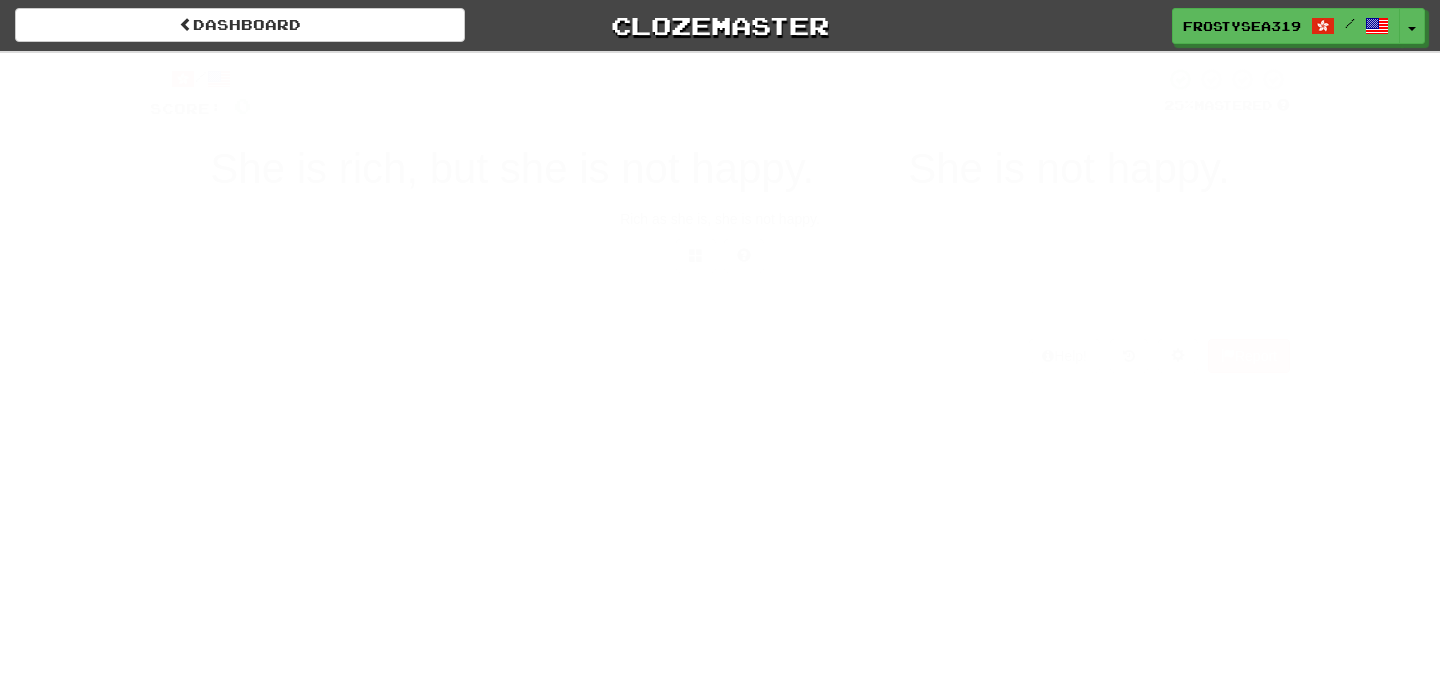 scroll, scrollTop: 0, scrollLeft: 0, axis: both 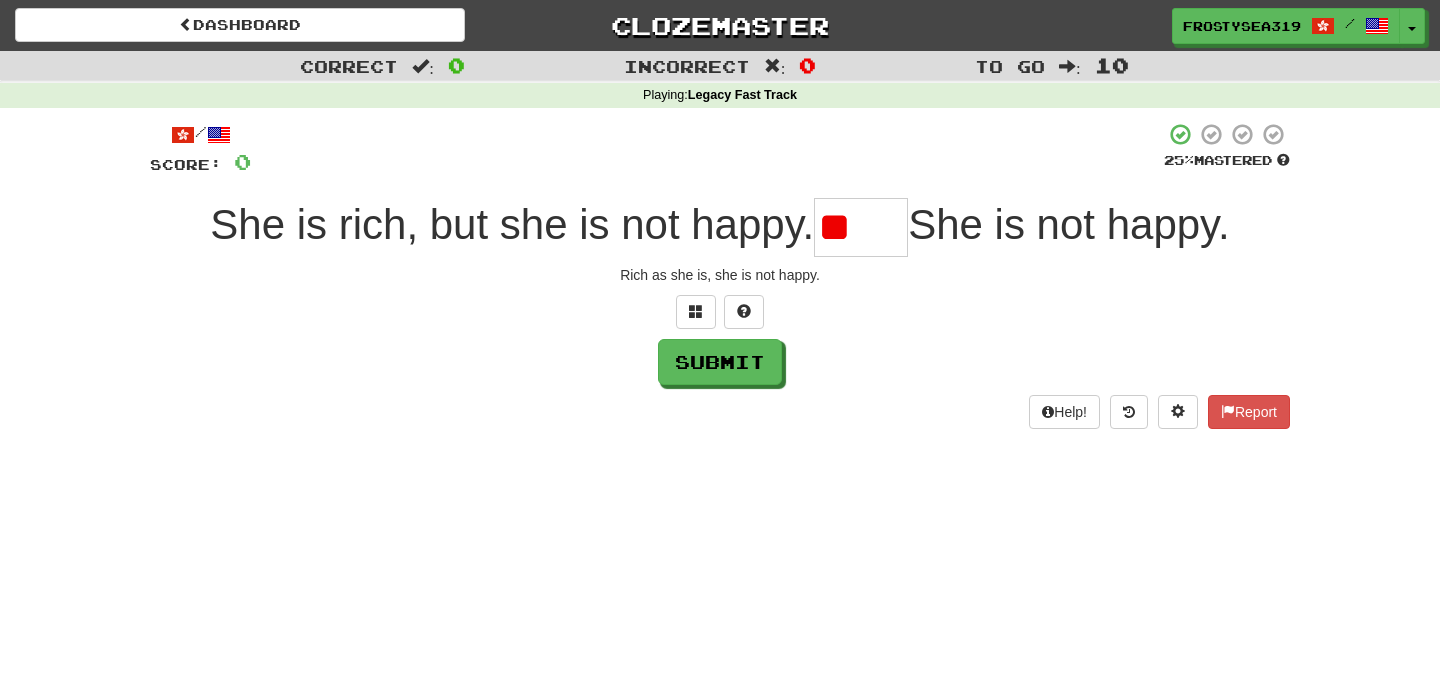 type on "*" 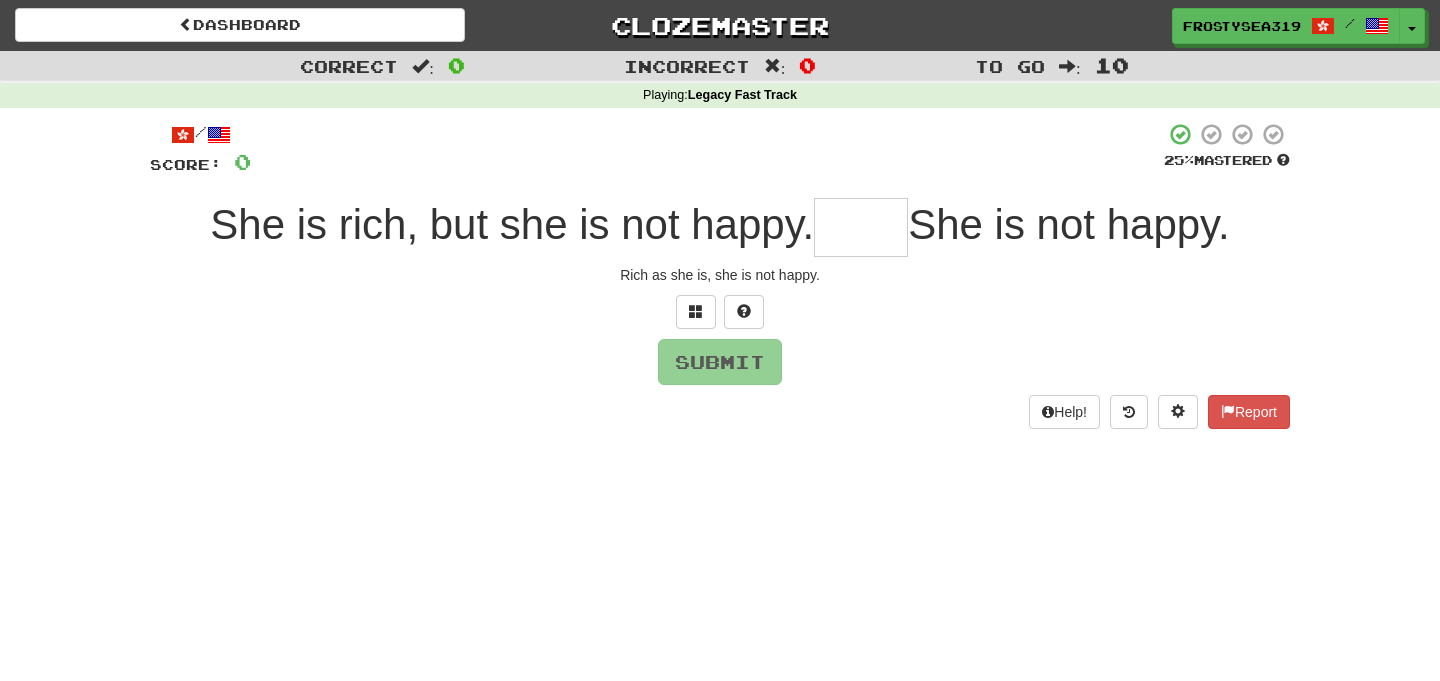 click at bounding box center (861, 227) 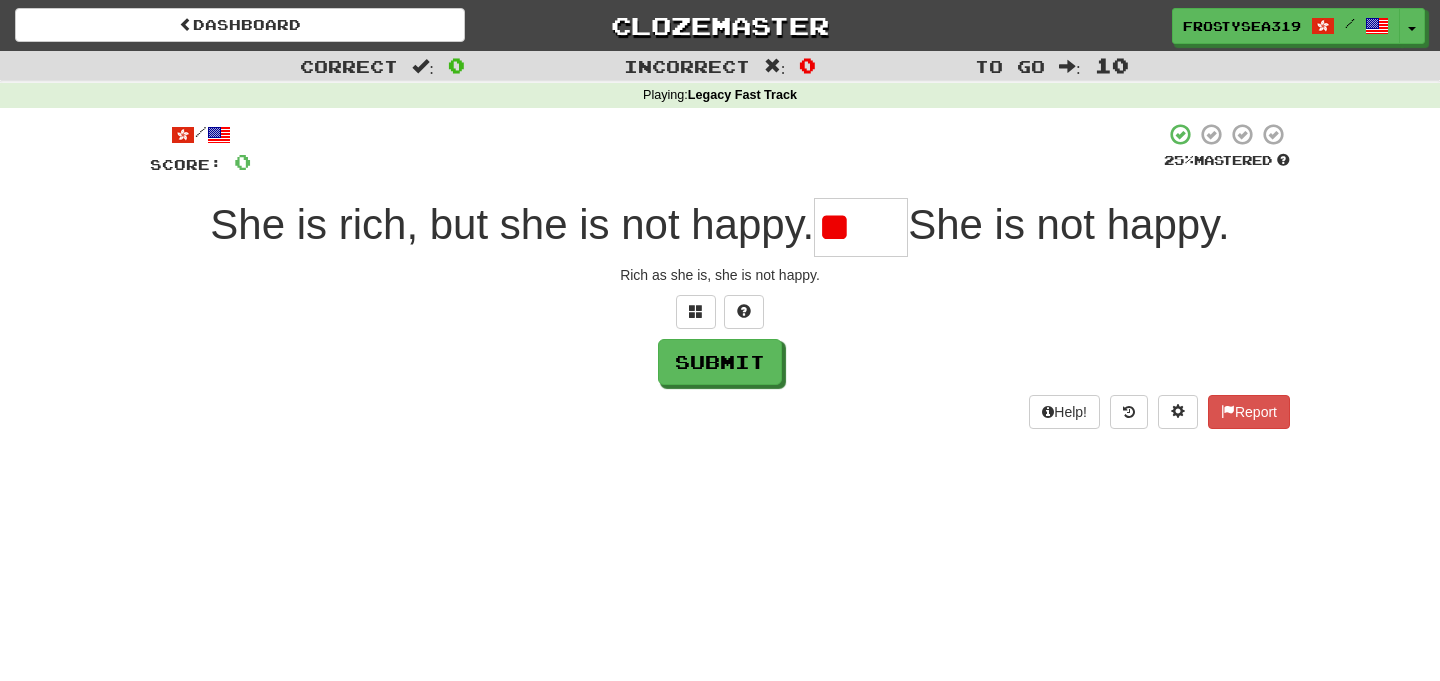 scroll, scrollTop: 0, scrollLeft: 0, axis: both 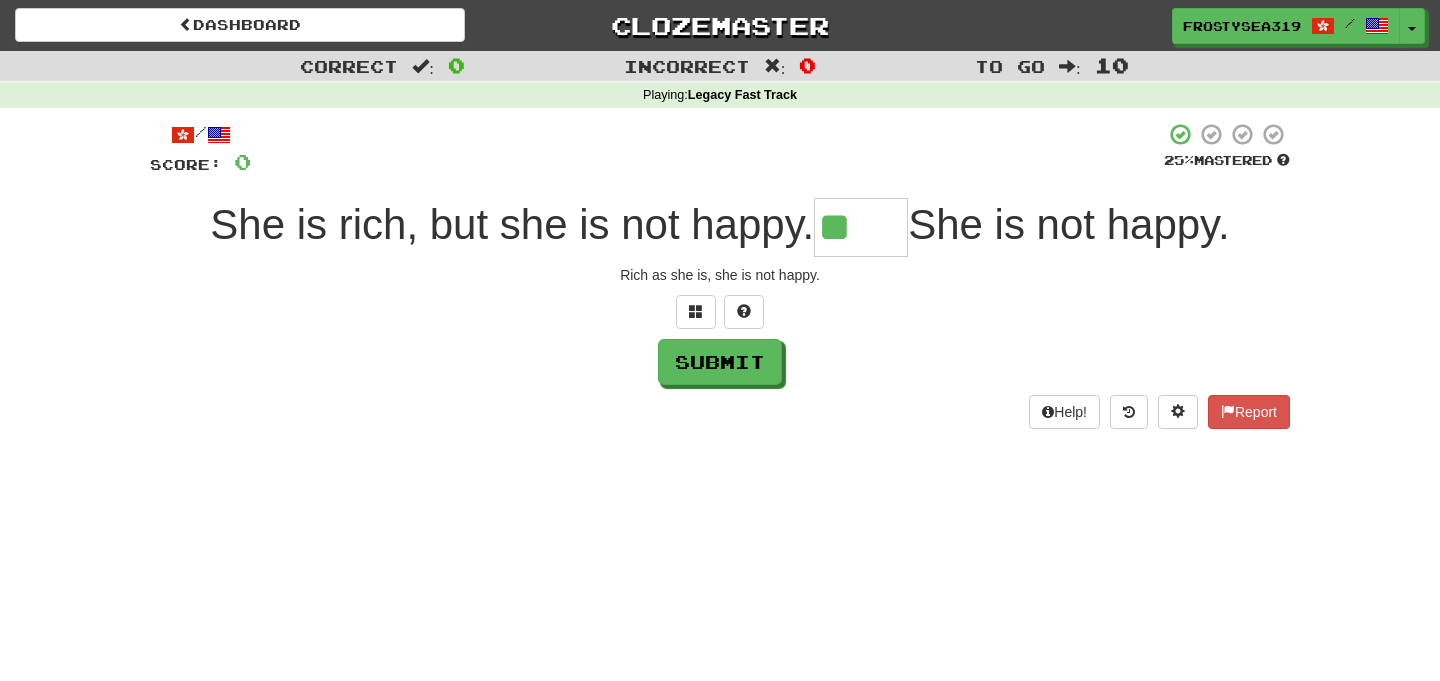 type on "**" 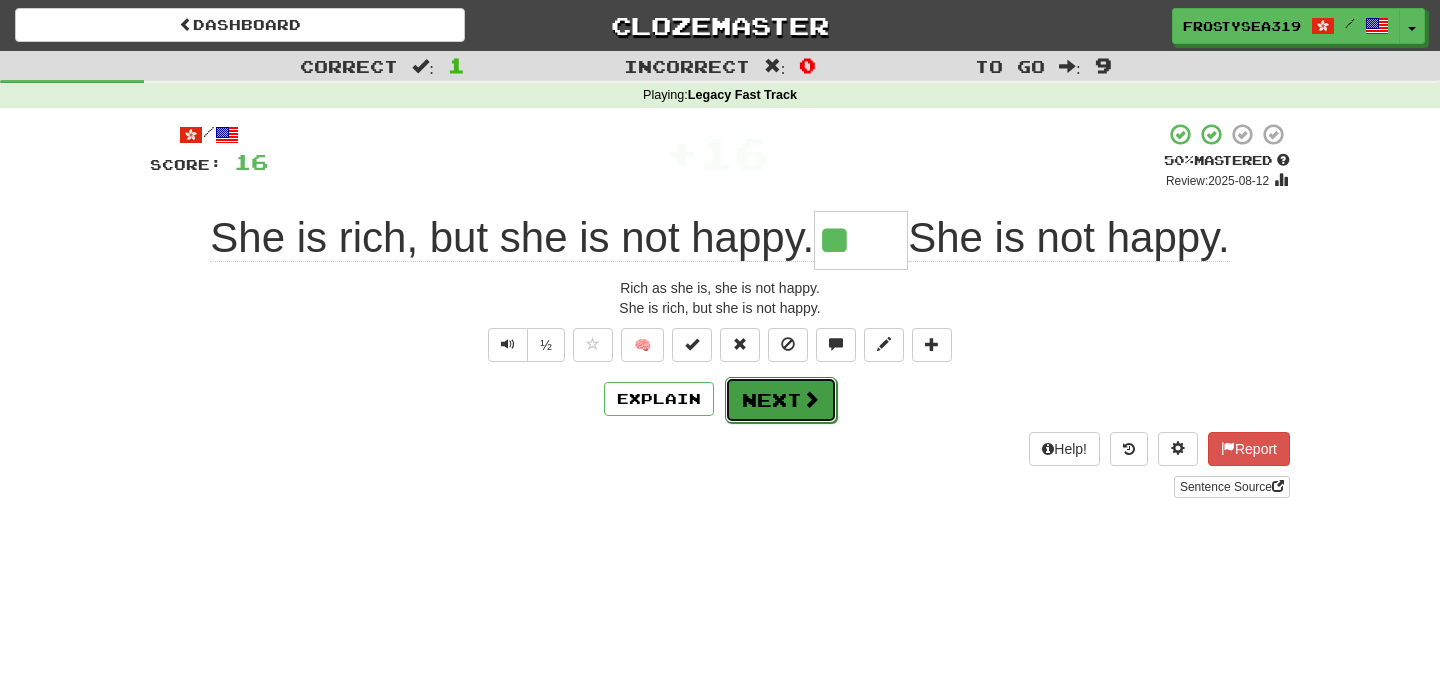 click on "Next" at bounding box center [781, 400] 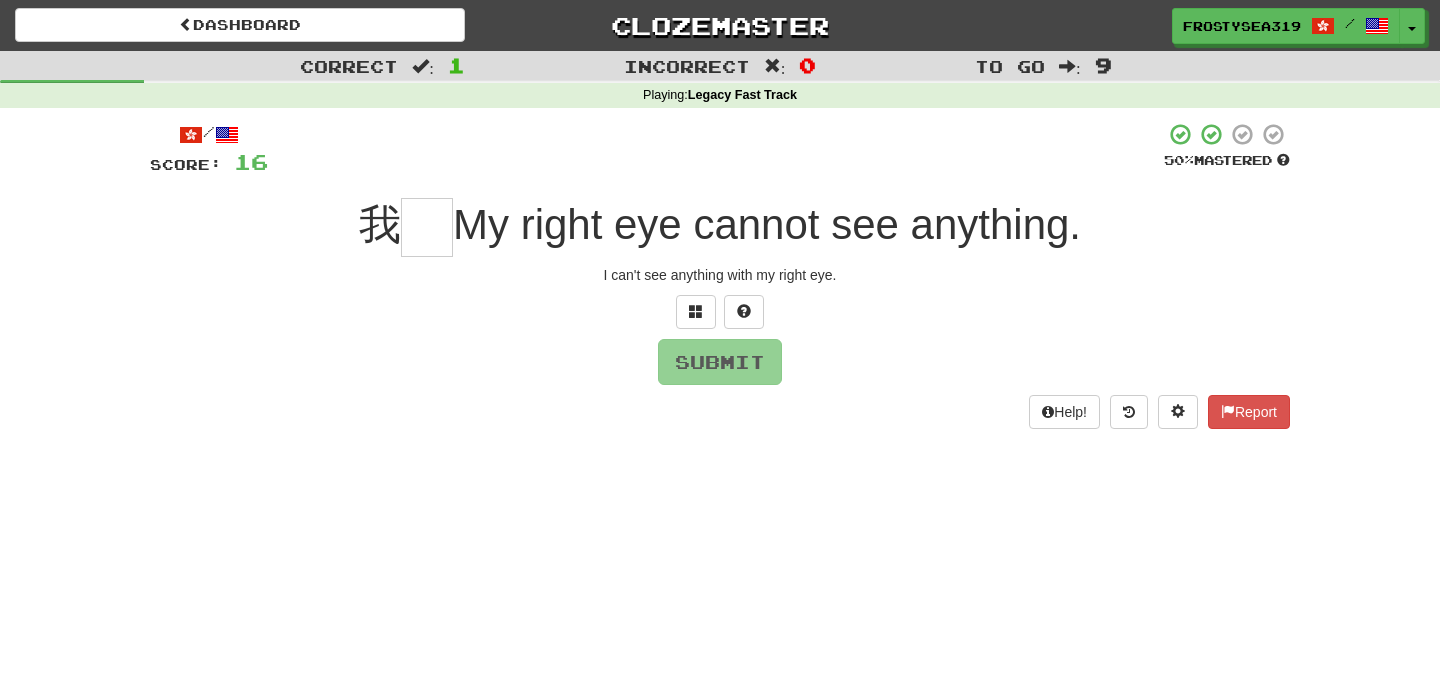click at bounding box center [427, 227] 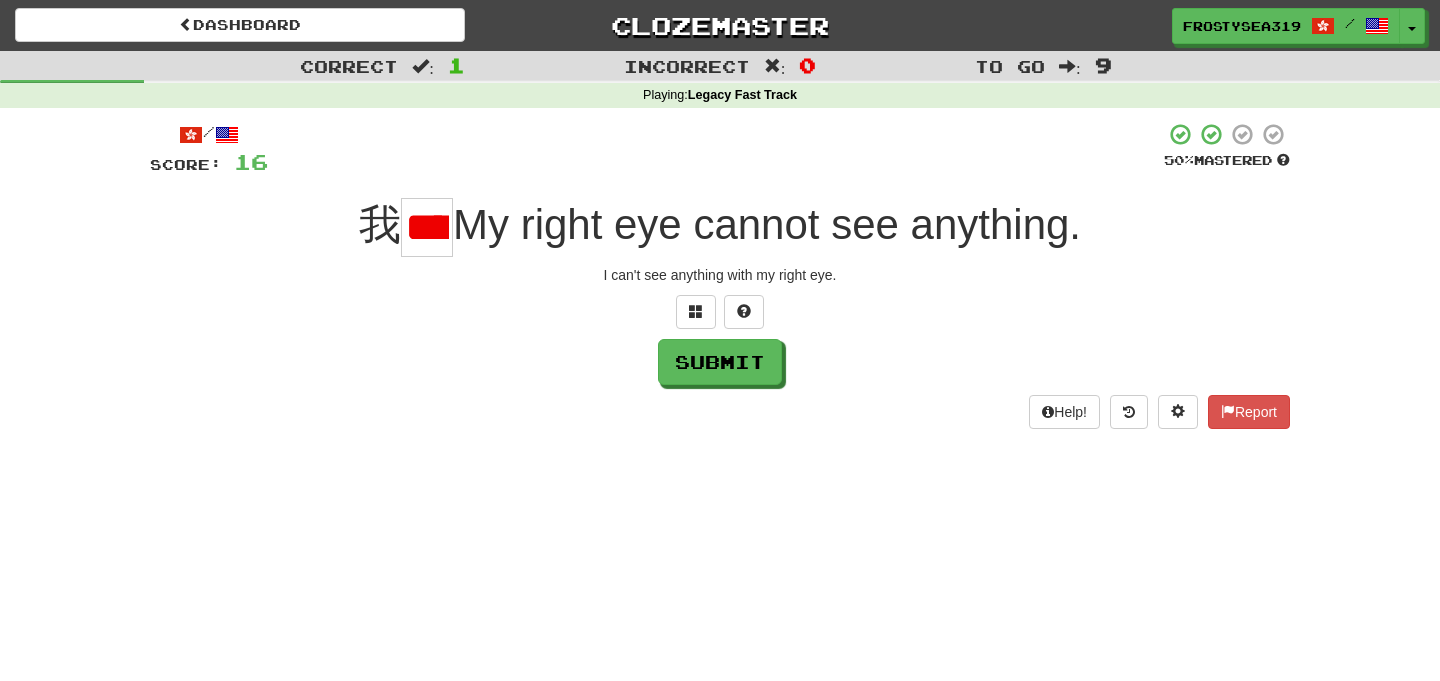 scroll, scrollTop: 0, scrollLeft: 47, axis: horizontal 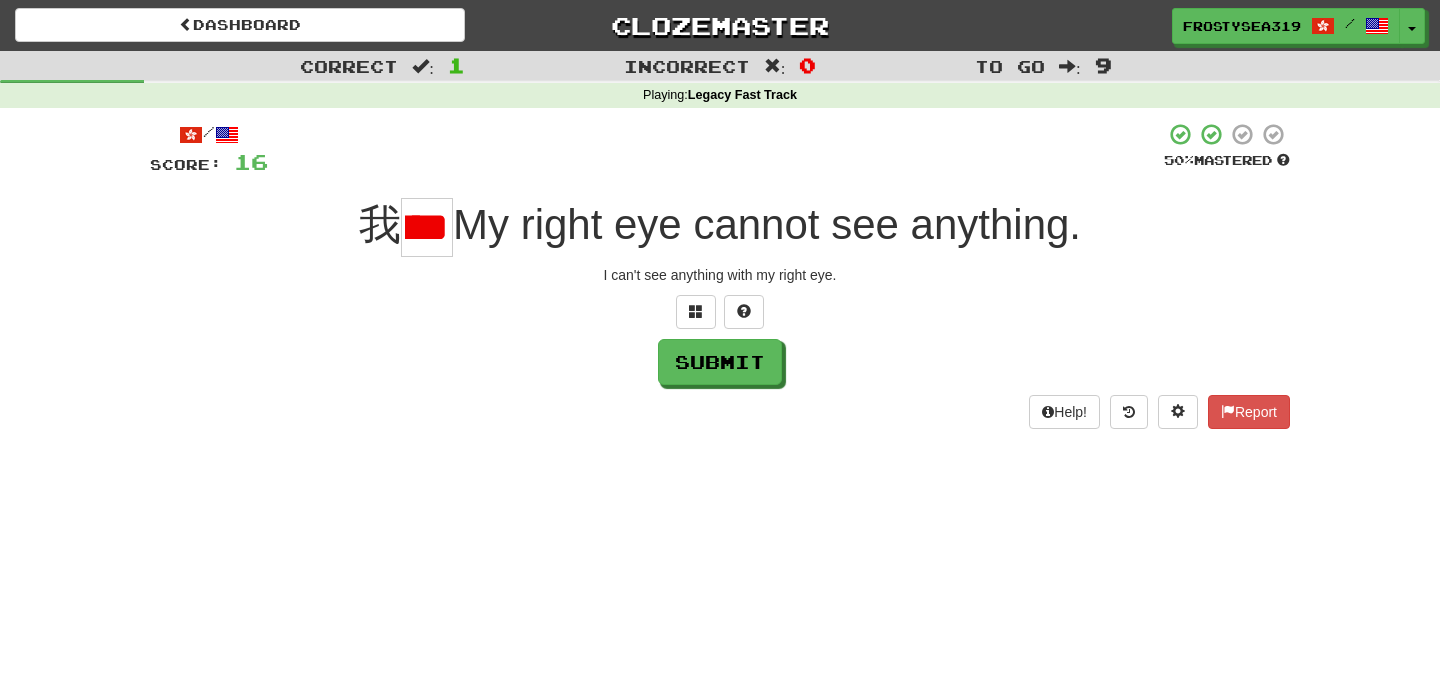 type on "*" 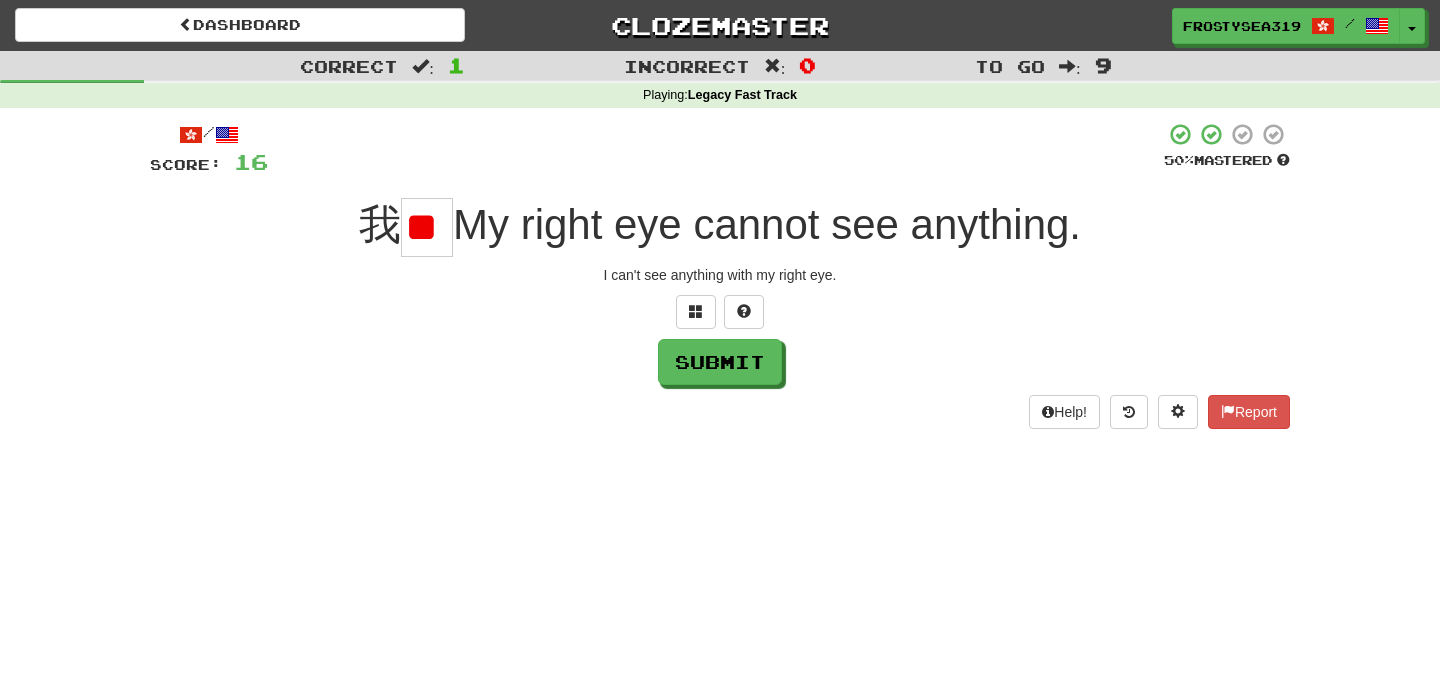 scroll, scrollTop: 0, scrollLeft: 2, axis: horizontal 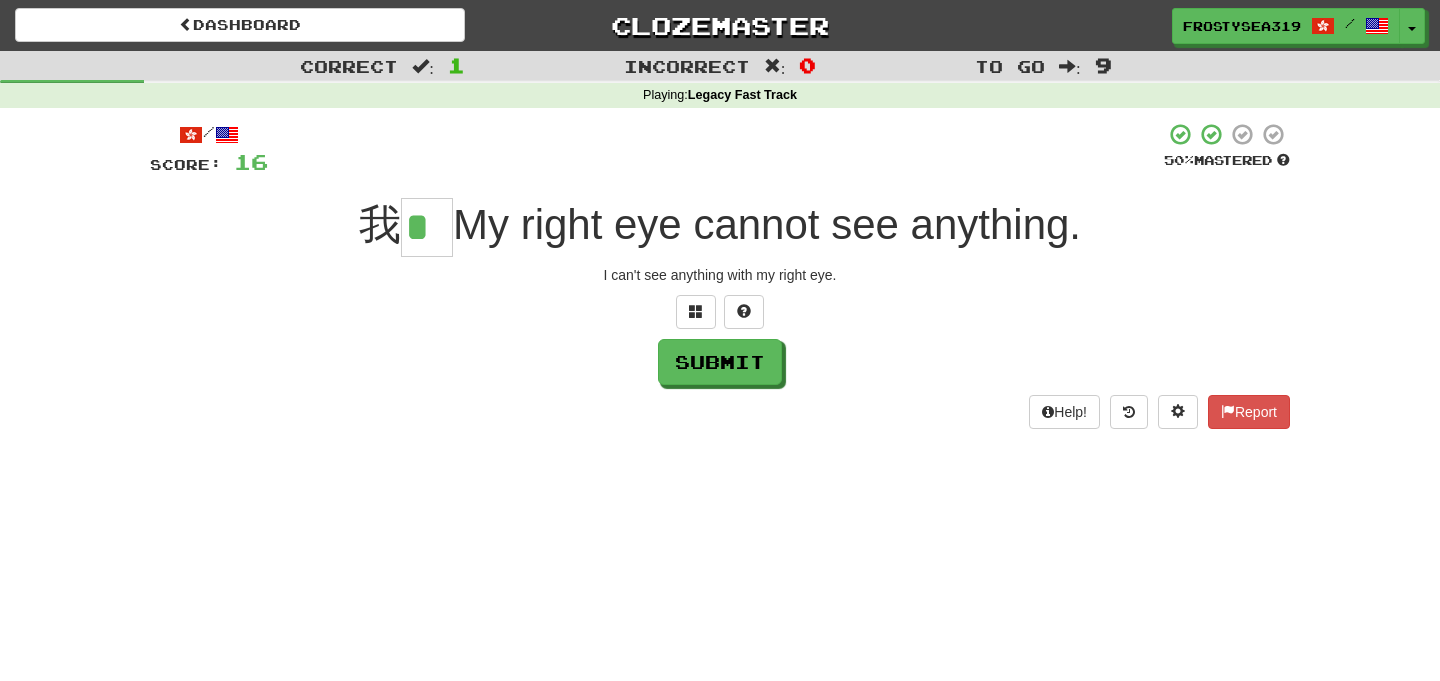 type on "*" 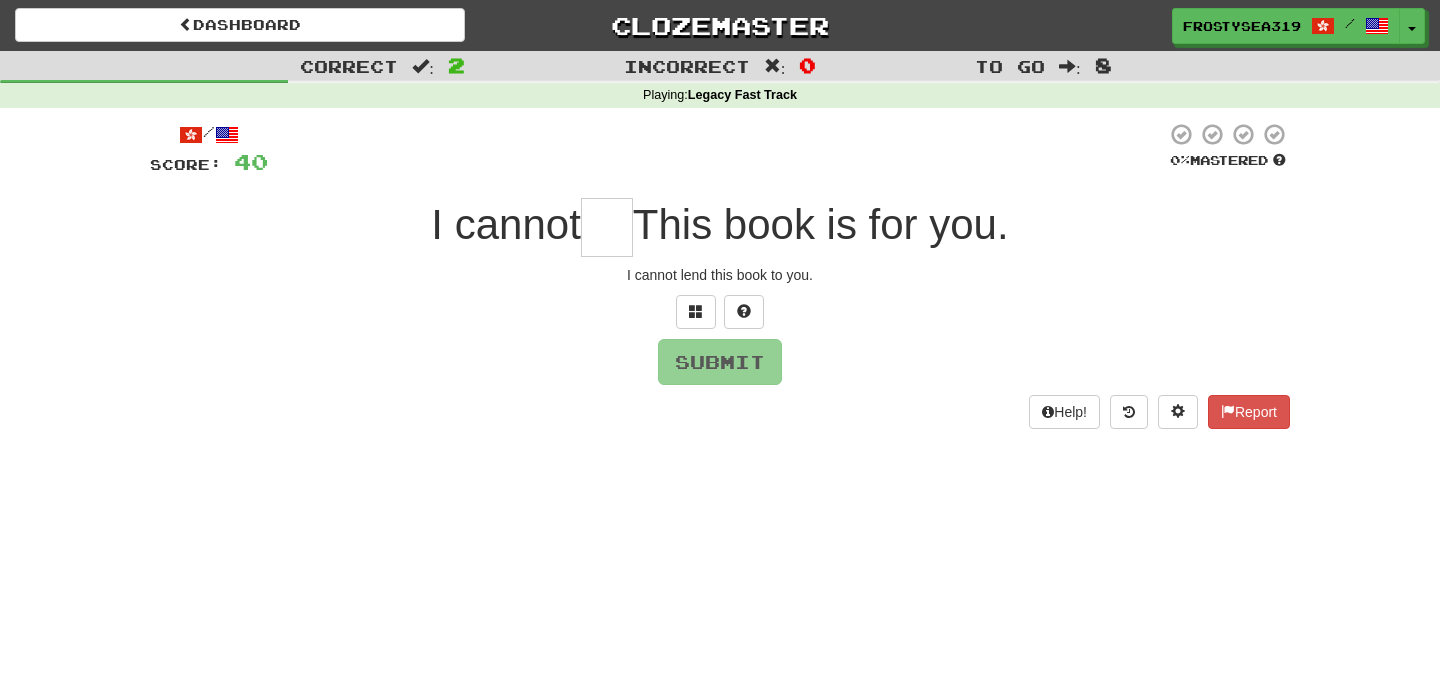 click at bounding box center (607, 227) 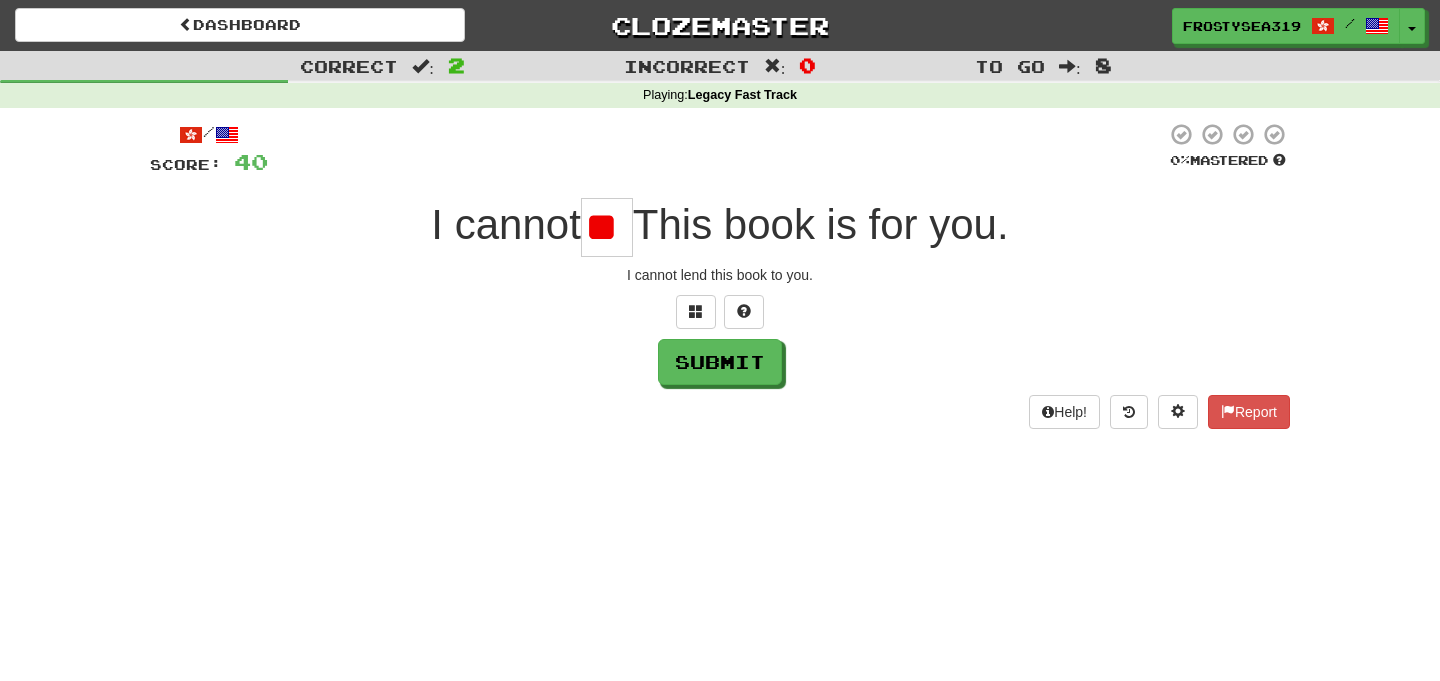 scroll, scrollTop: 0, scrollLeft: 0, axis: both 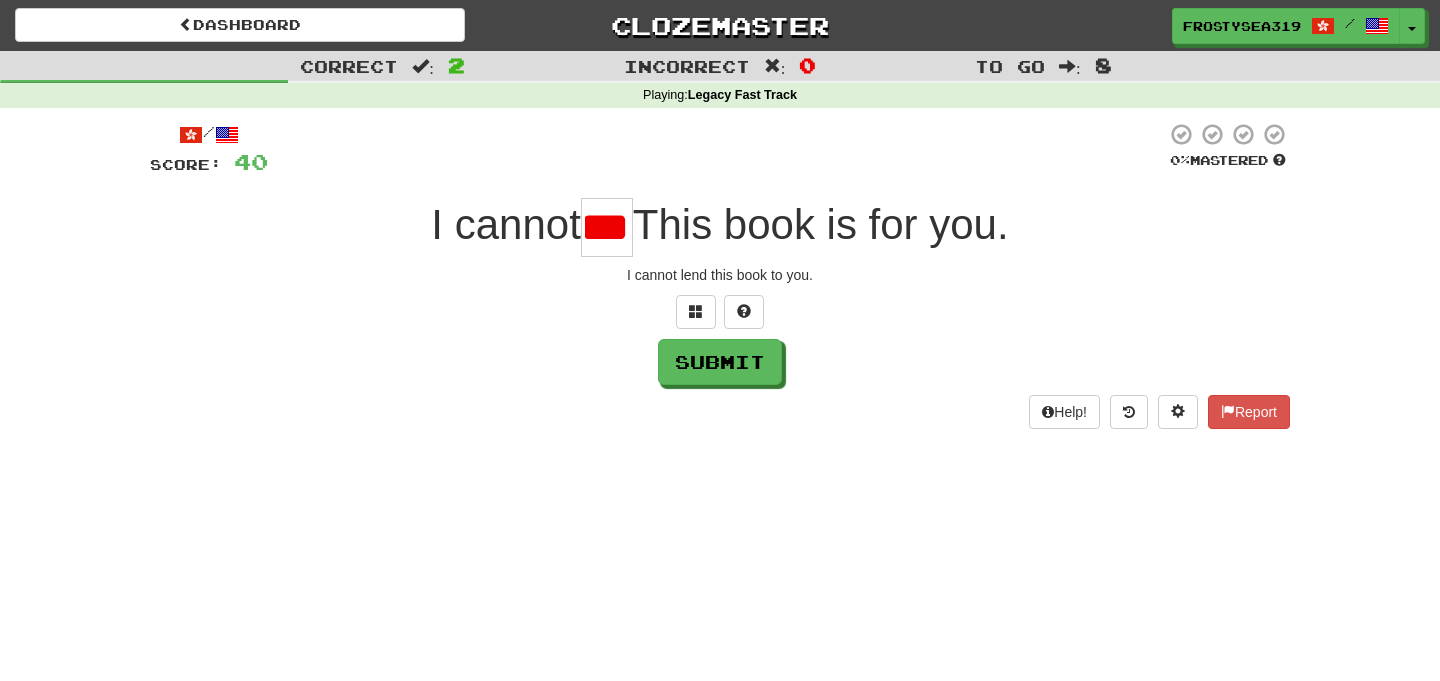 type on "*" 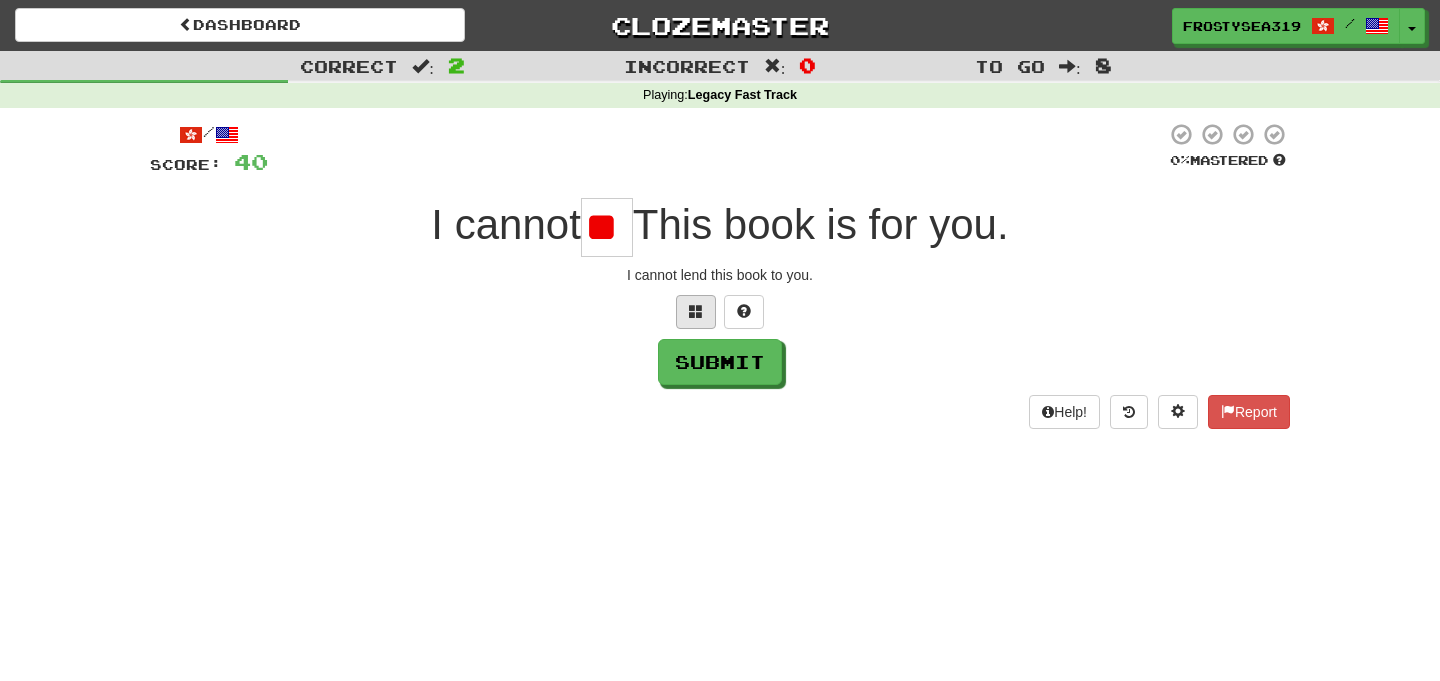 scroll, scrollTop: 0, scrollLeft: 0, axis: both 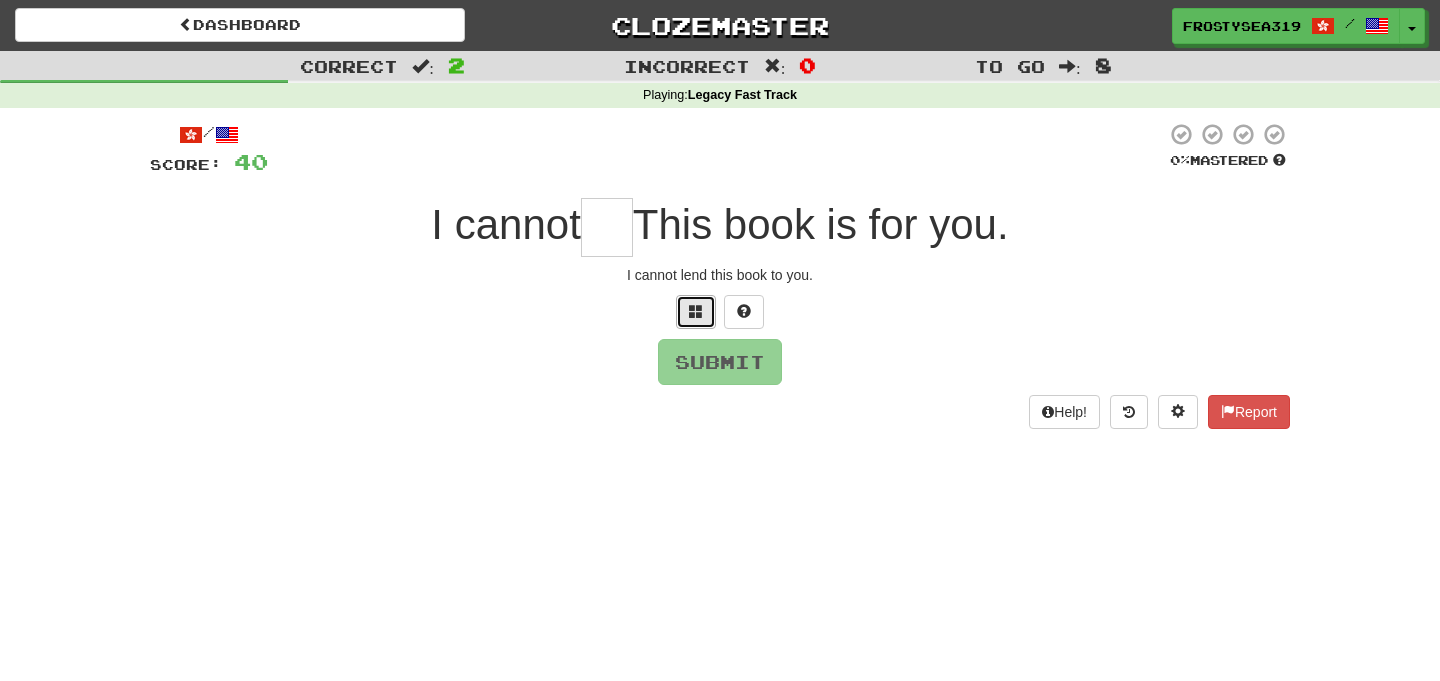 click at bounding box center (696, 311) 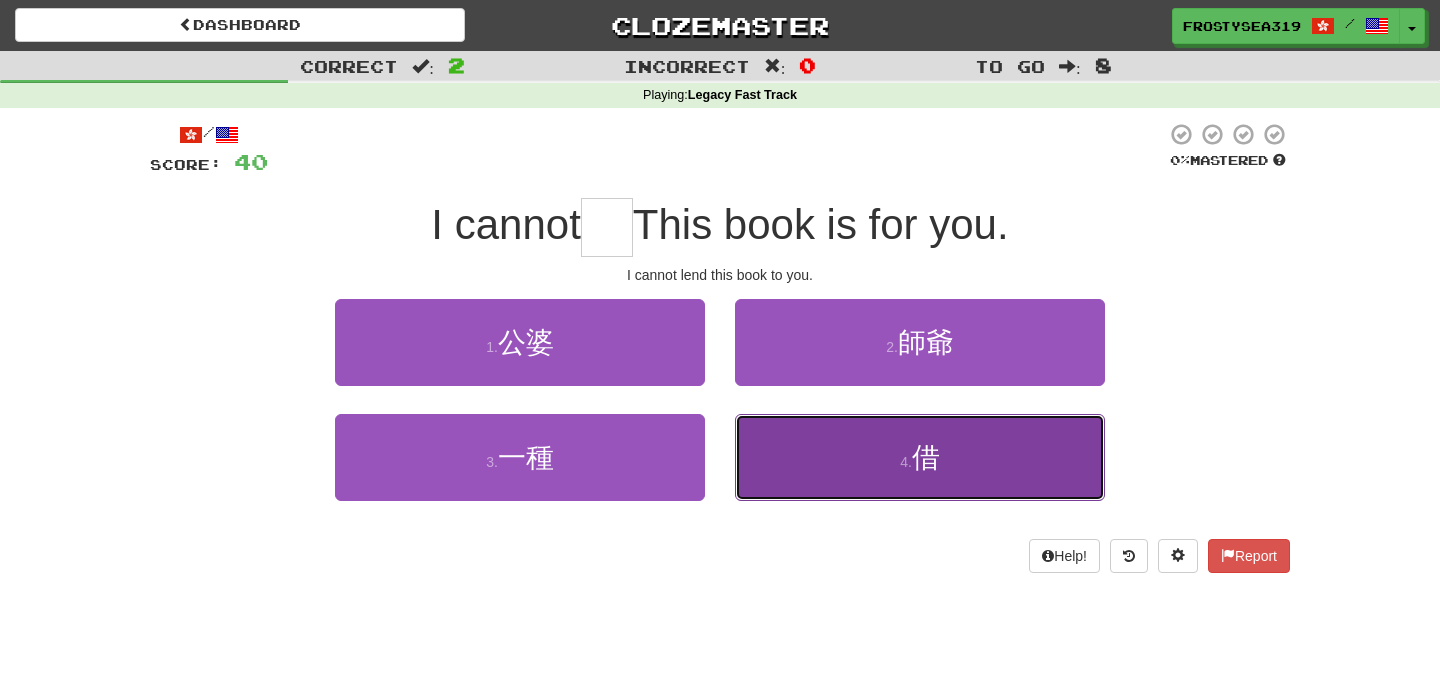 click on "4 .  借" at bounding box center (920, 457) 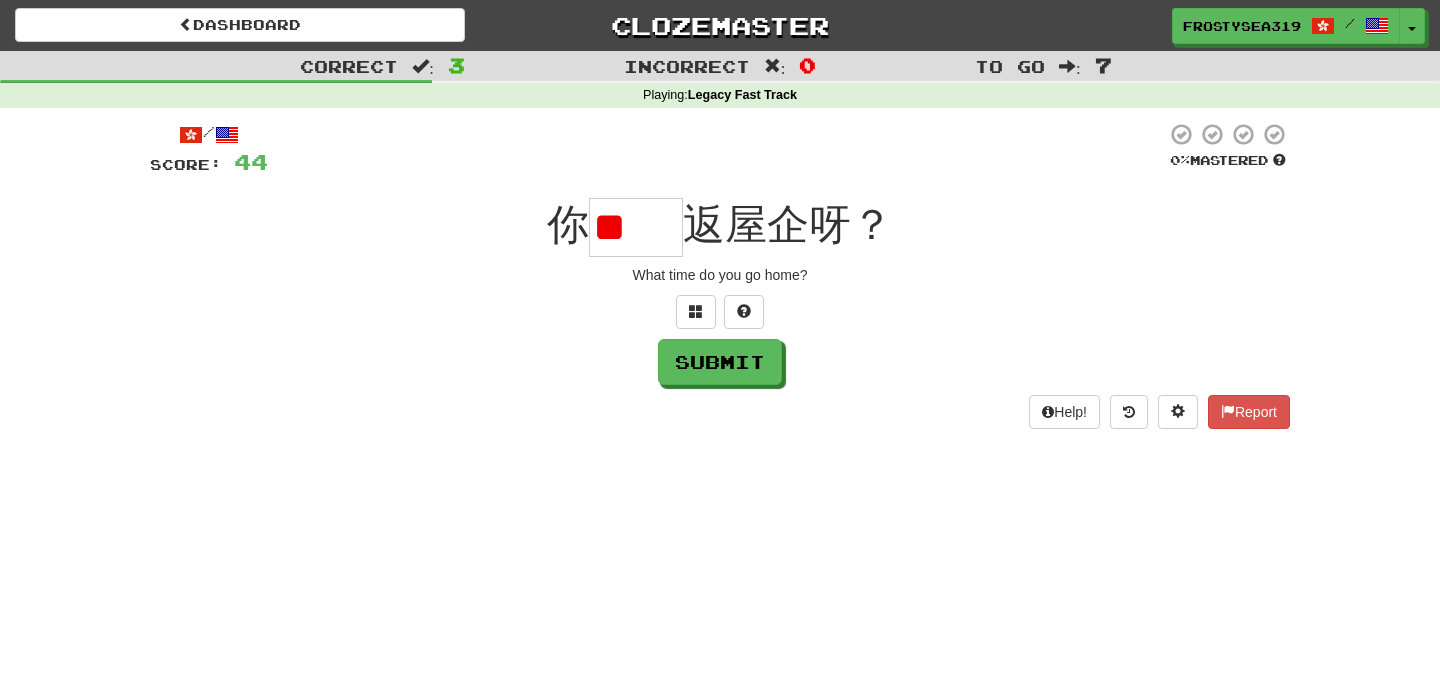 scroll, scrollTop: 0, scrollLeft: 0, axis: both 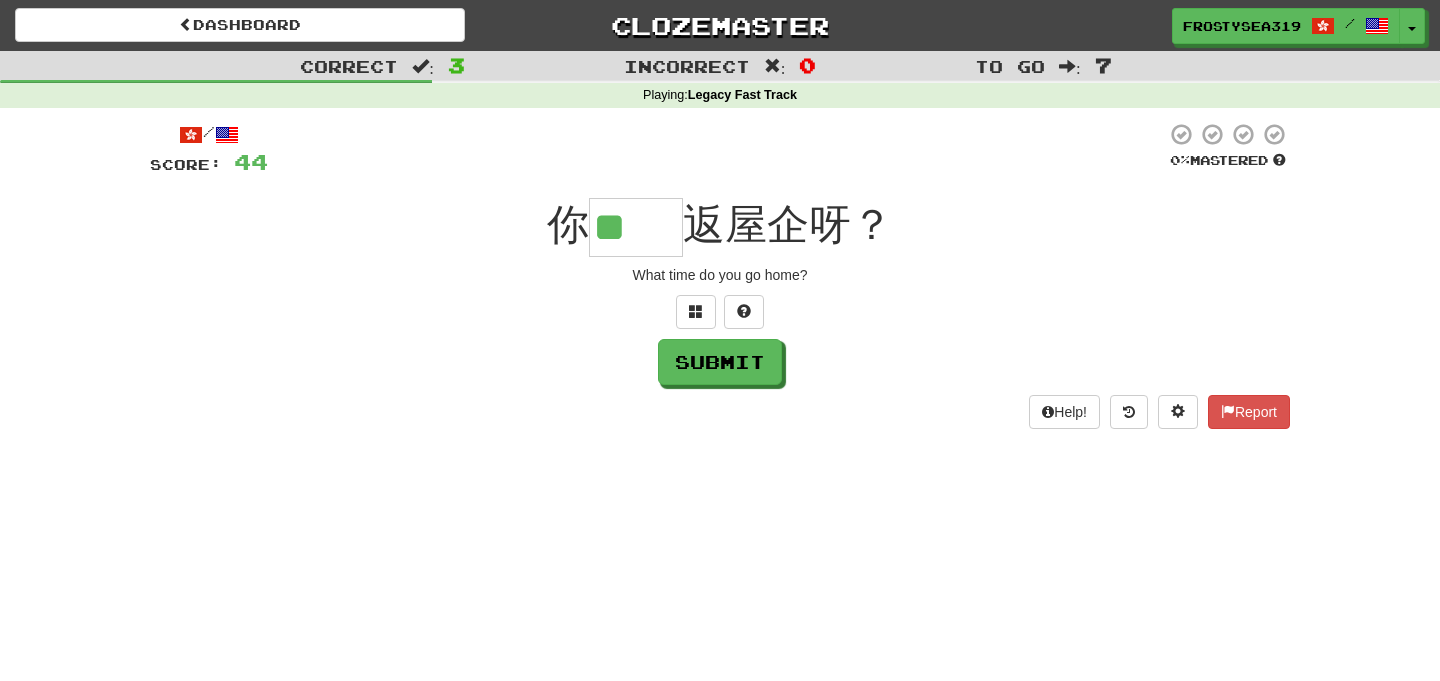 type on "**" 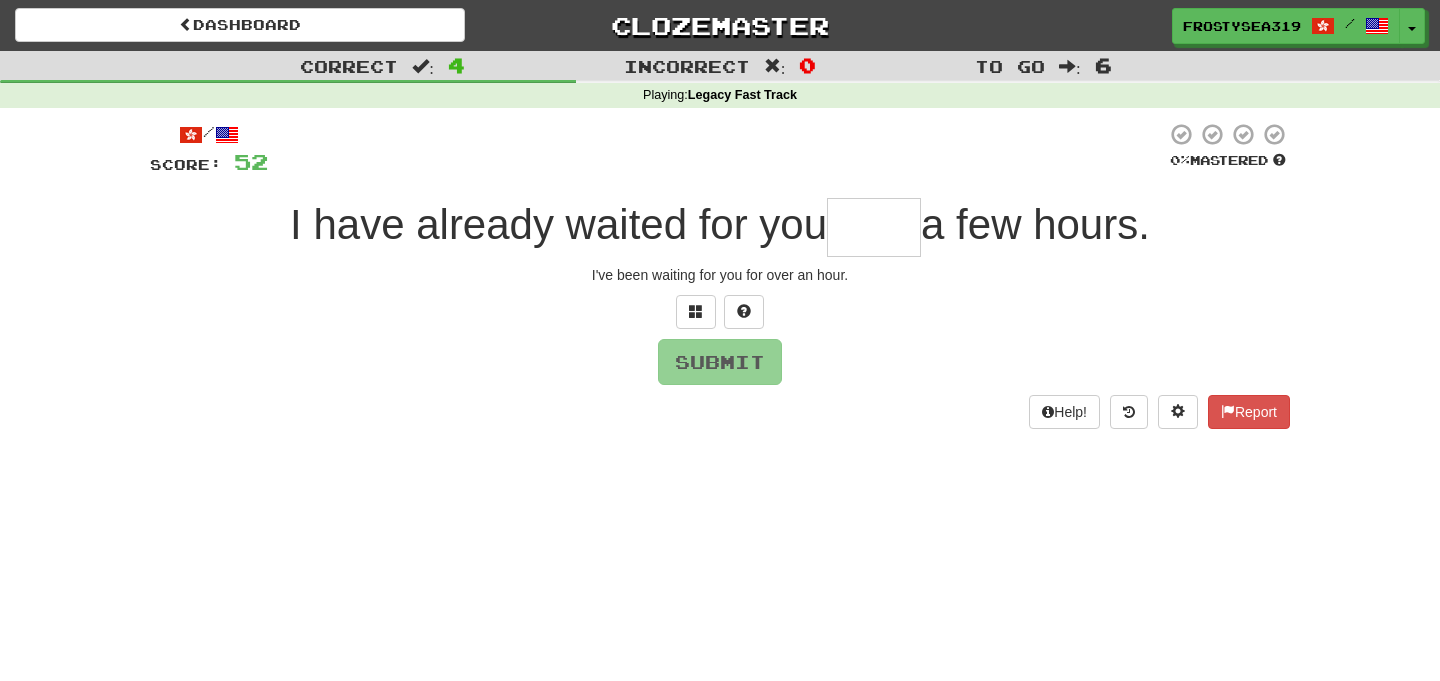 click at bounding box center (874, 227) 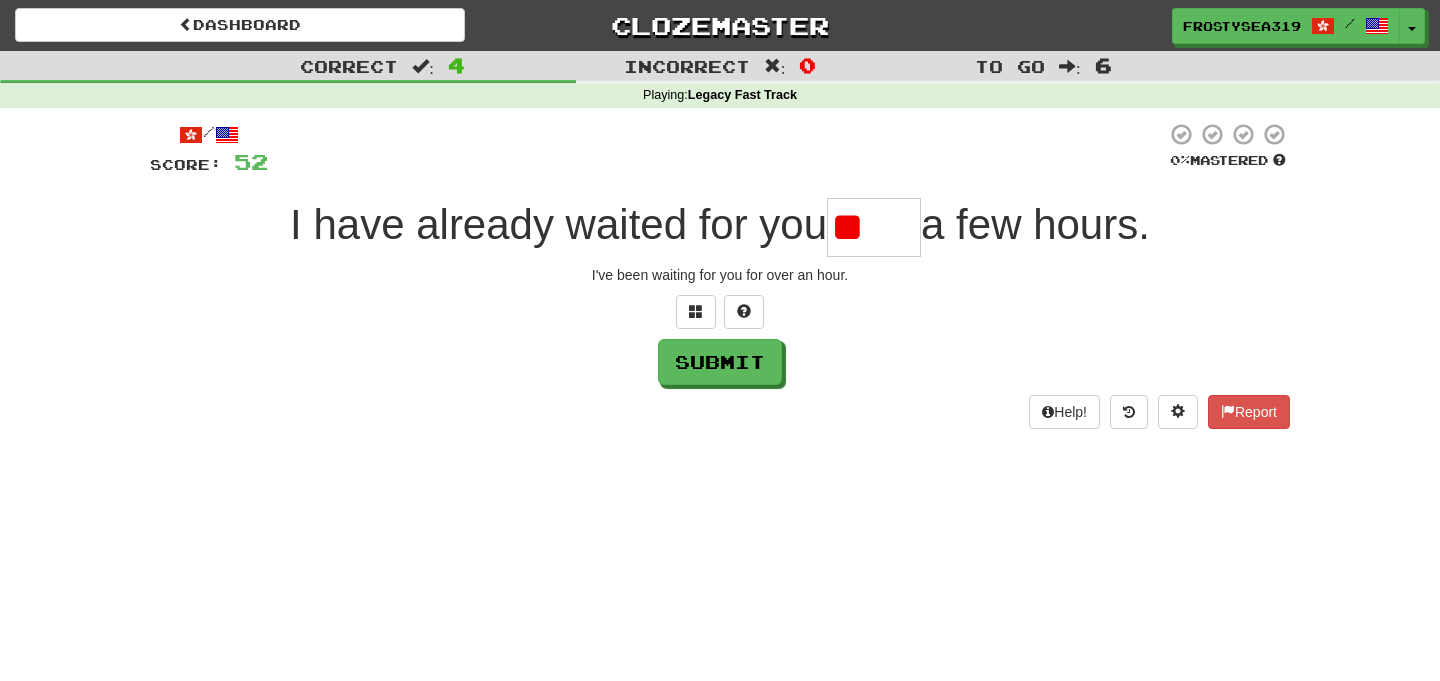type on "*" 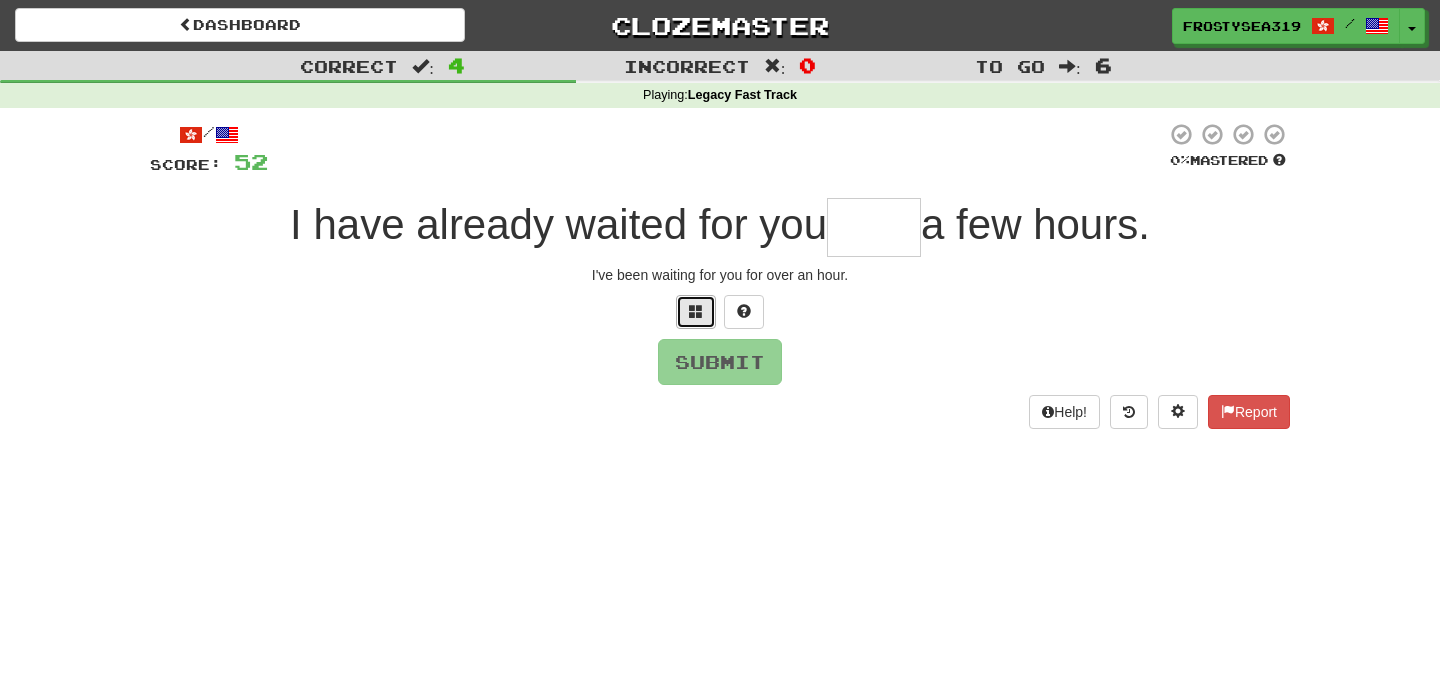 click at bounding box center (696, 312) 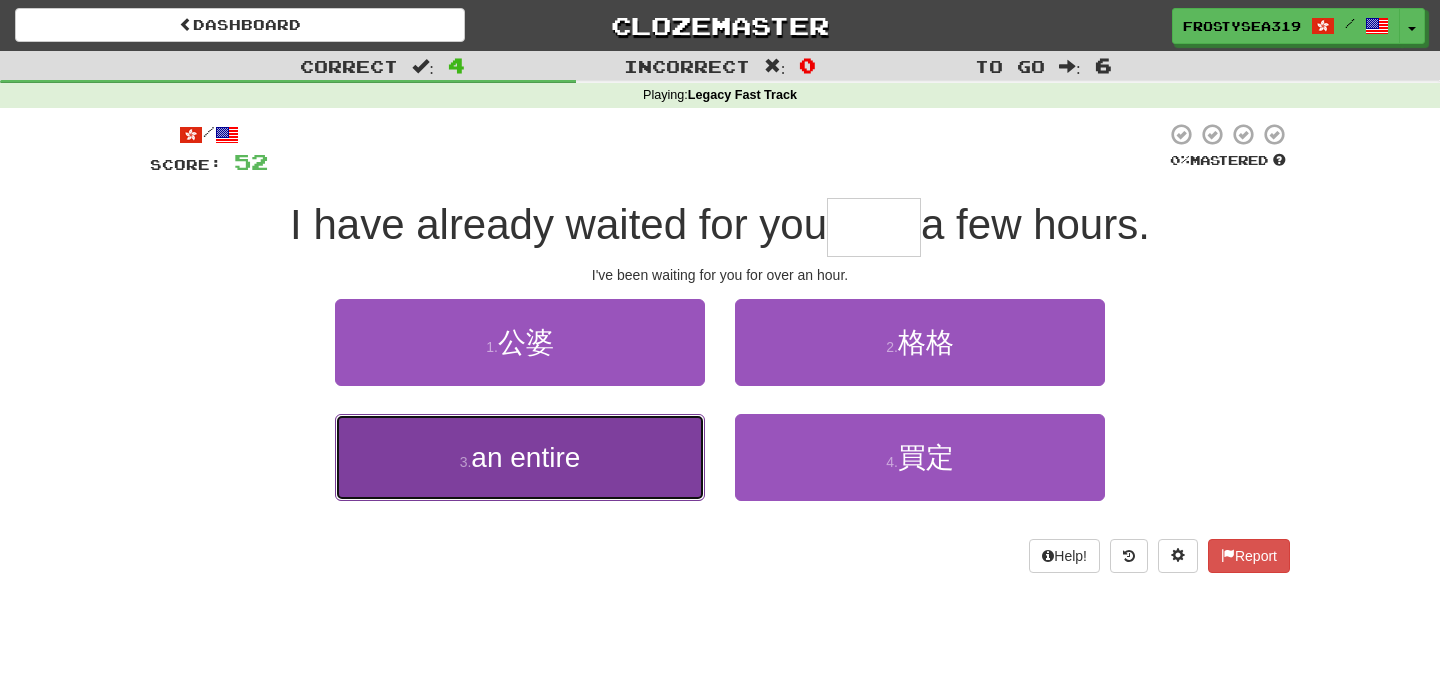 click on "3 .  成個" at bounding box center [520, 457] 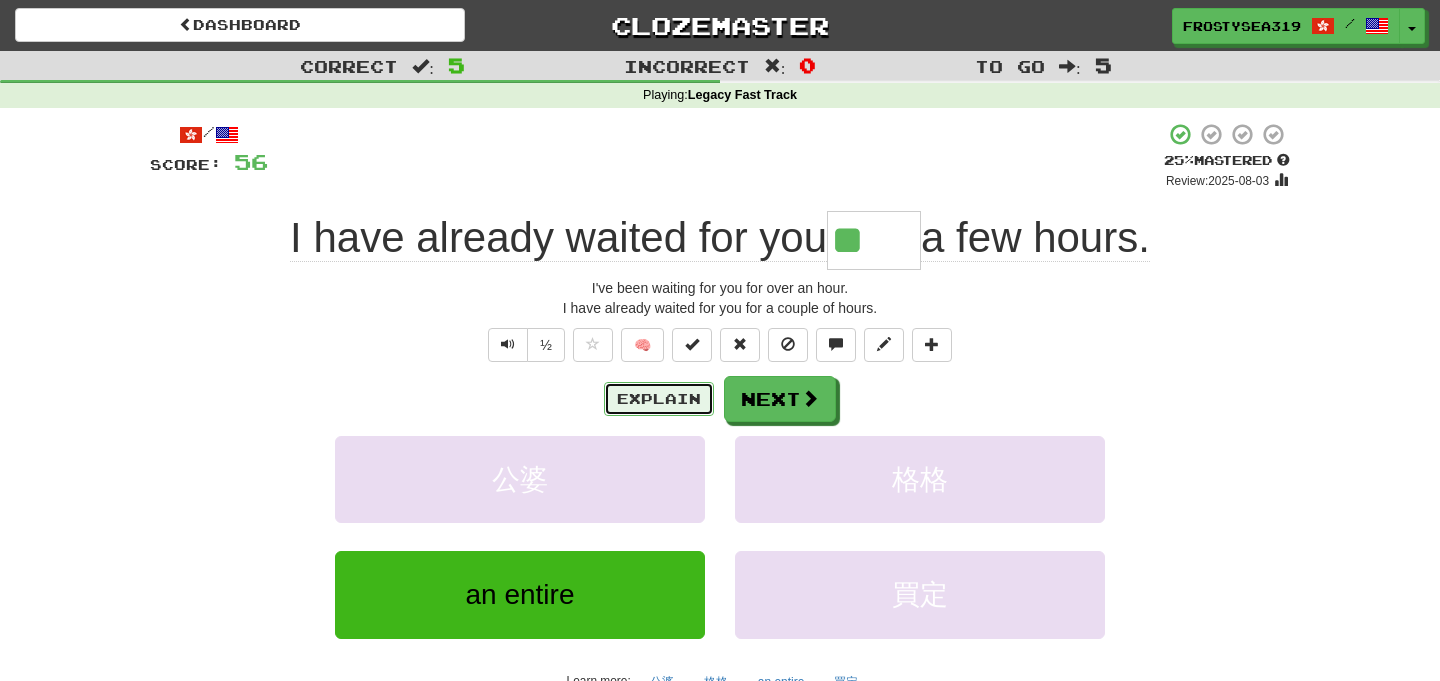 click on "Explain" at bounding box center [659, 399] 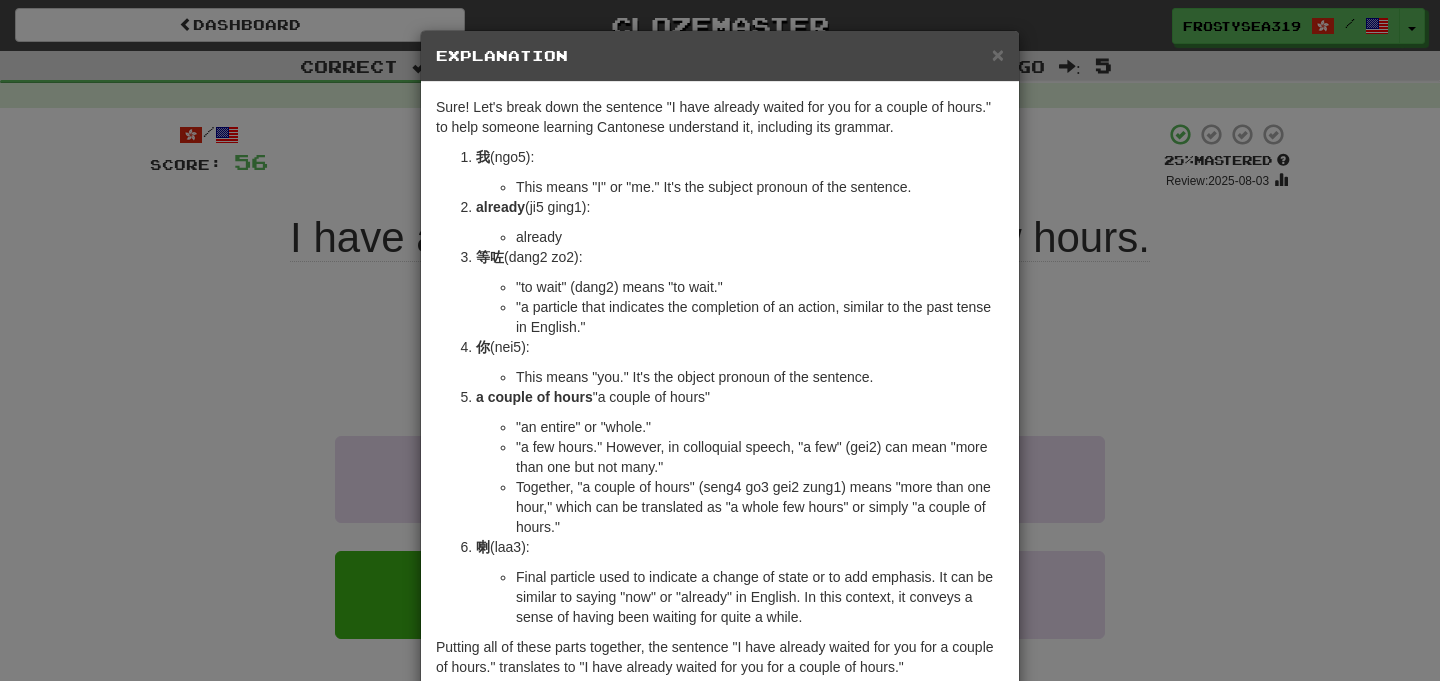 click on "× Explanation Sure! Let's break down the sentence "我已經等咗你成個幾鐘喇。" to help someone learning Cantonese understand it, including its grammar.
我  (ngo5):
This means "I" or "me." It's the subject pronoun of the sentence.
已經  (ji5 ging1):
This means "already." It's used to indicate that an action has been completed.
等咗  (dang2 zo2):
"等" (dang2) means "to wait."
"咗" (zo2) is a particle that indicates the completion of an action, similar to the past tense in English.
你  (nei5):
This means "you." It's the object pronoun of the sentence.
成個幾鐘  (seng4 go3 gei2 zung1):
"成個" (seng4 go3) means "an entire" or "whole."
"幾鐘" (gei2 zung1) means "a few hours." However, in colloquial speech, "幾" (gei2) can mean "more than one but not many."
Together, "成個幾鐘" (seng4 go3 gei2 zung1) means "more than one hour," which can be translated as "a whole few hours" or simply "a couple of hours."
喇" at bounding box center (720, 340) 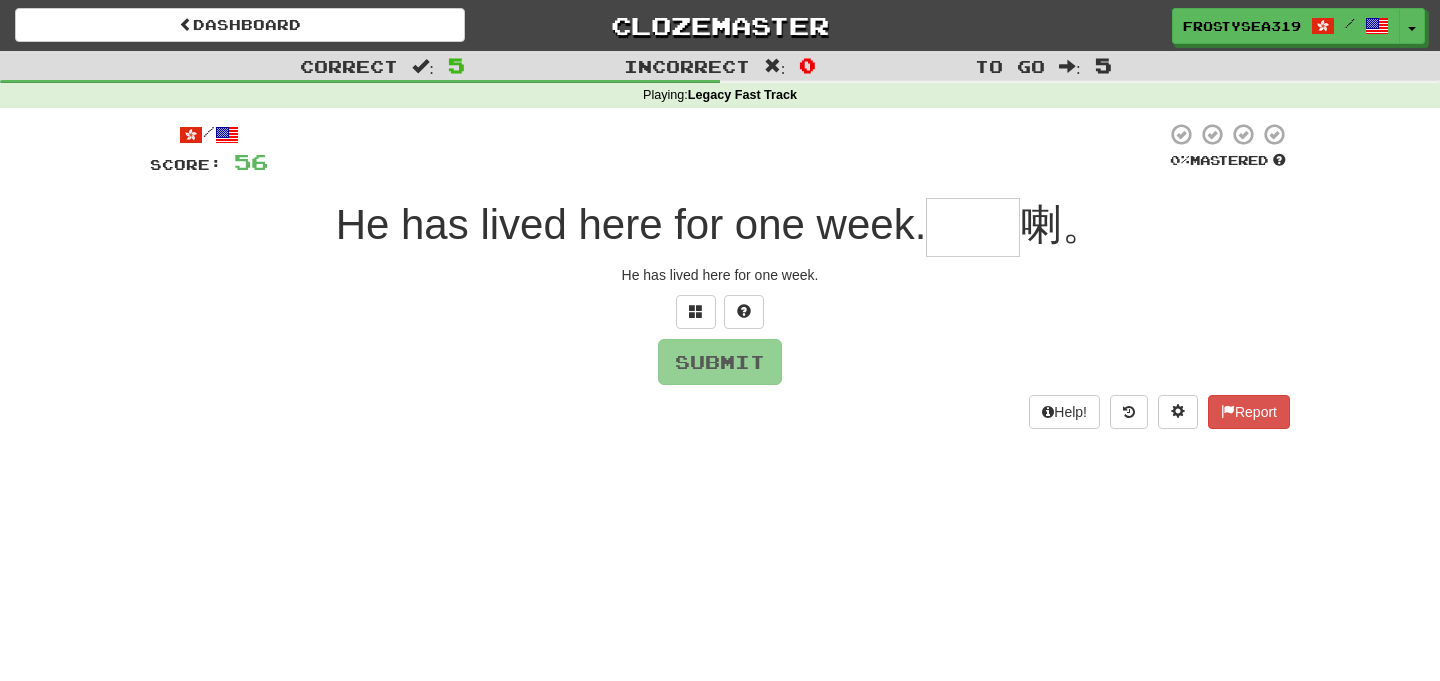 click at bounding box center (973, 227) 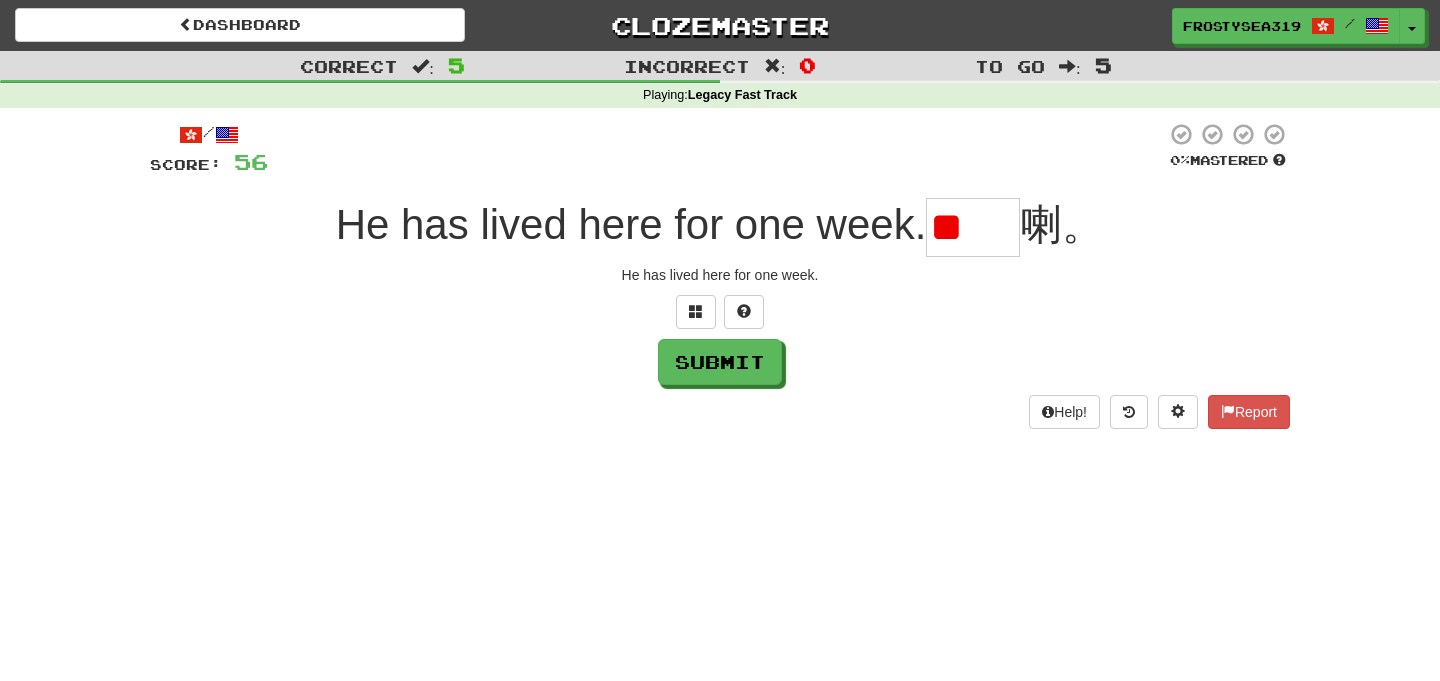 type on "*" 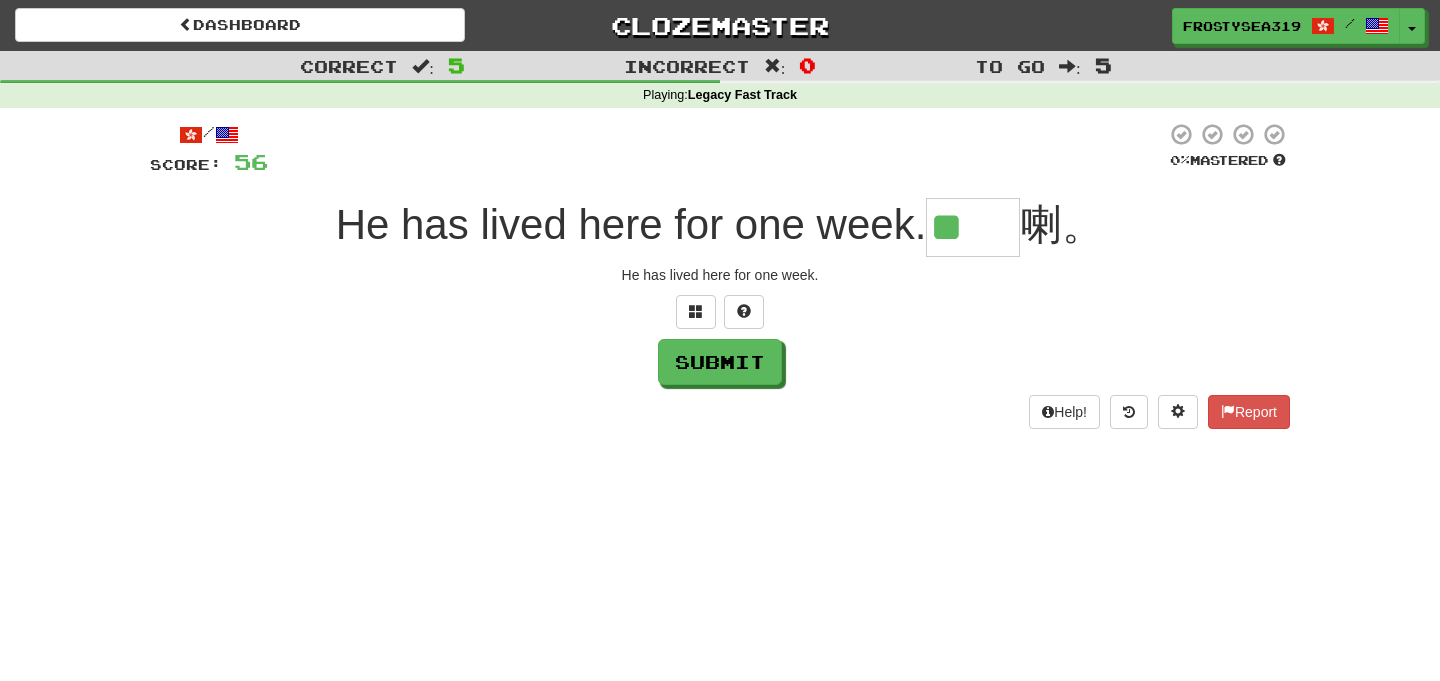 scroll, scrollTop: 0, scrollLeft: 0, axis: both 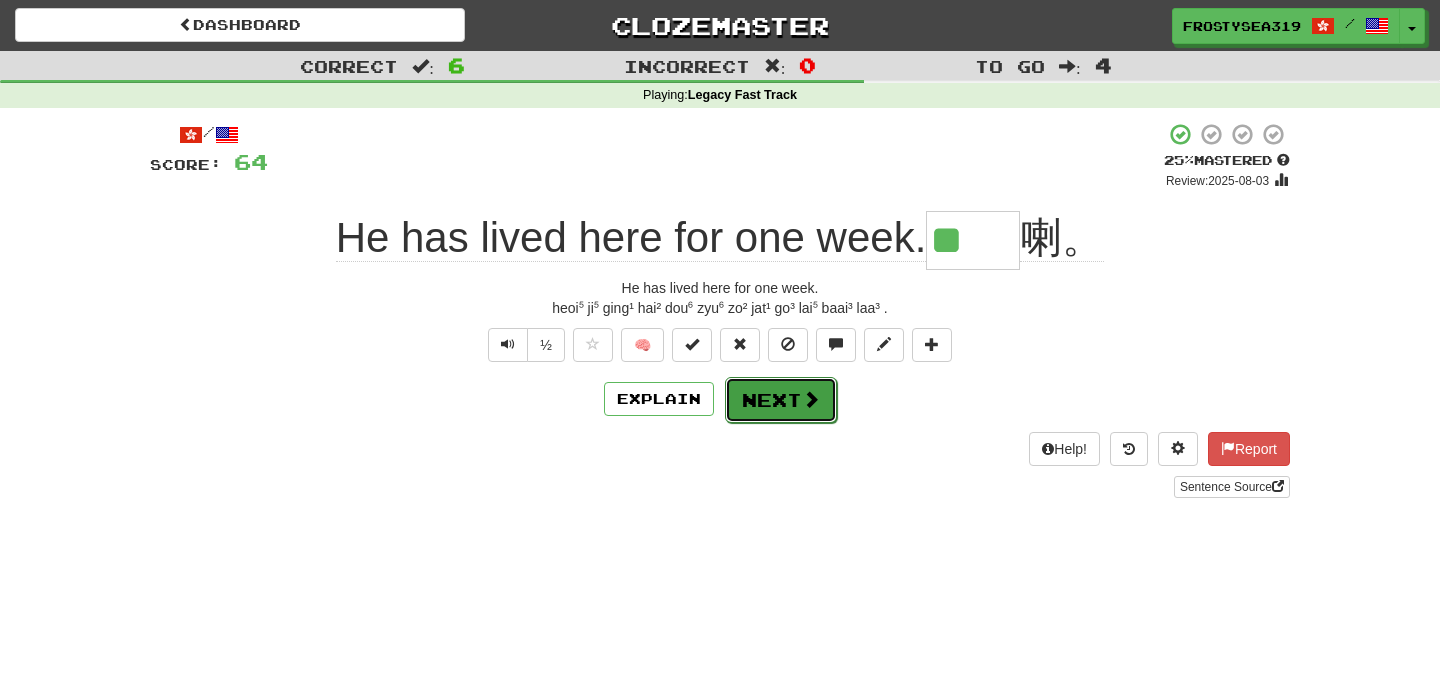 click on "Next" at bounding box center [781, 400] 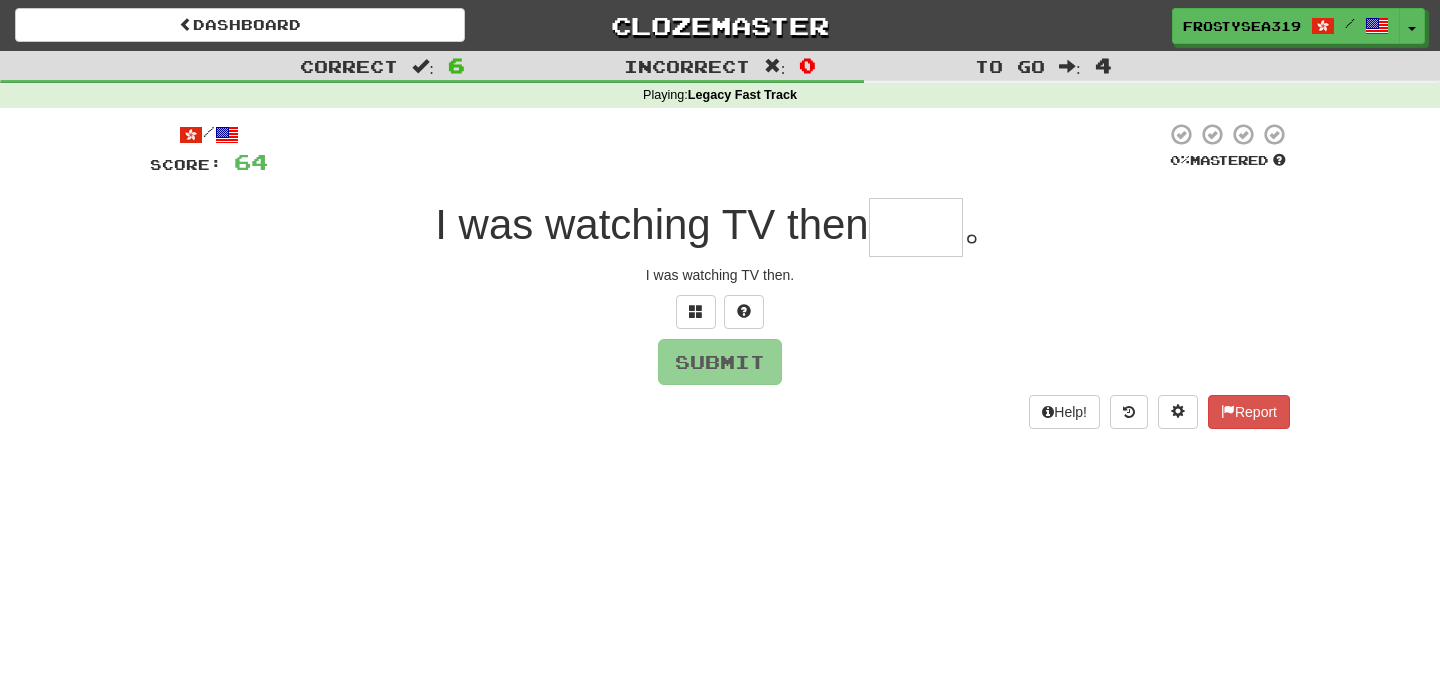 click at bounding box center [916, 227] 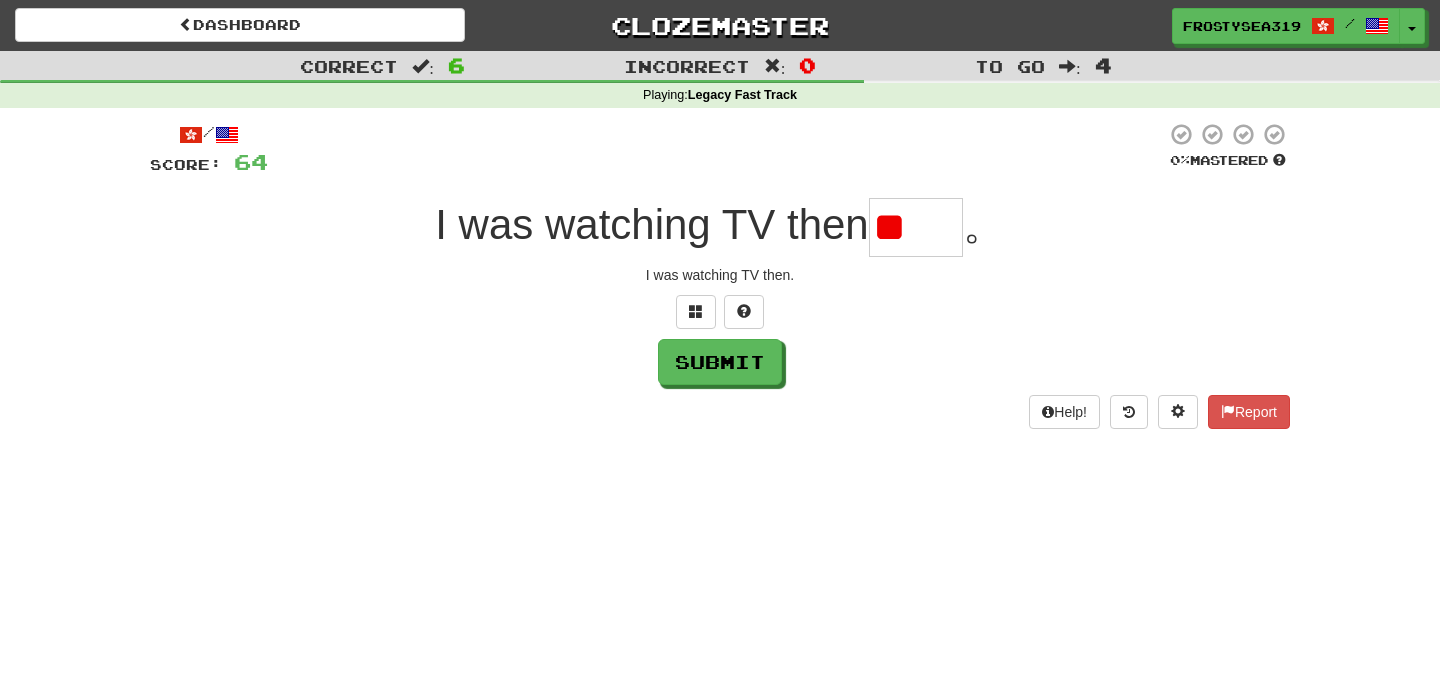 scroll, scrollTop: 0, scrollLeft: 0, axis: both 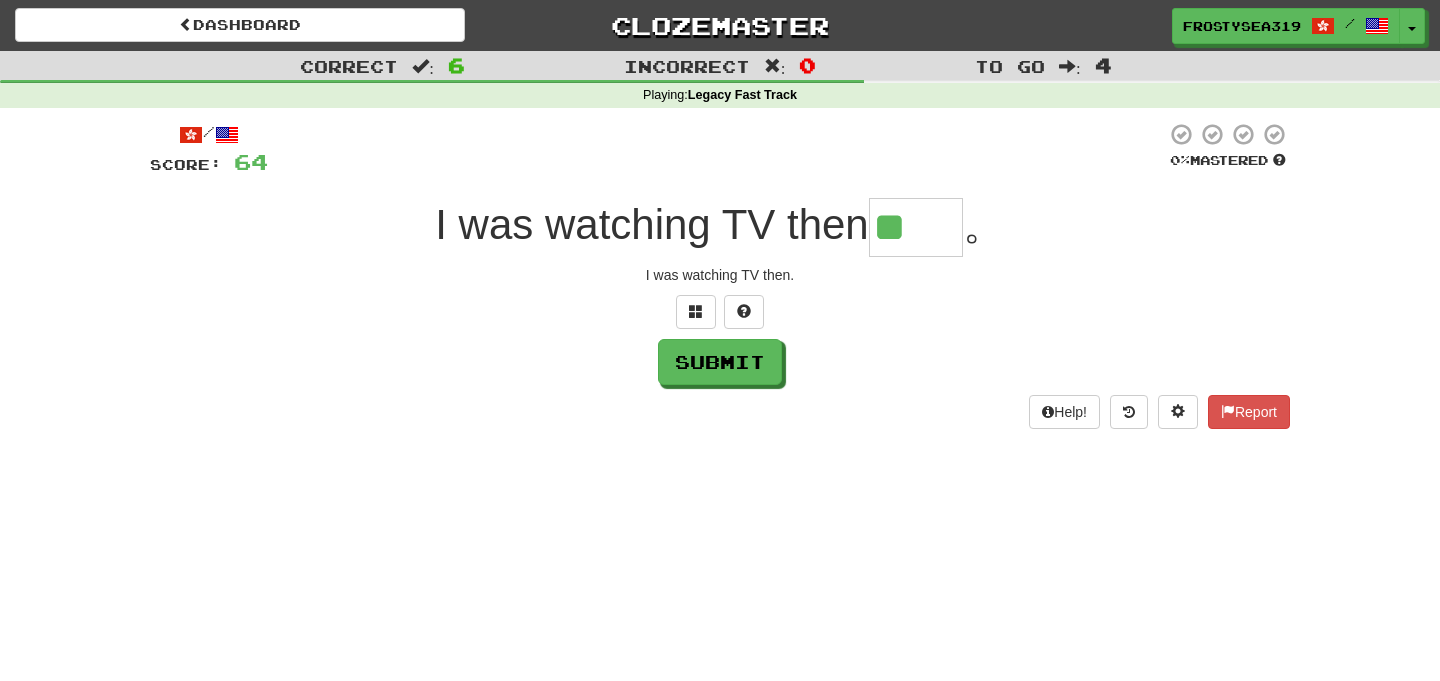 type on "**" 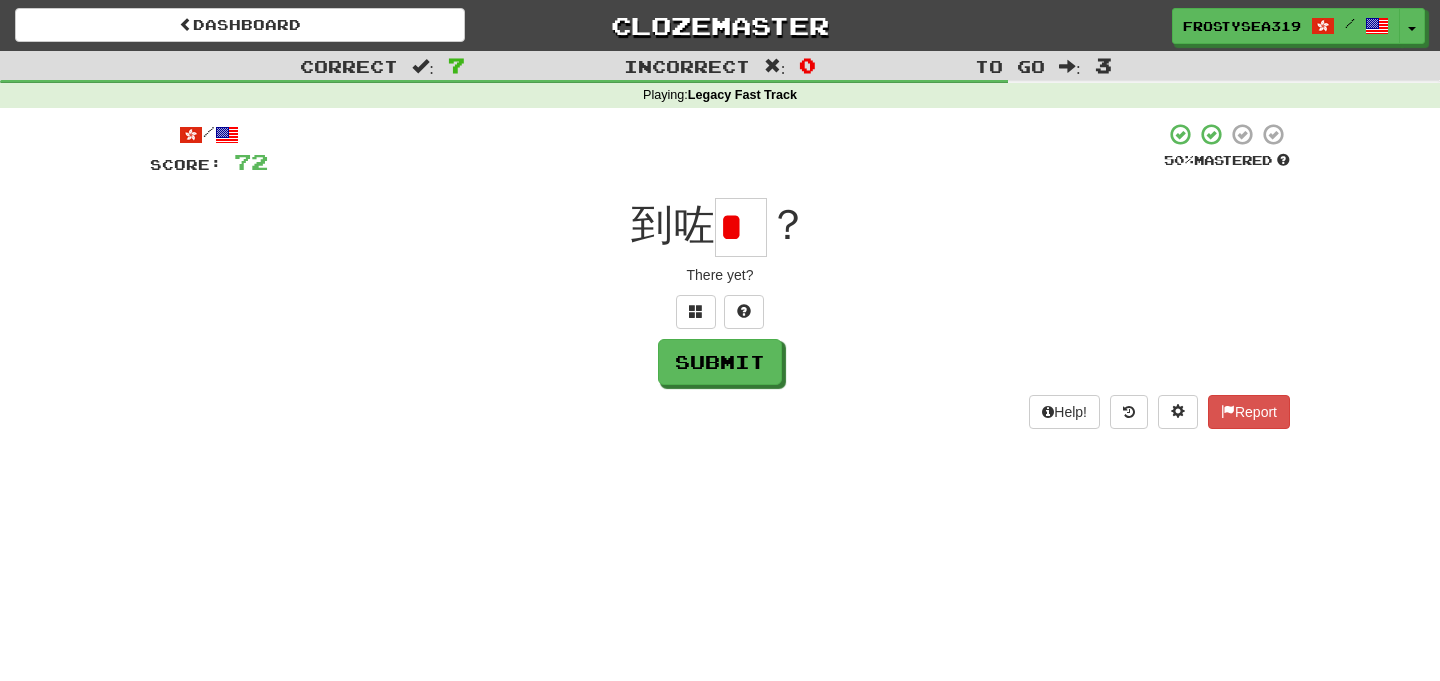 scroll, scrollTop: 0, scrollLeft: 0, axis: both 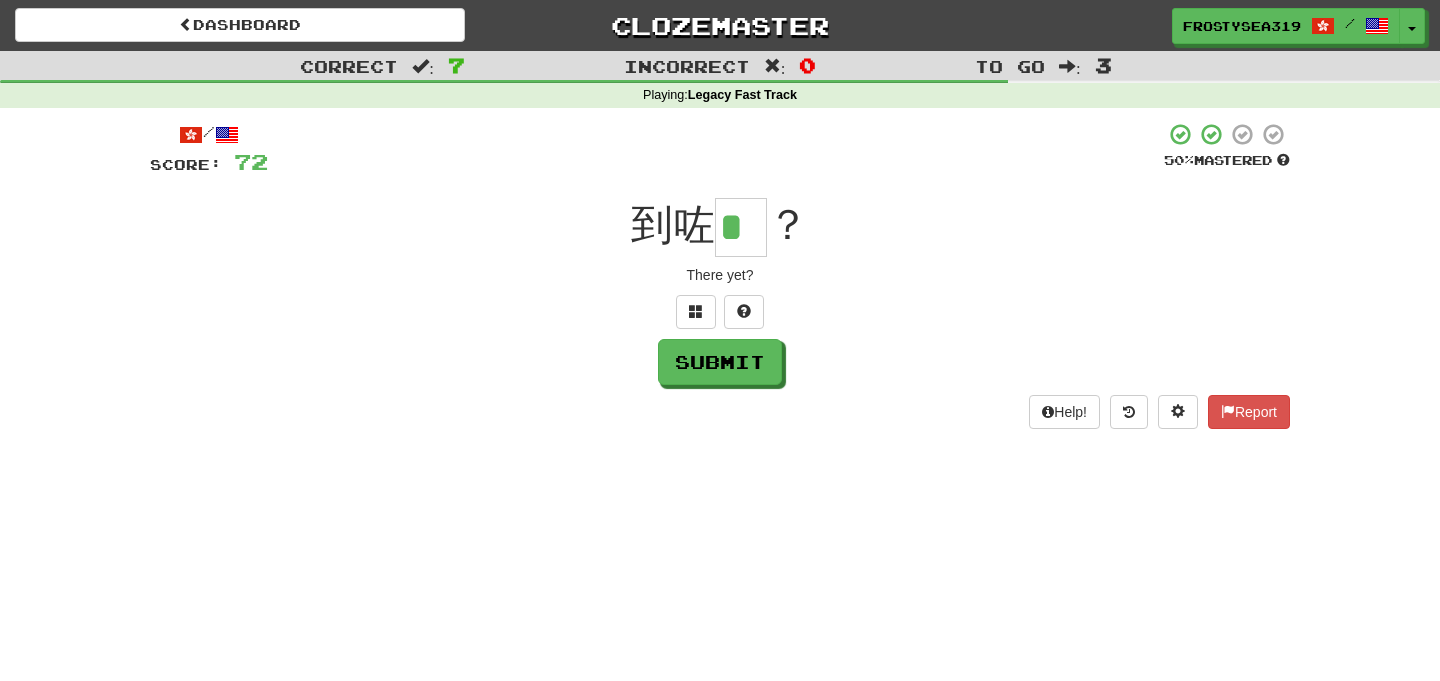 type on "*" 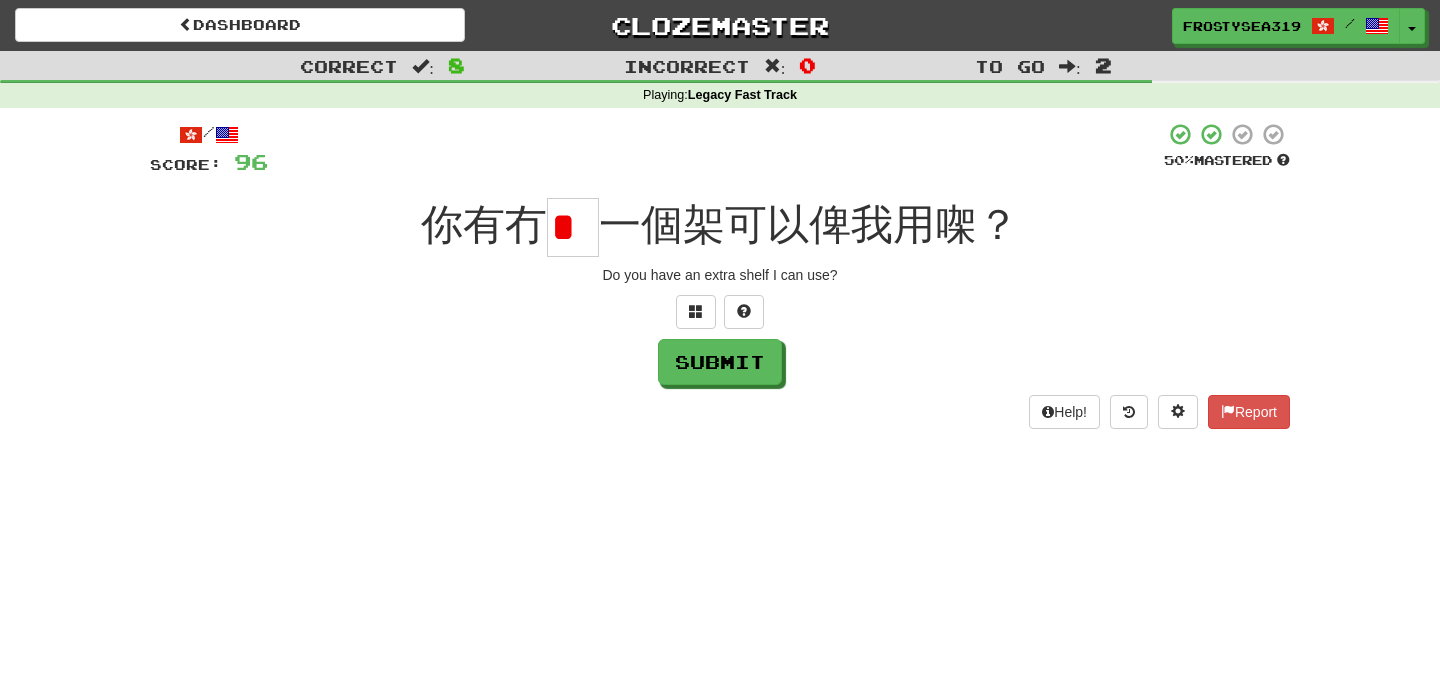scroll, scrollTop: 0, scrollLeft: 0, axis: both 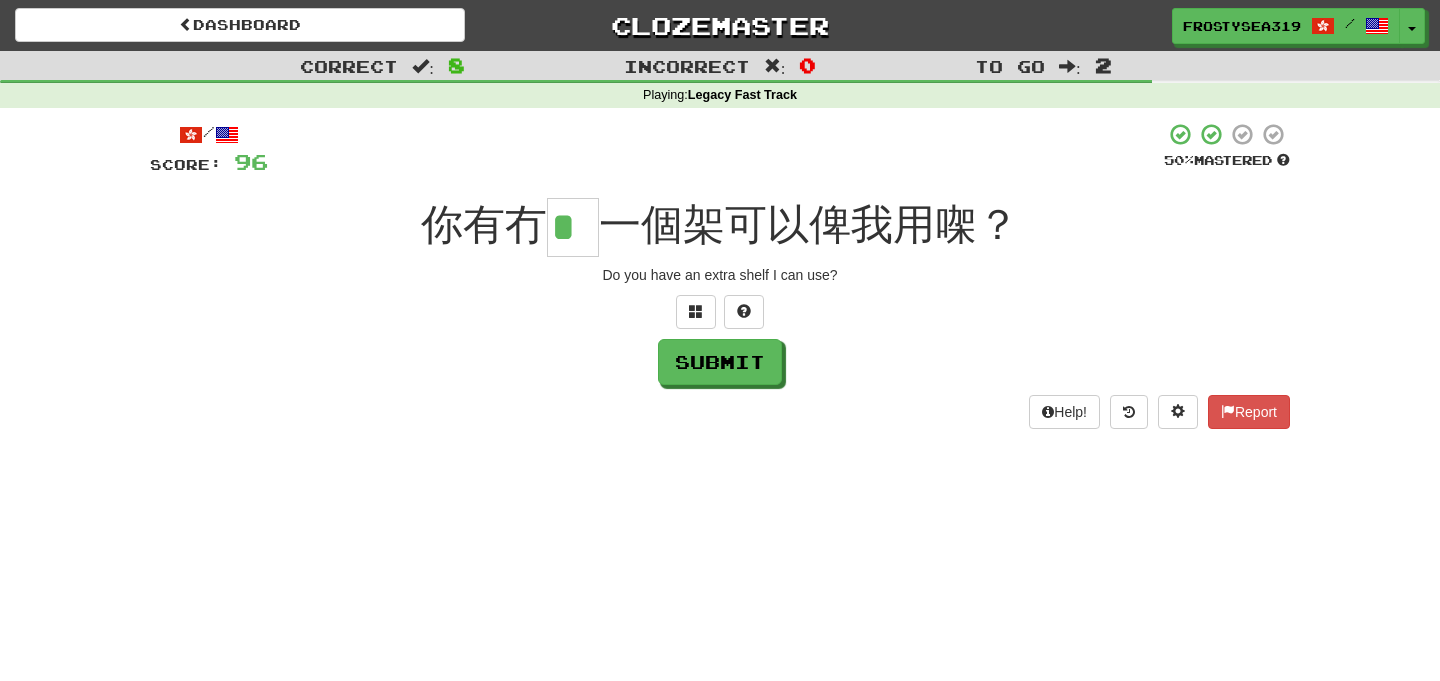 type on "*" 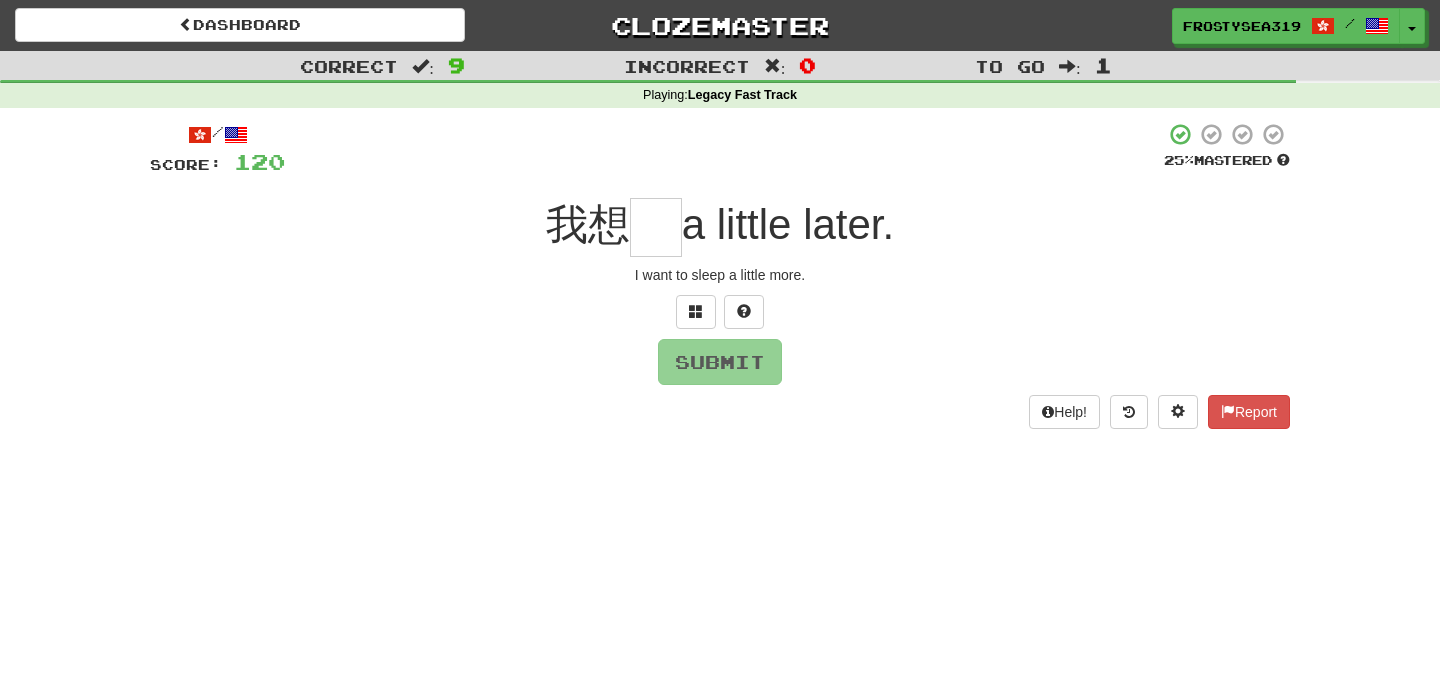 click at bounding box center (656, 227) 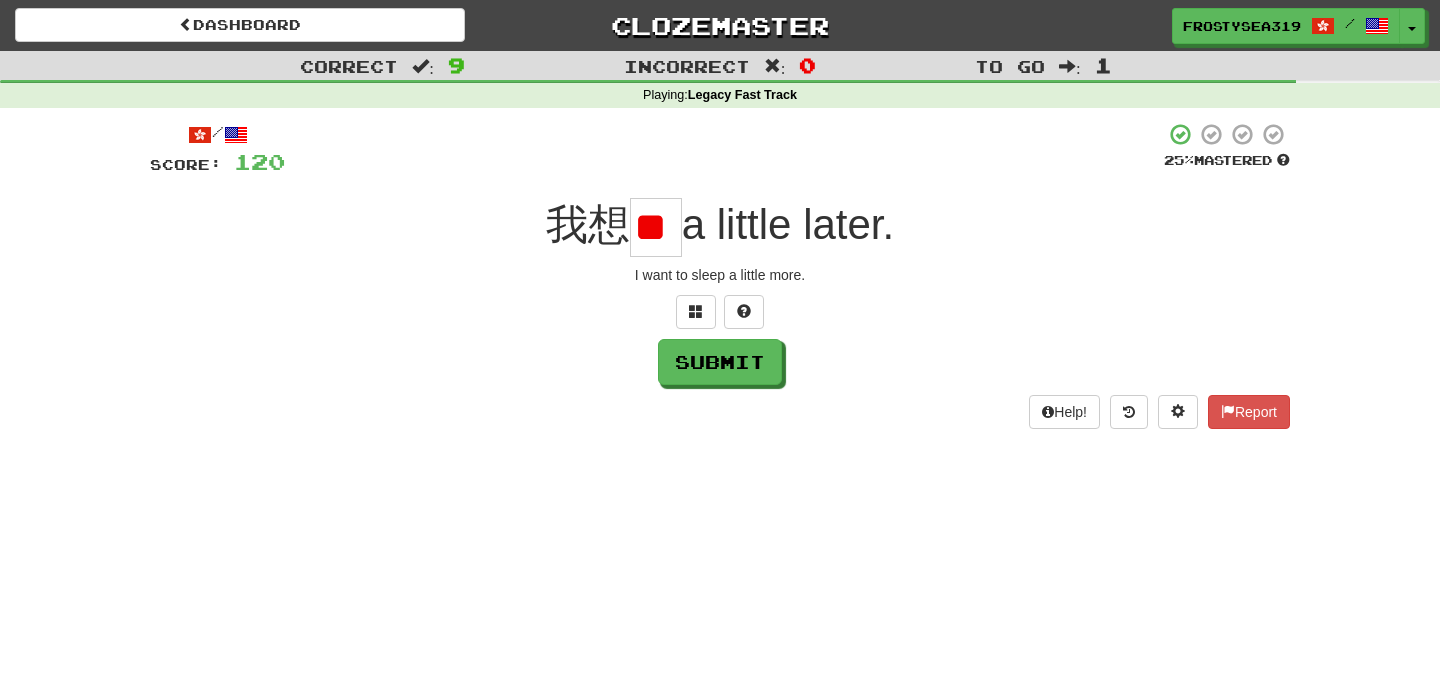 scroll, scrollTop: 0, scrollLeft: 0, axis: both 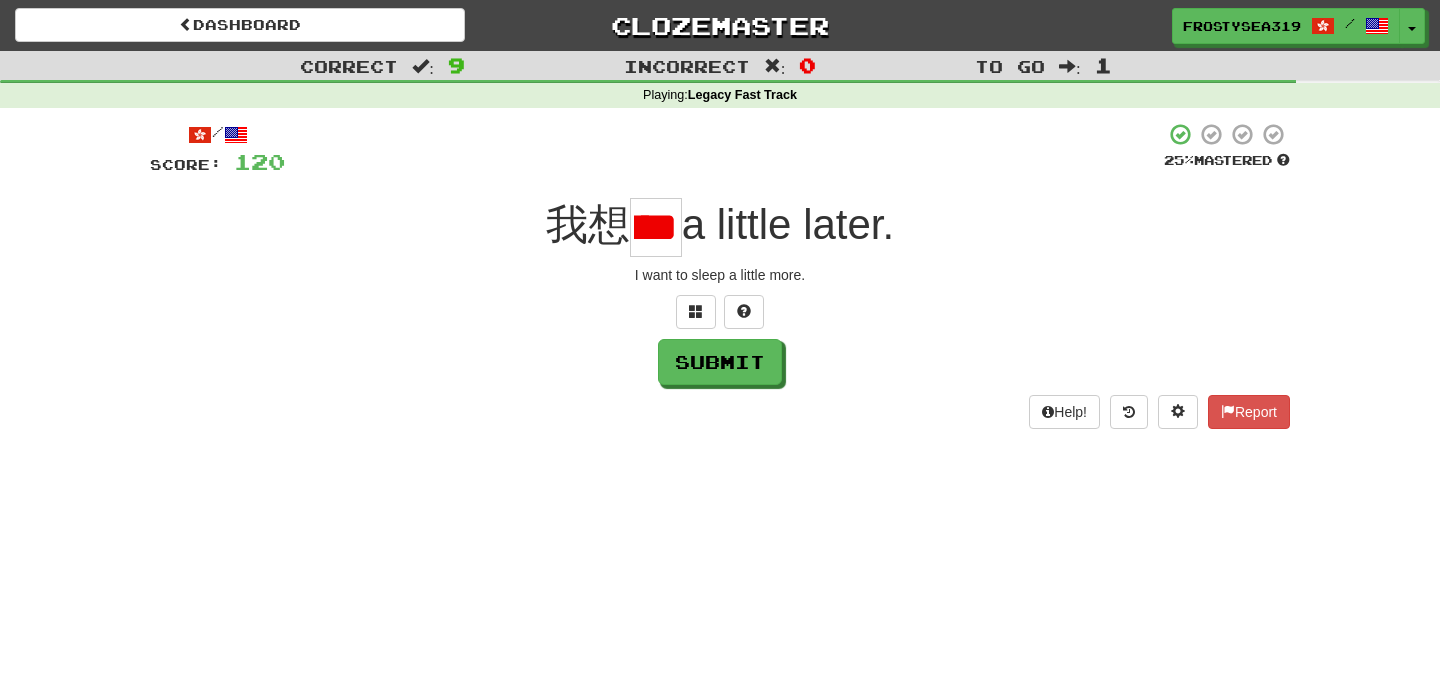 type on "*" 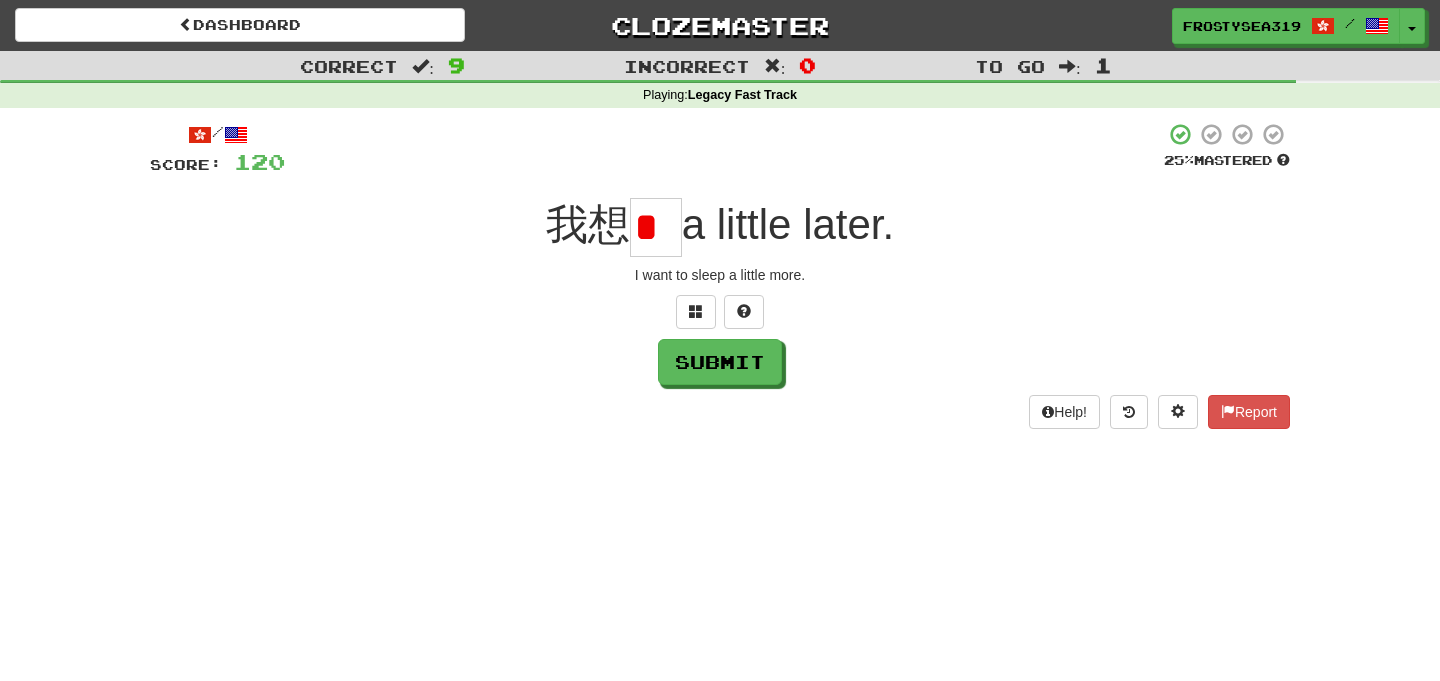 scroll, scrollTop: 0, scrollLeft: 0, axis: both 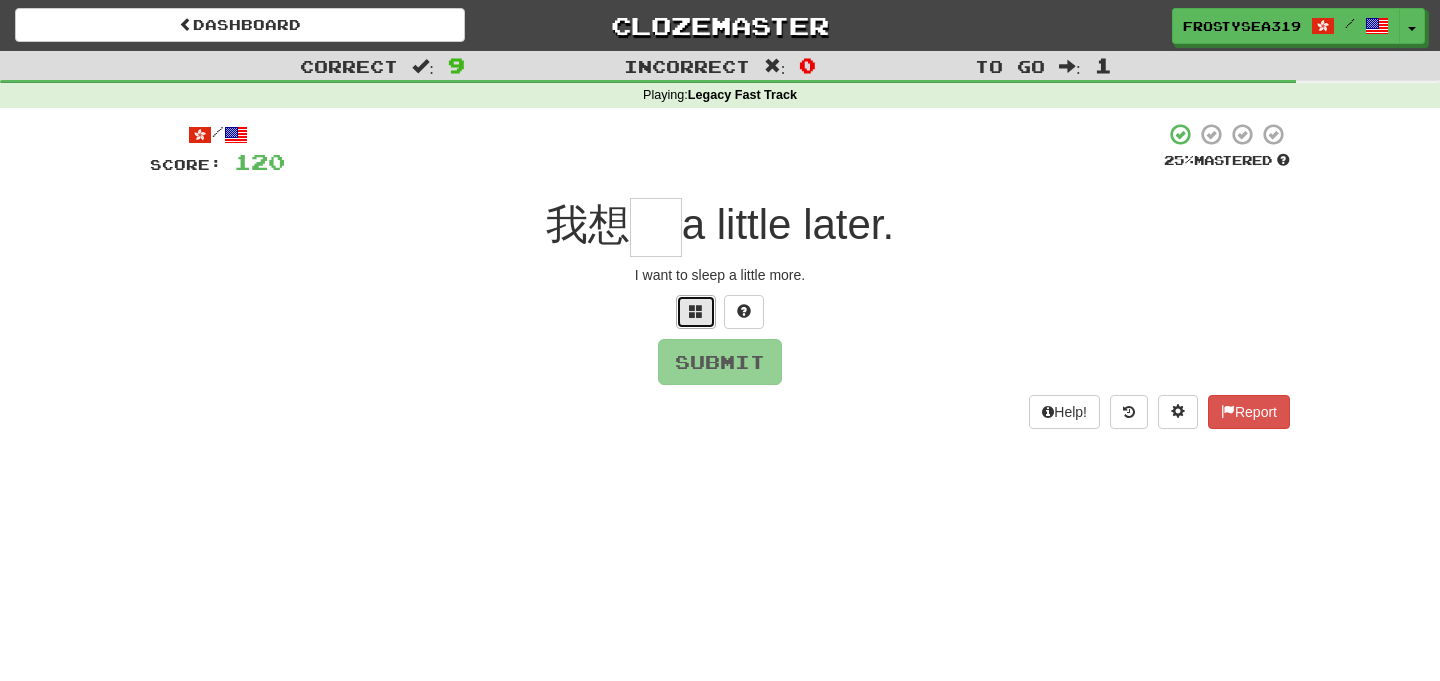 click at bounding box center (696, 311) 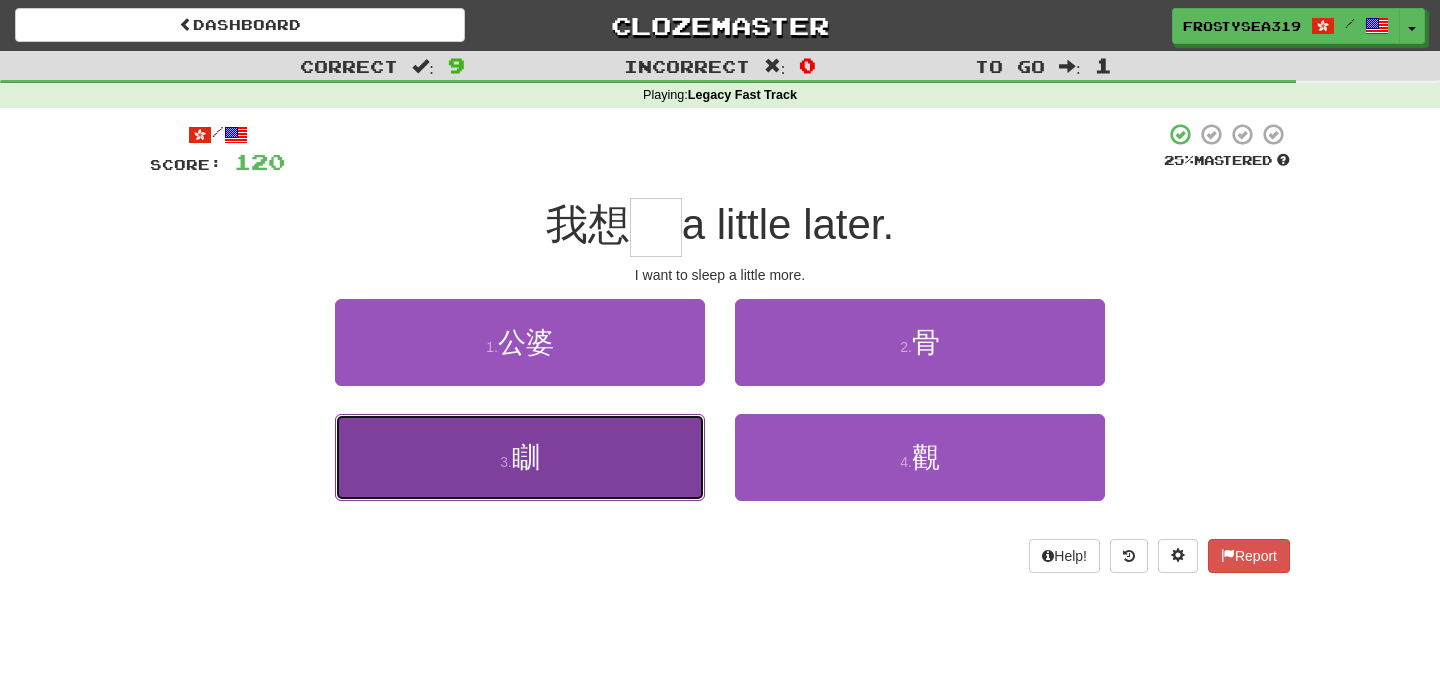 click on "3 .  瞓" at bounding box center (520, 457) 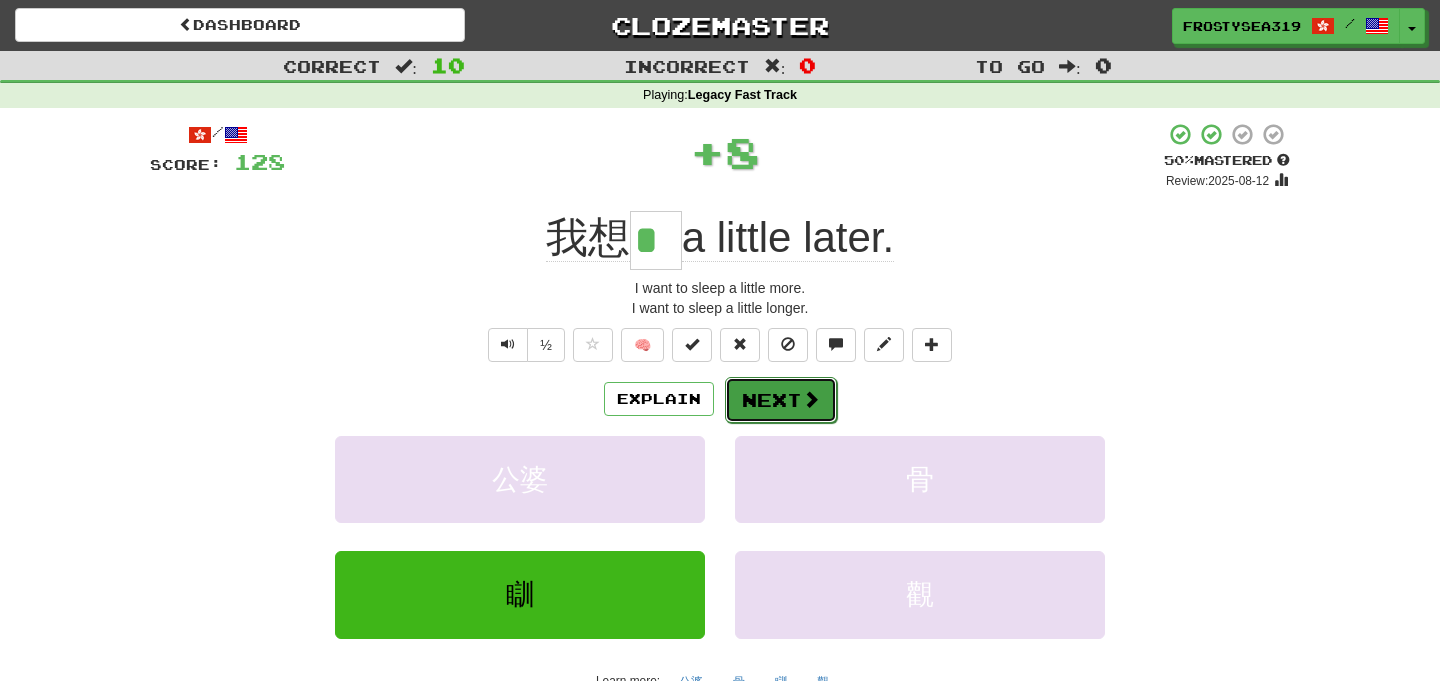 click on "Next" at bounding box center (781, 400) 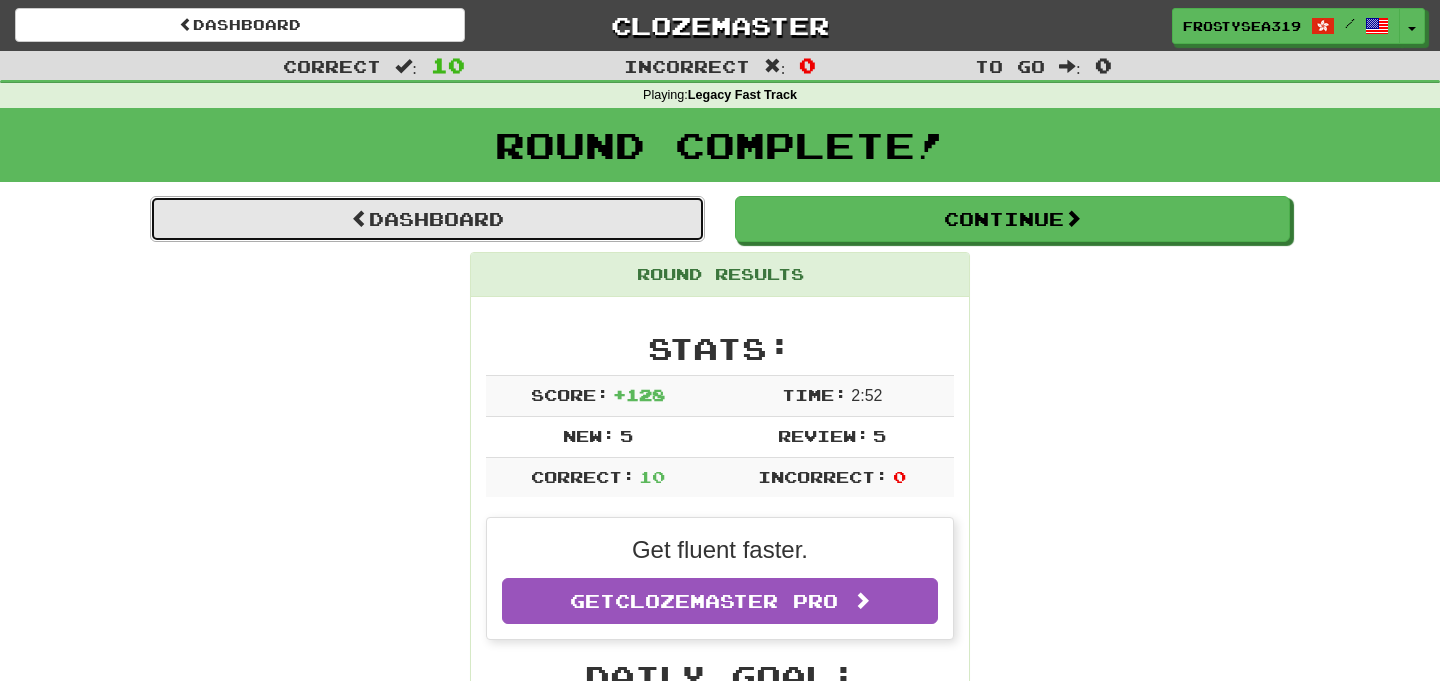 click on "Dashboard" at bounding box center [427, 219] 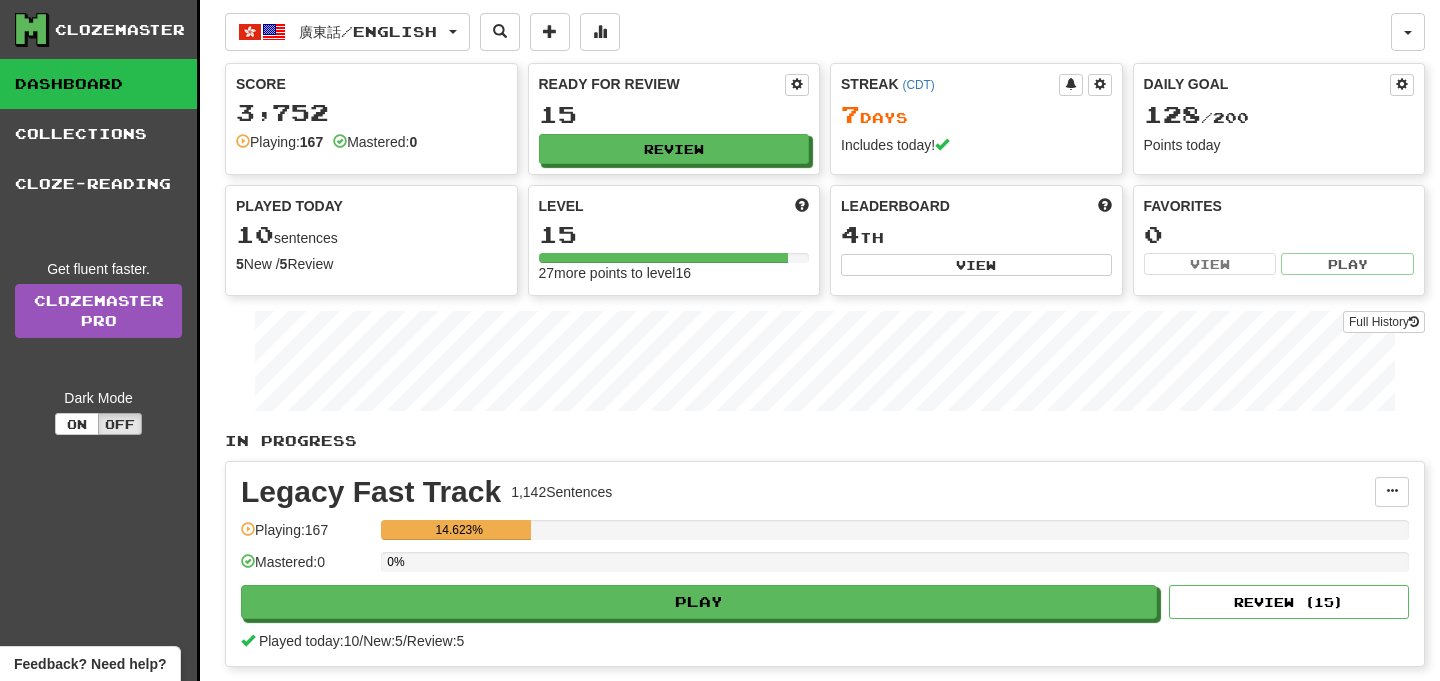 scroll, scrollTop: 0, scrollLeft: 0, axis: both 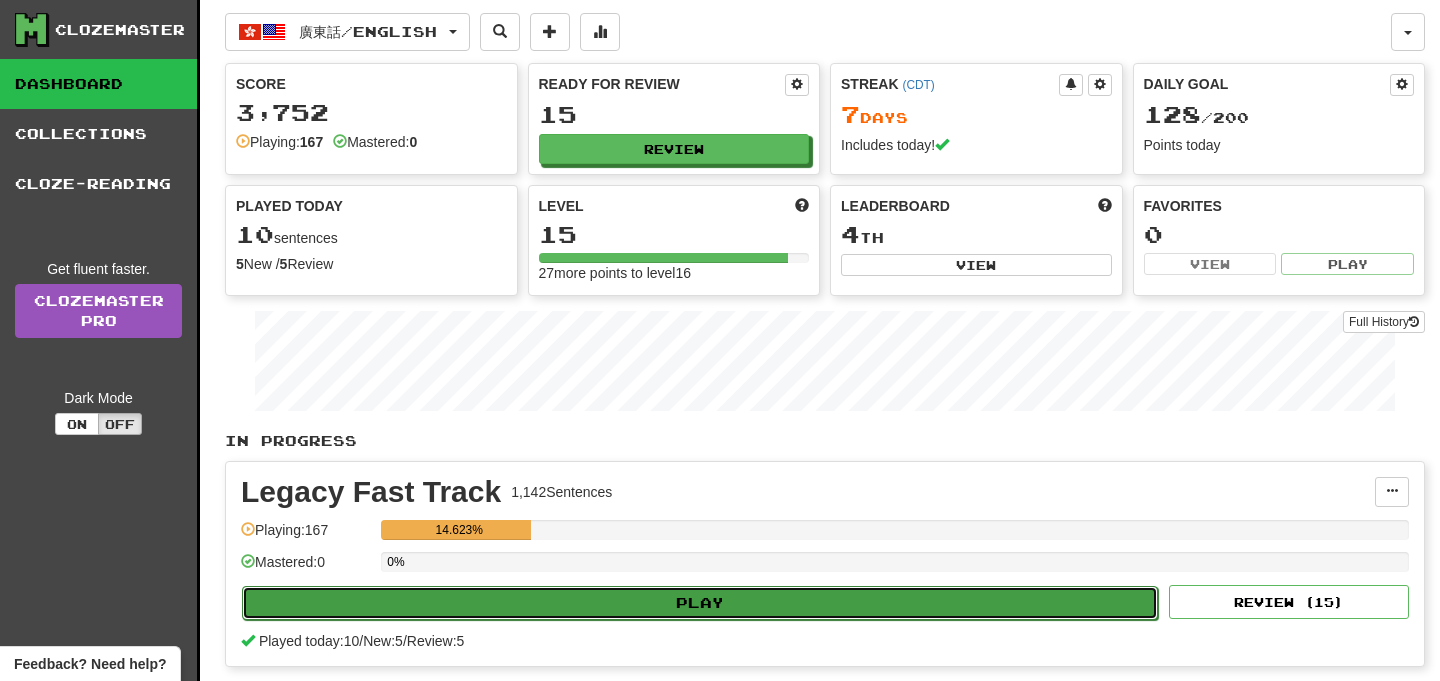 click on "Play" at bounding box center [700, 603] 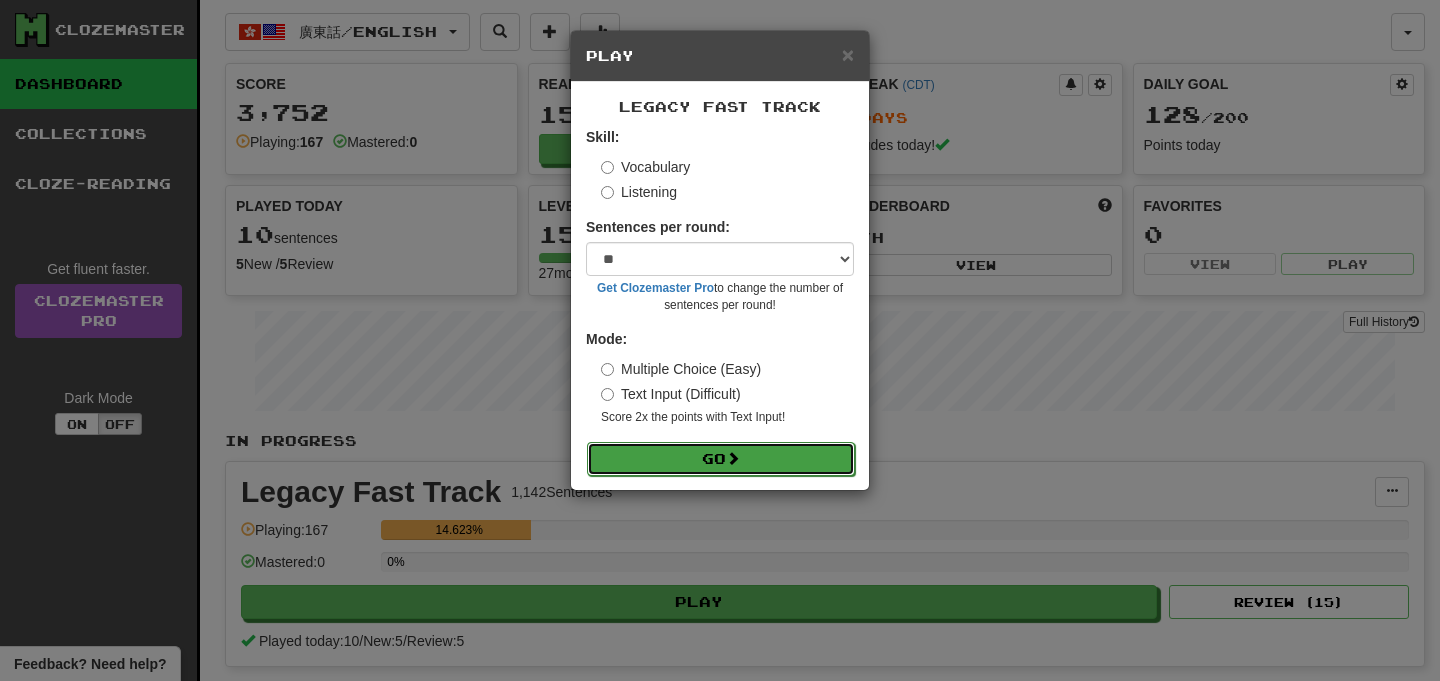 click on "Go" at bounding box center [721, 459] 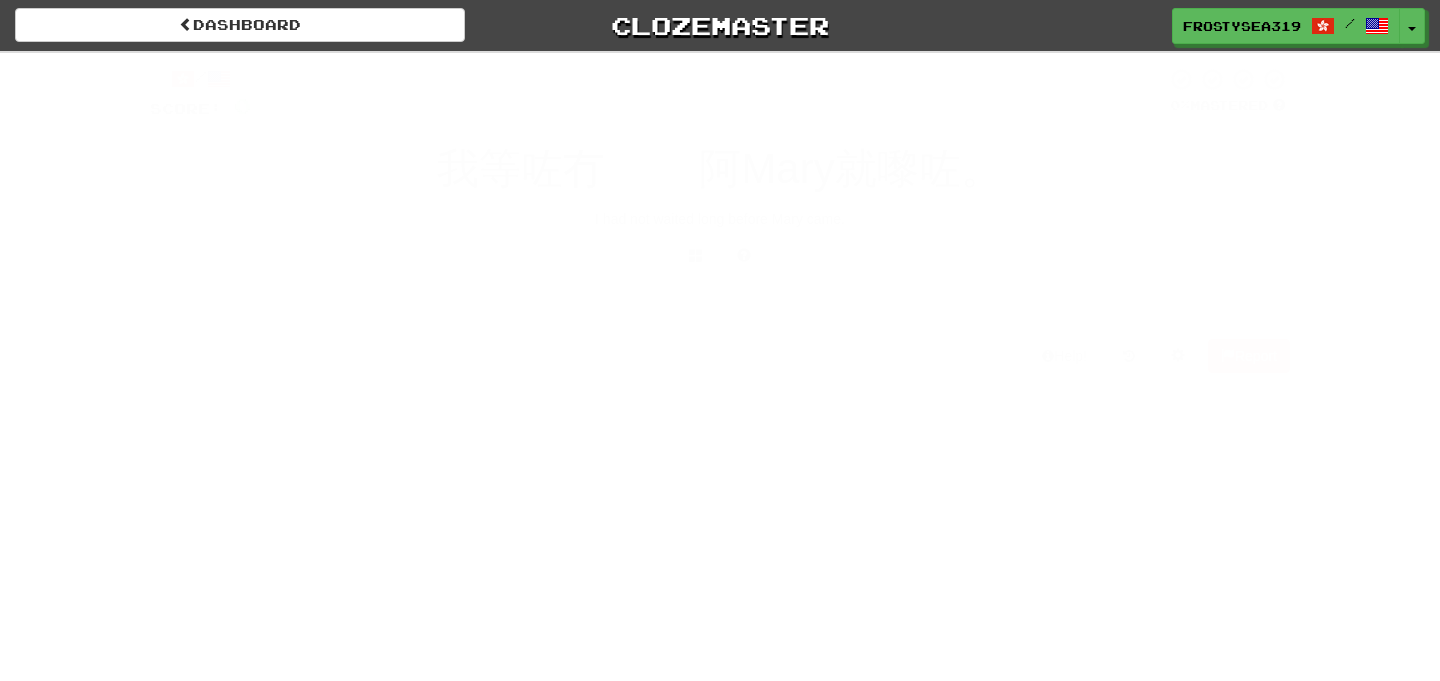 scroll, scrollTop: 0, scrollLeft: 0, axis: both 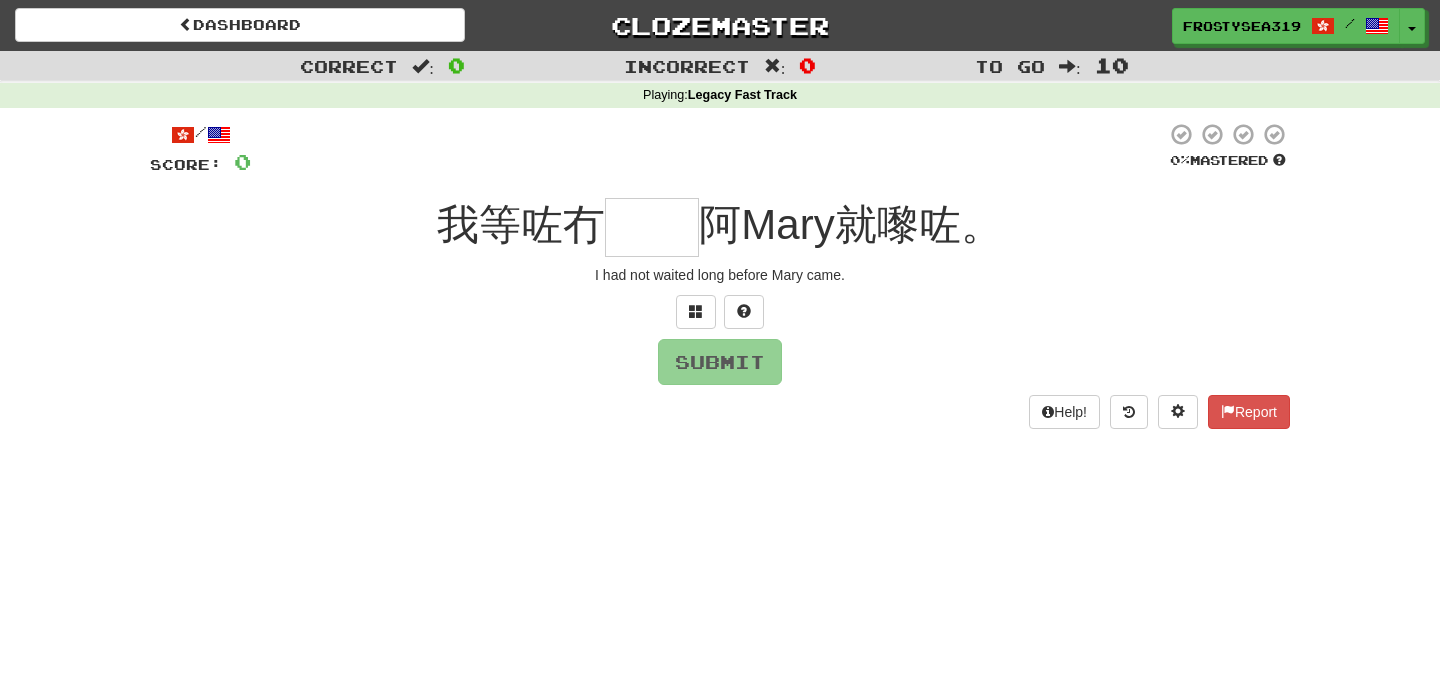 click at bounding box center [652, 227] 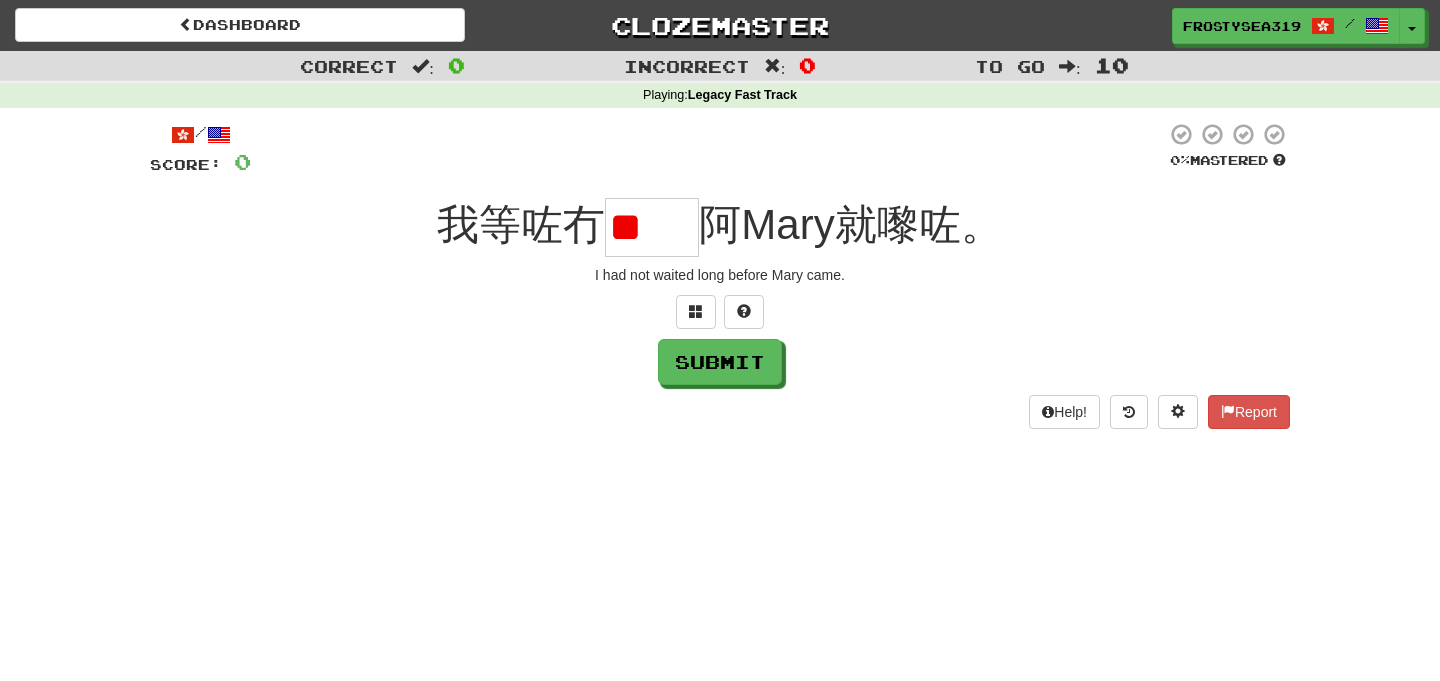 scroll, scrollTop: 0, scrollLeft: 0, axis: both 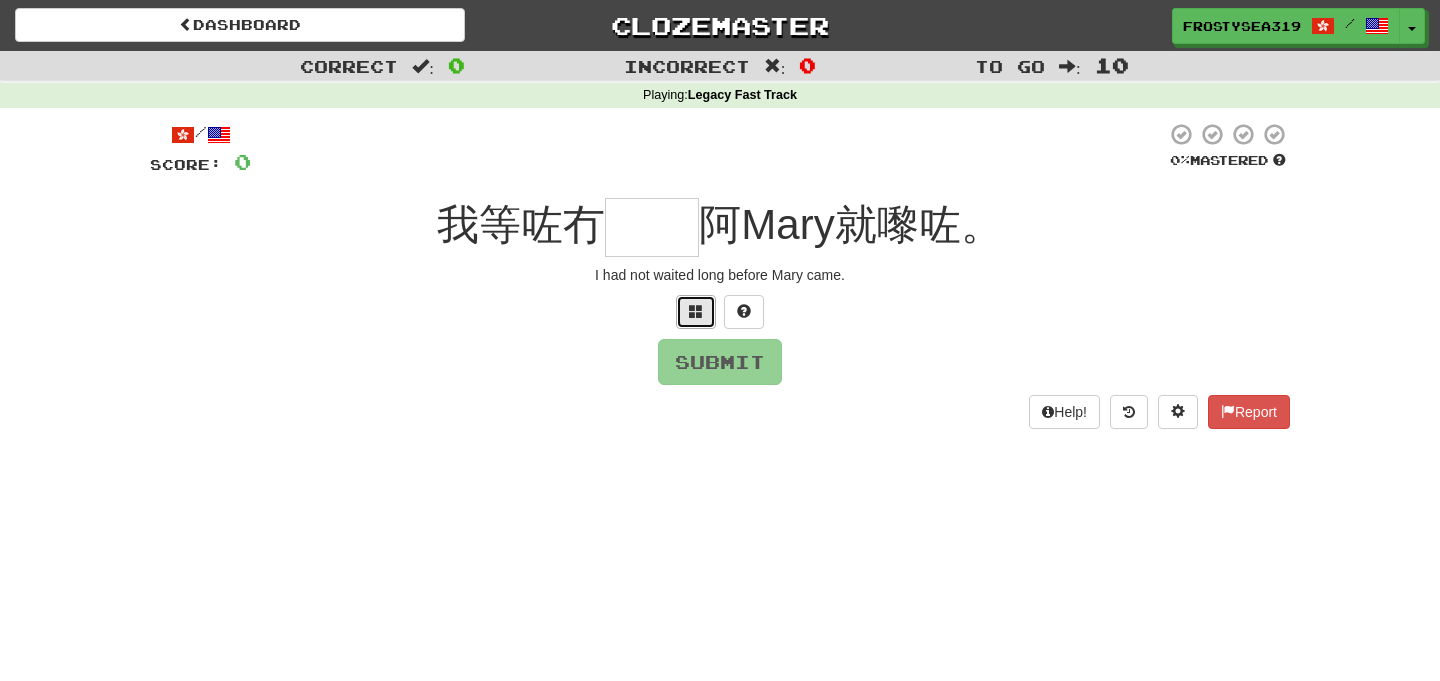 click at bounding box center [696, 312] 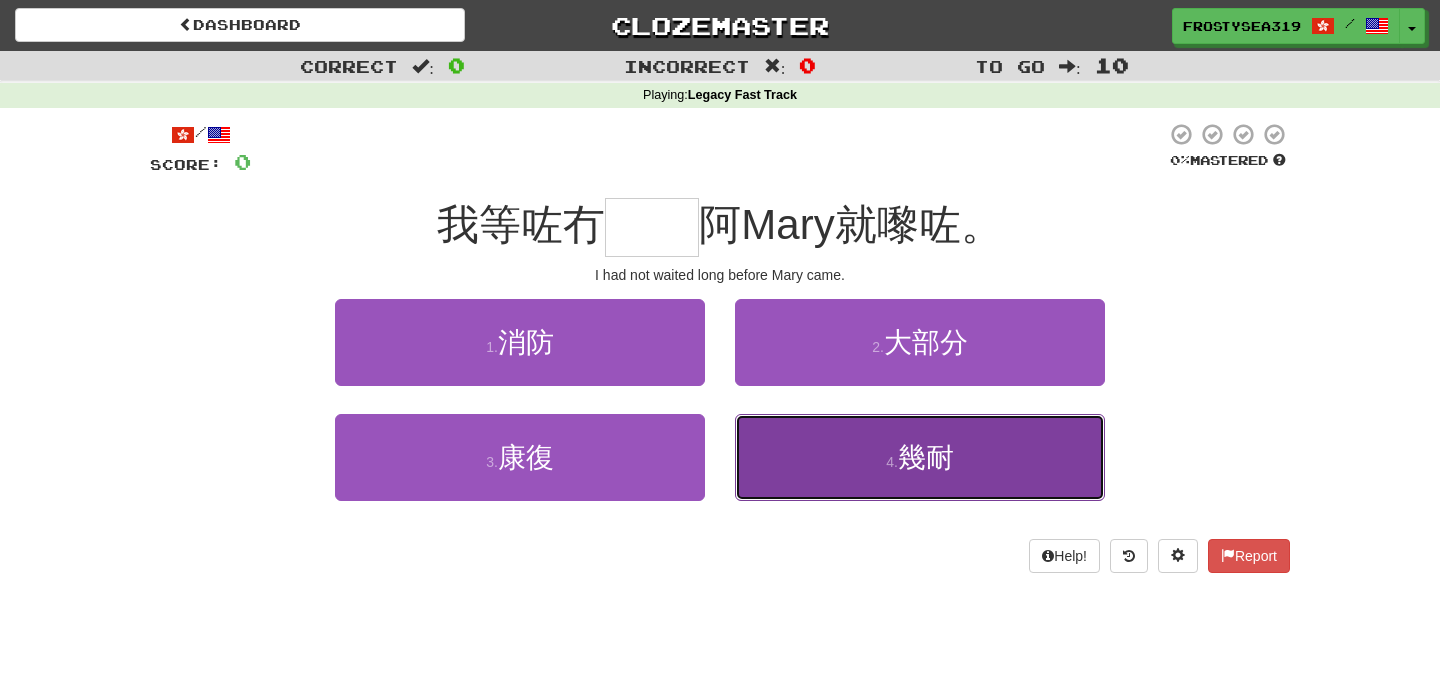 click on "4 .  幾耐" at bounding box center (920, 457) 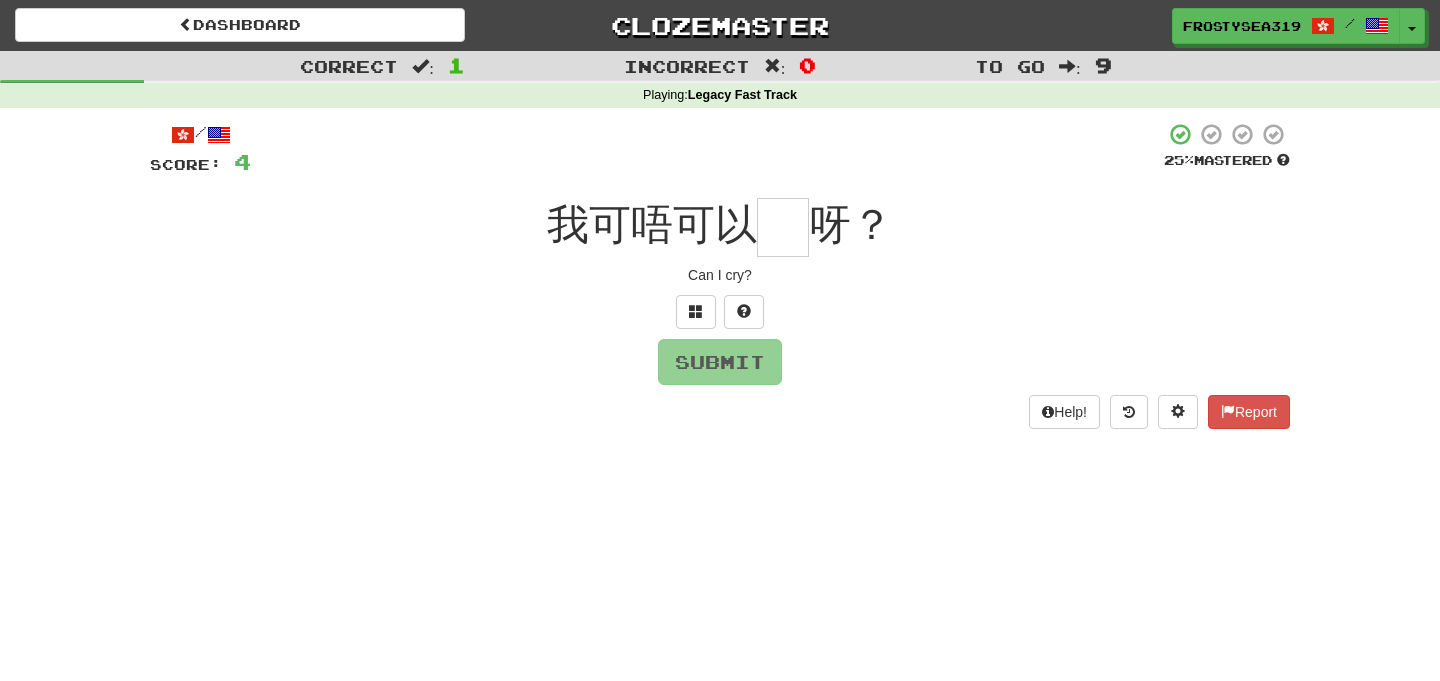 click at bounding box center (783, 227) 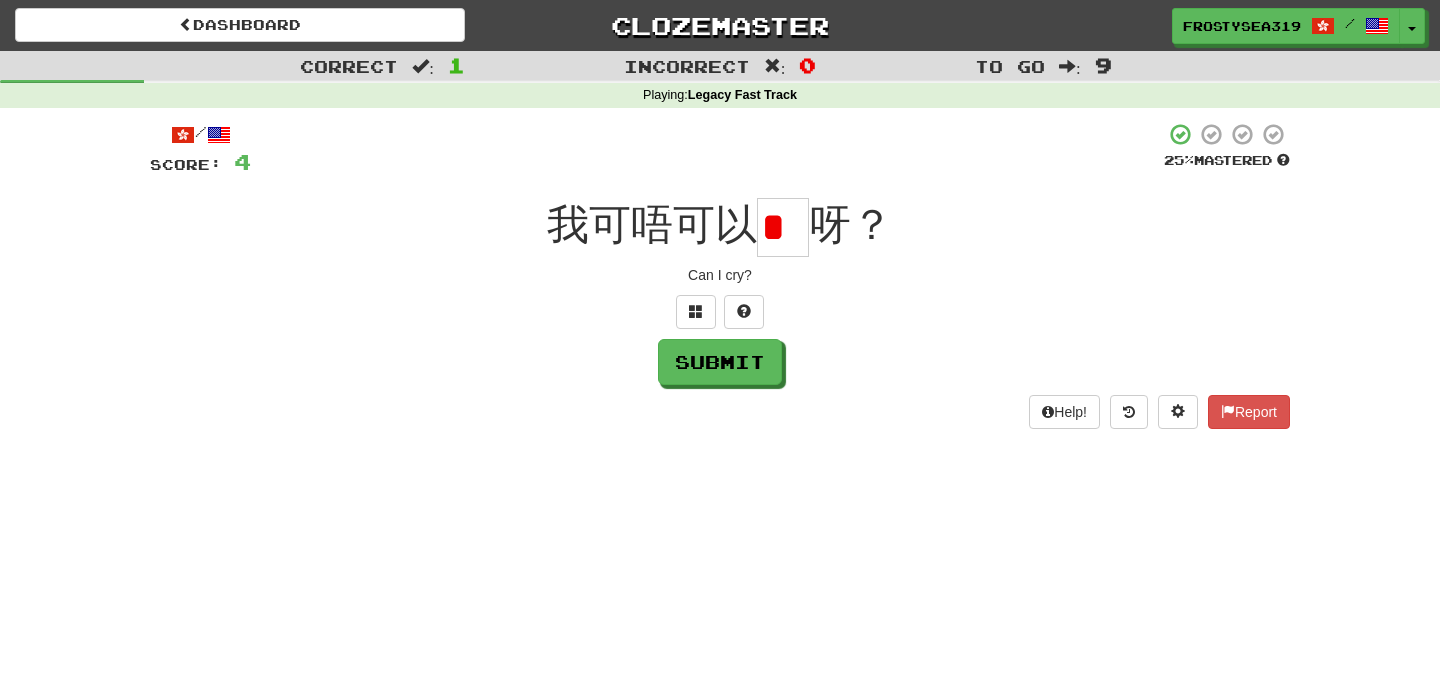 scroll, scrollTop: 0, scrollLeft: 0, axis: both 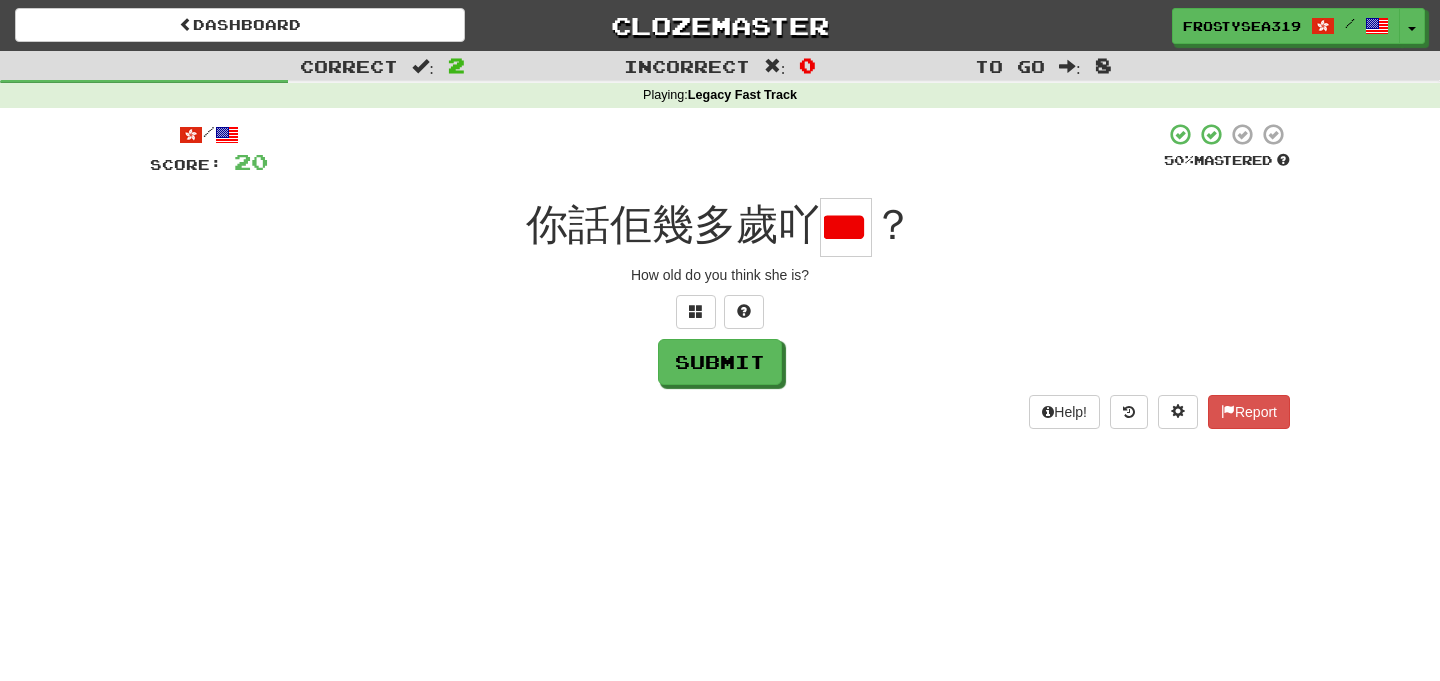type on "*" 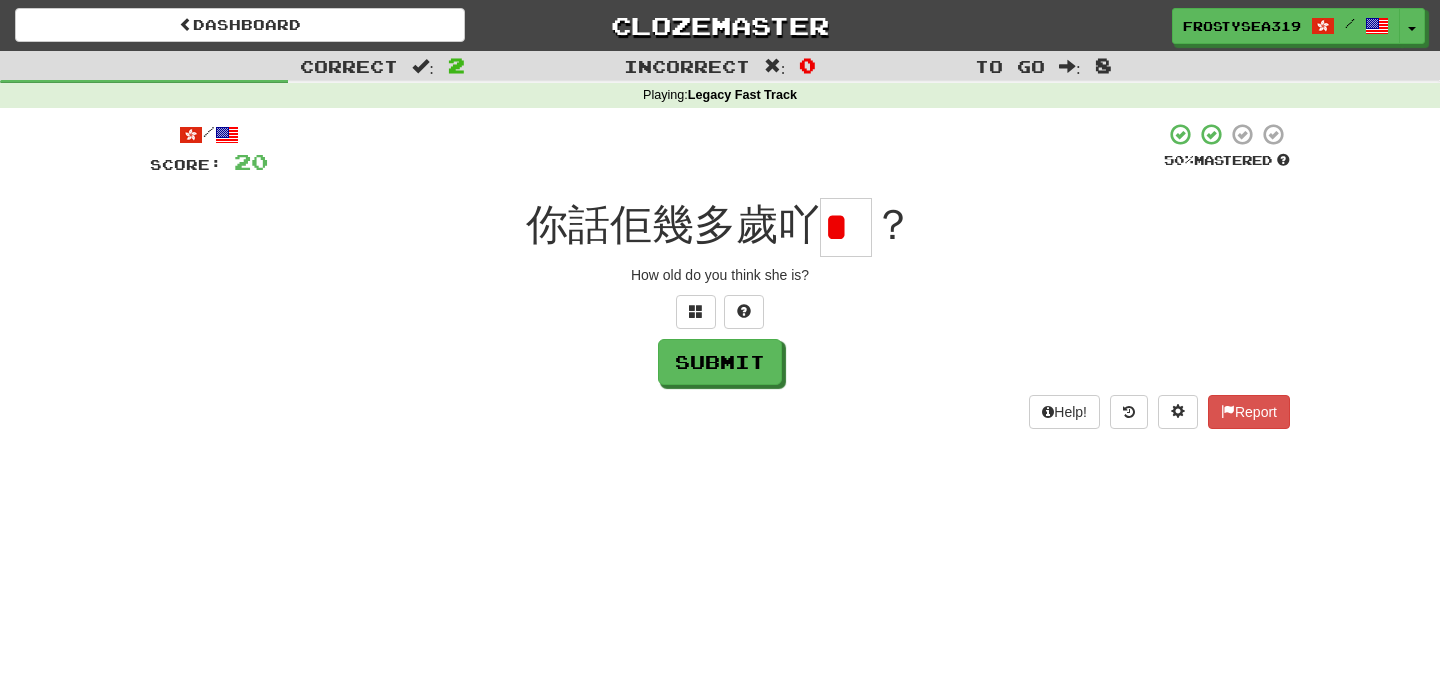 scroll, scrollTop: 0, scrollLeft: 0, axis: both 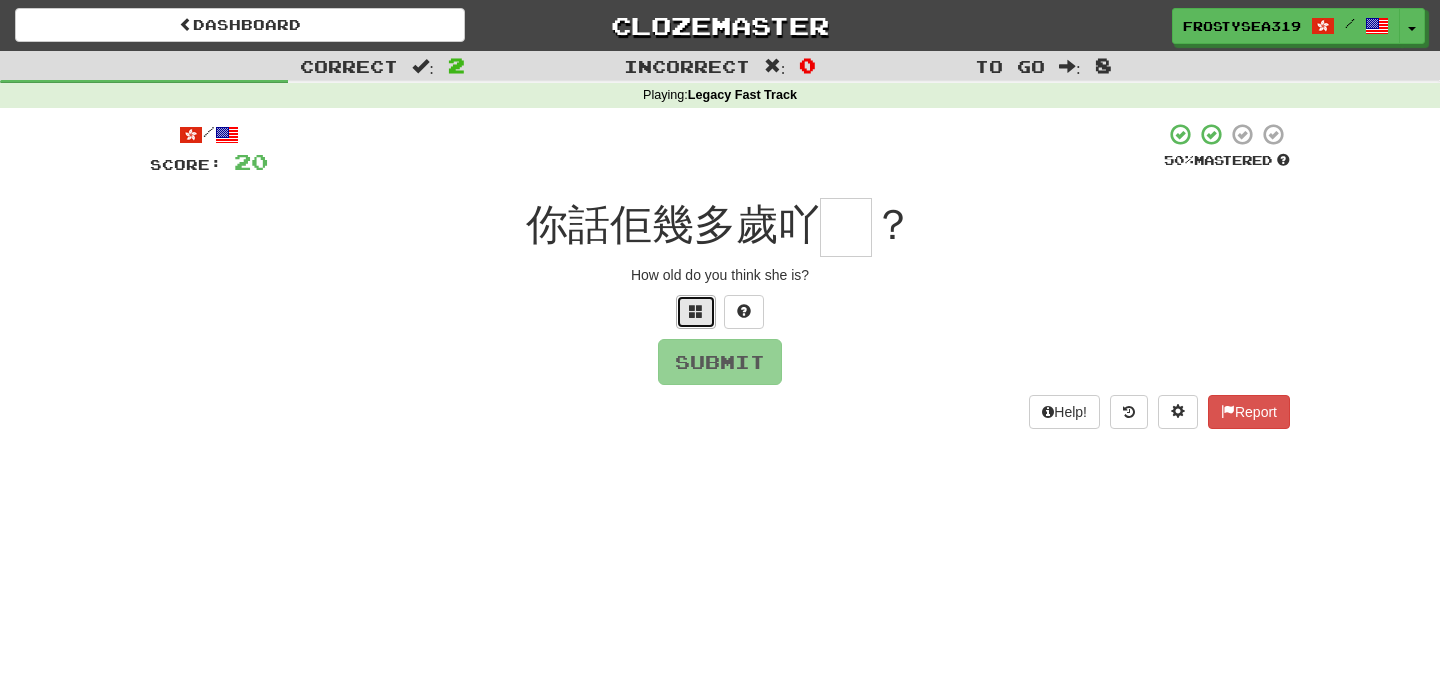 click at bounding box center (696, 312) 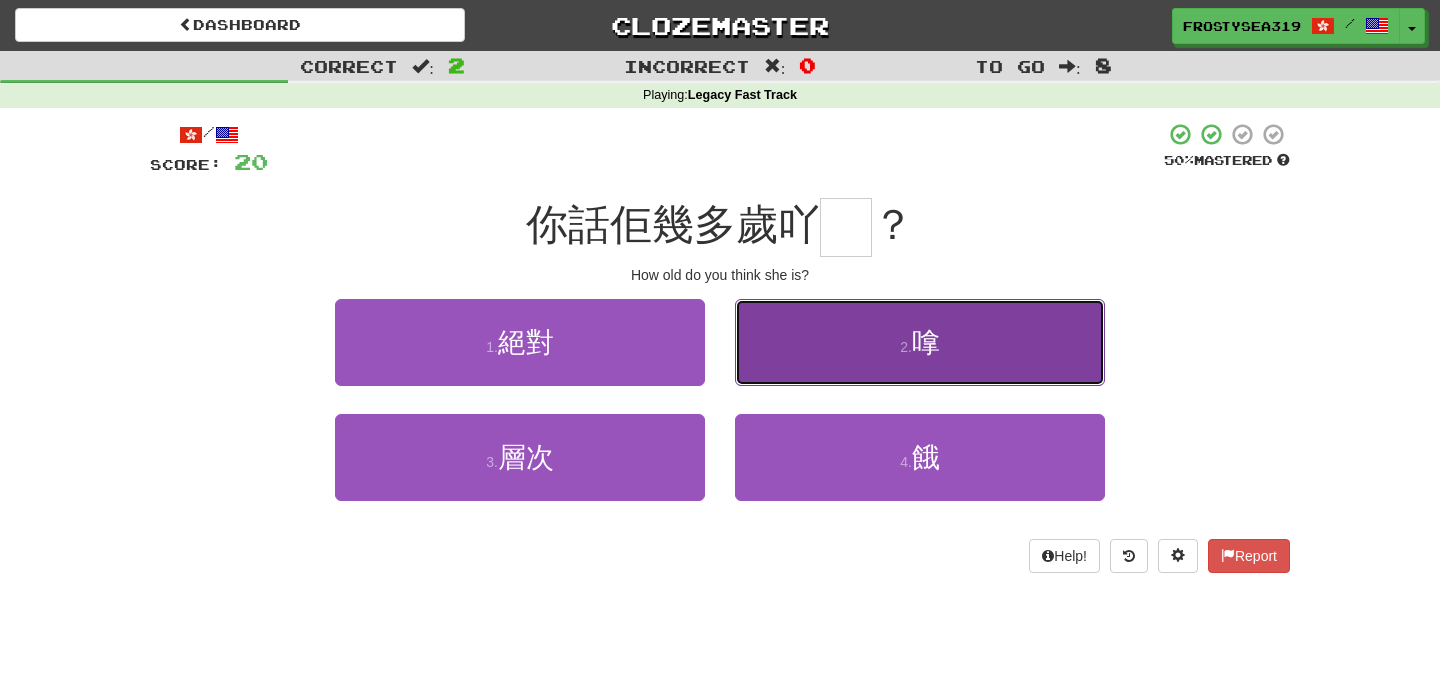 click on "2 .  嗱" at bounding box center (920, 342) 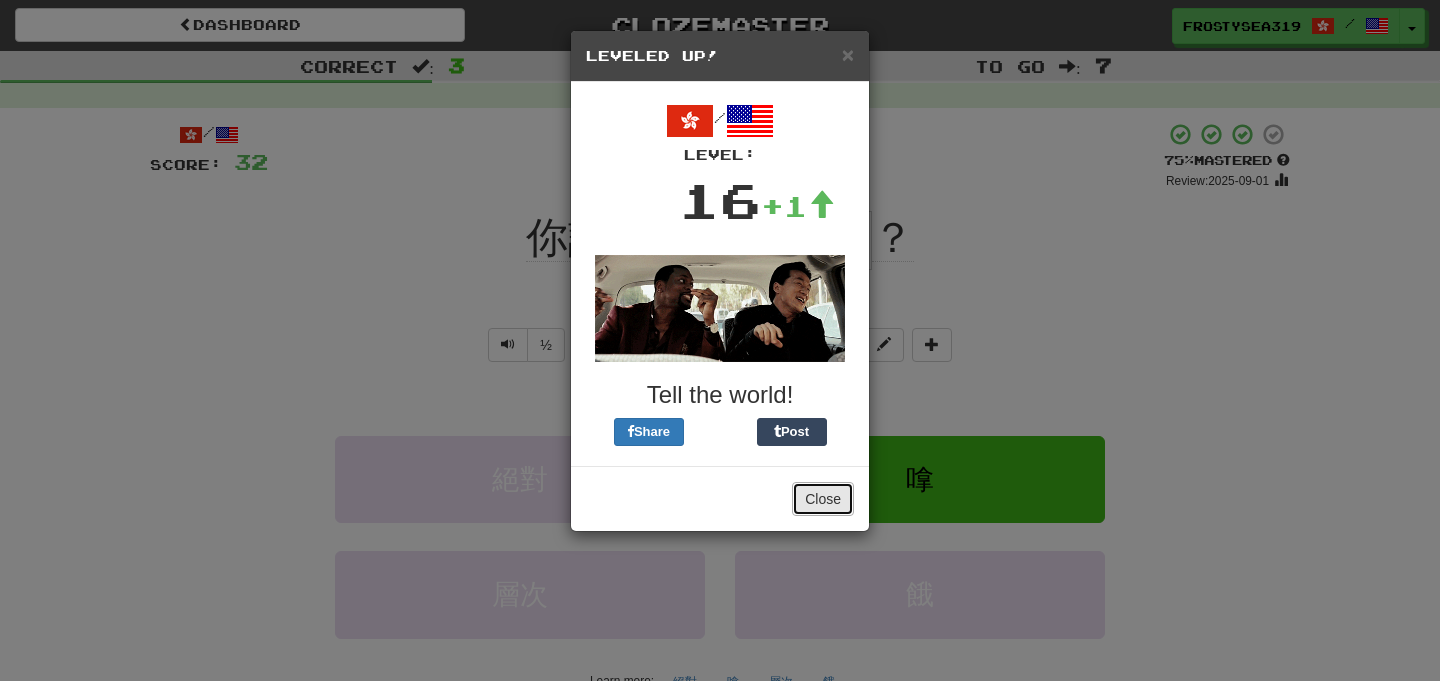 click on "Close" at bounding box center (823, 499) 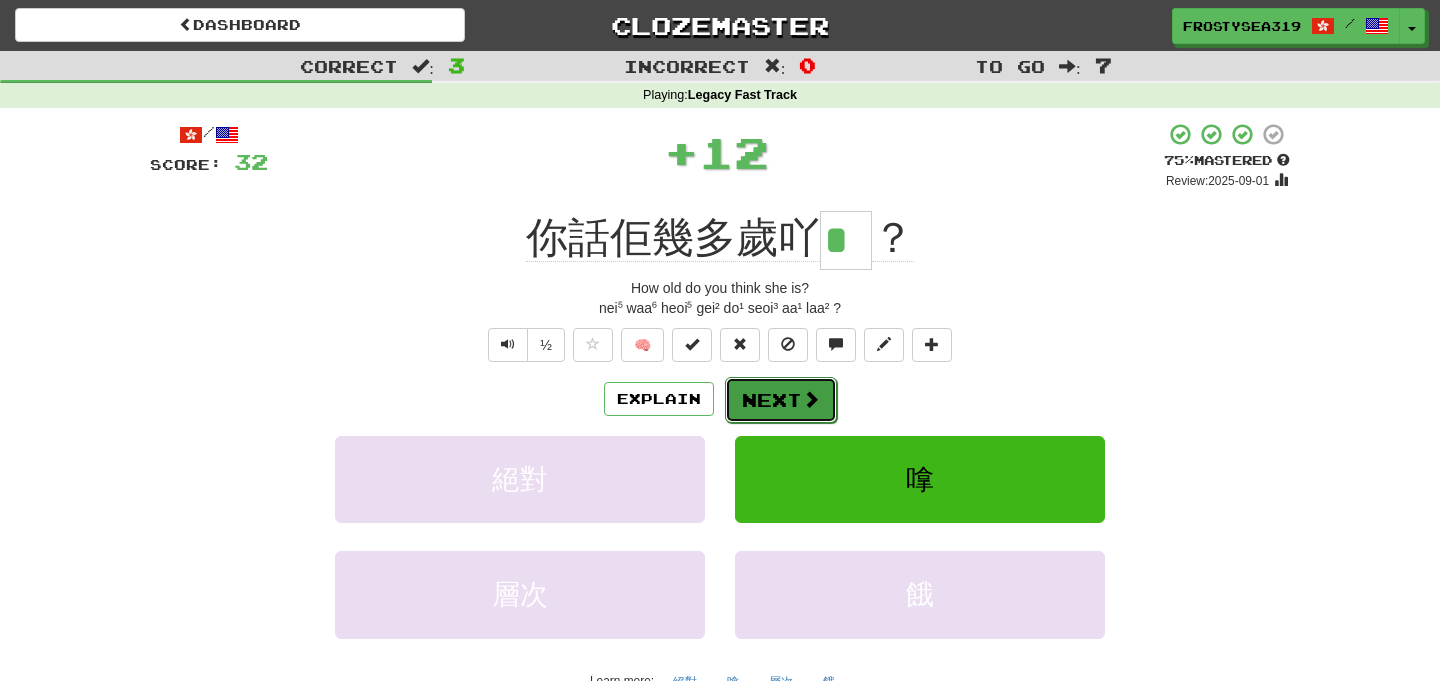 click at bounding box center [811, 399] 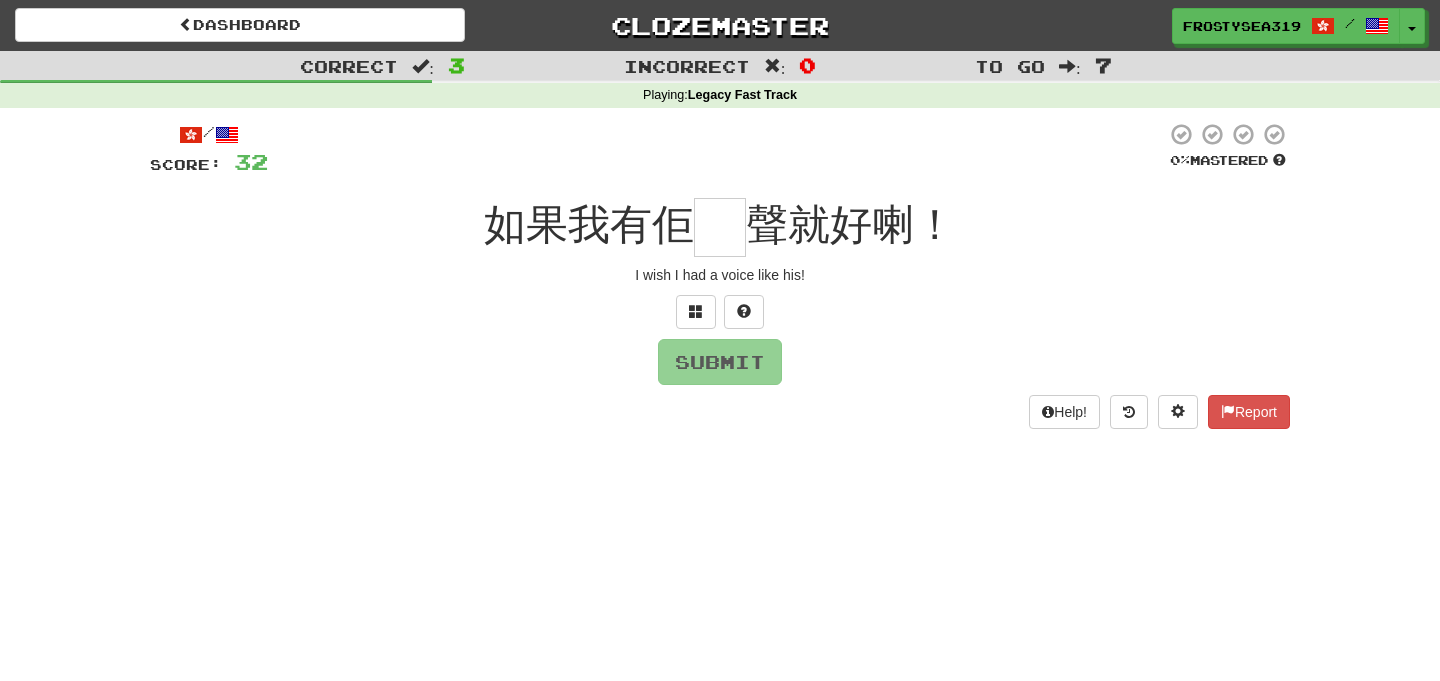 click at bounding box center [720, 227] 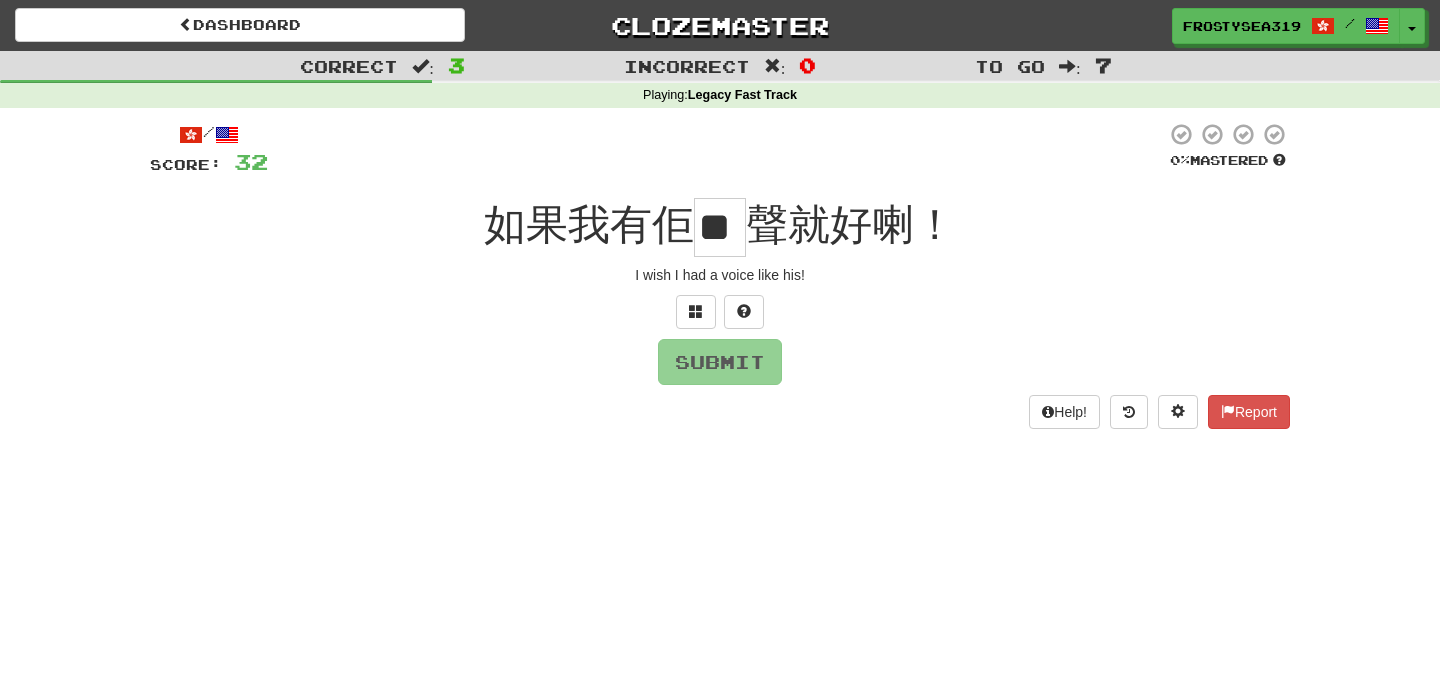scroll, scrollTop: 0, scrollLeft: 2, axis: horizontal 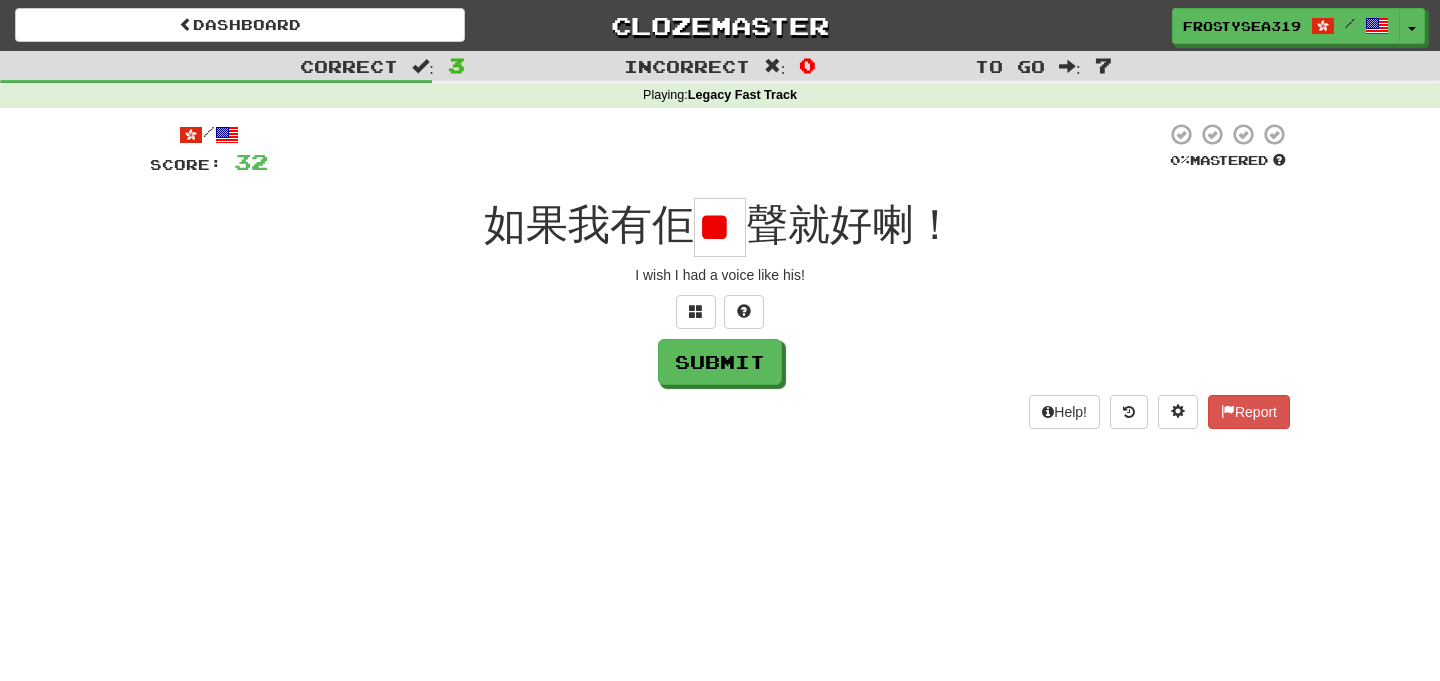 type on "*" 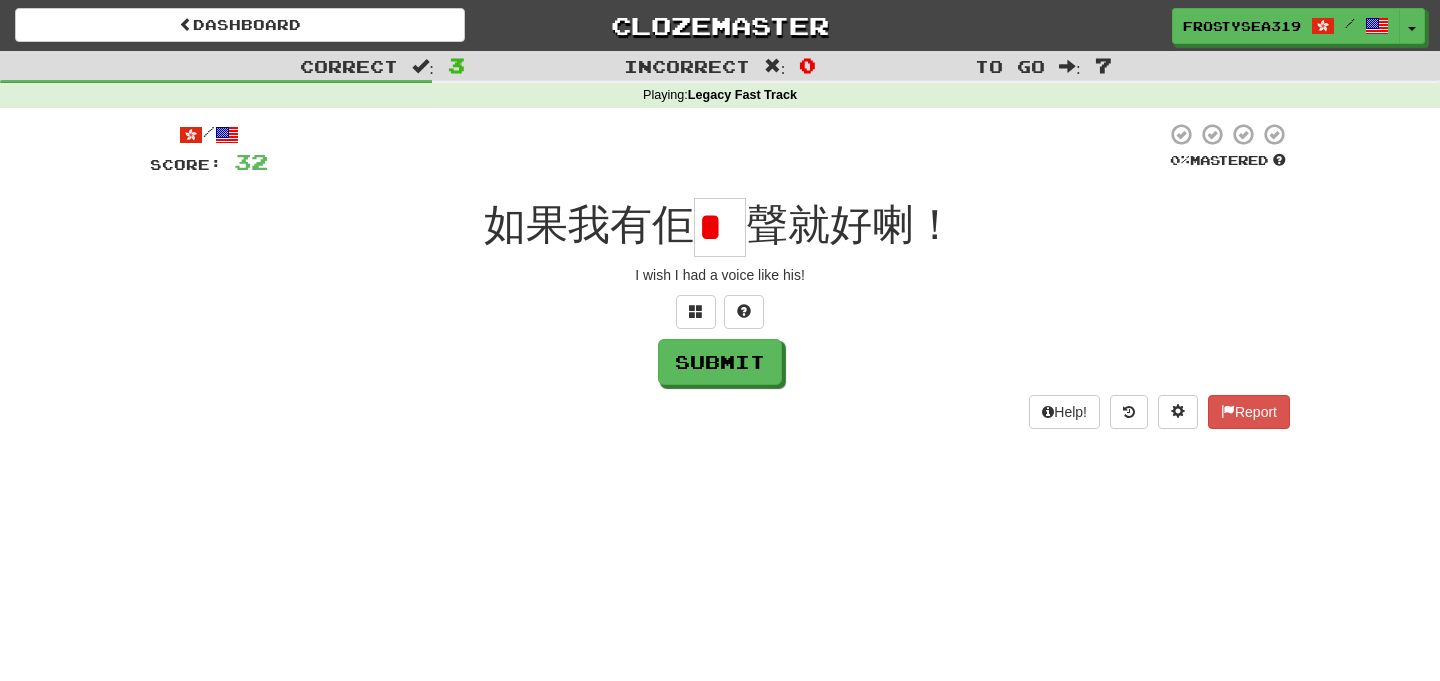 scroll, scrollTop: 0, scrollLeft: 0, axis: both 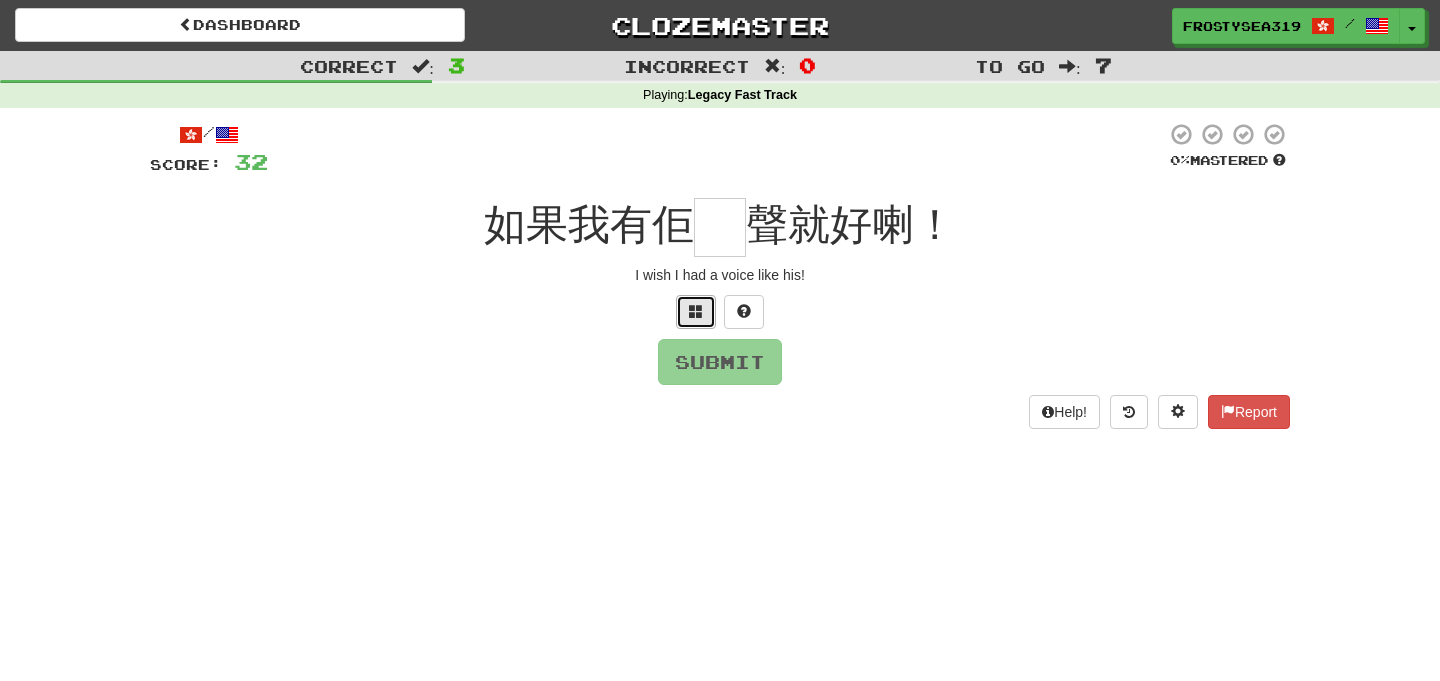 click at bounding box center (696, 312) 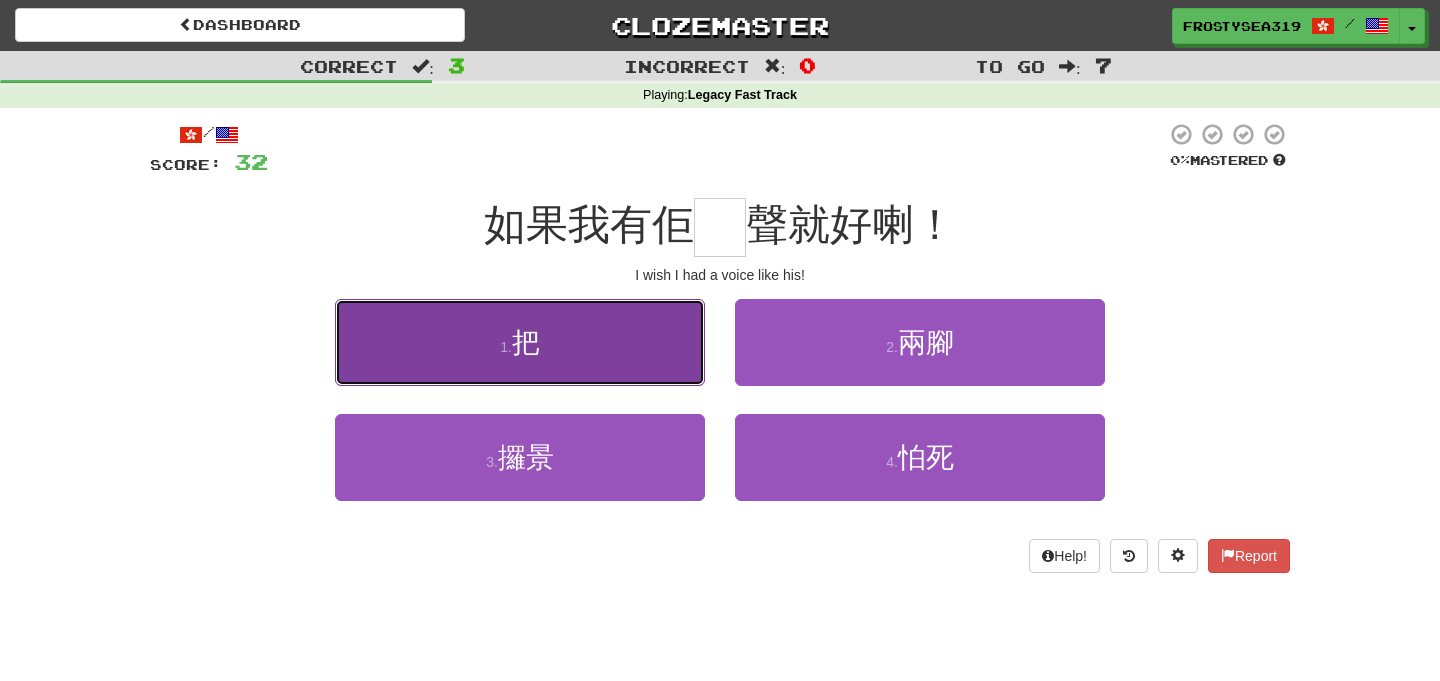 click on "1 .  把" at bounding box center (520, 342) 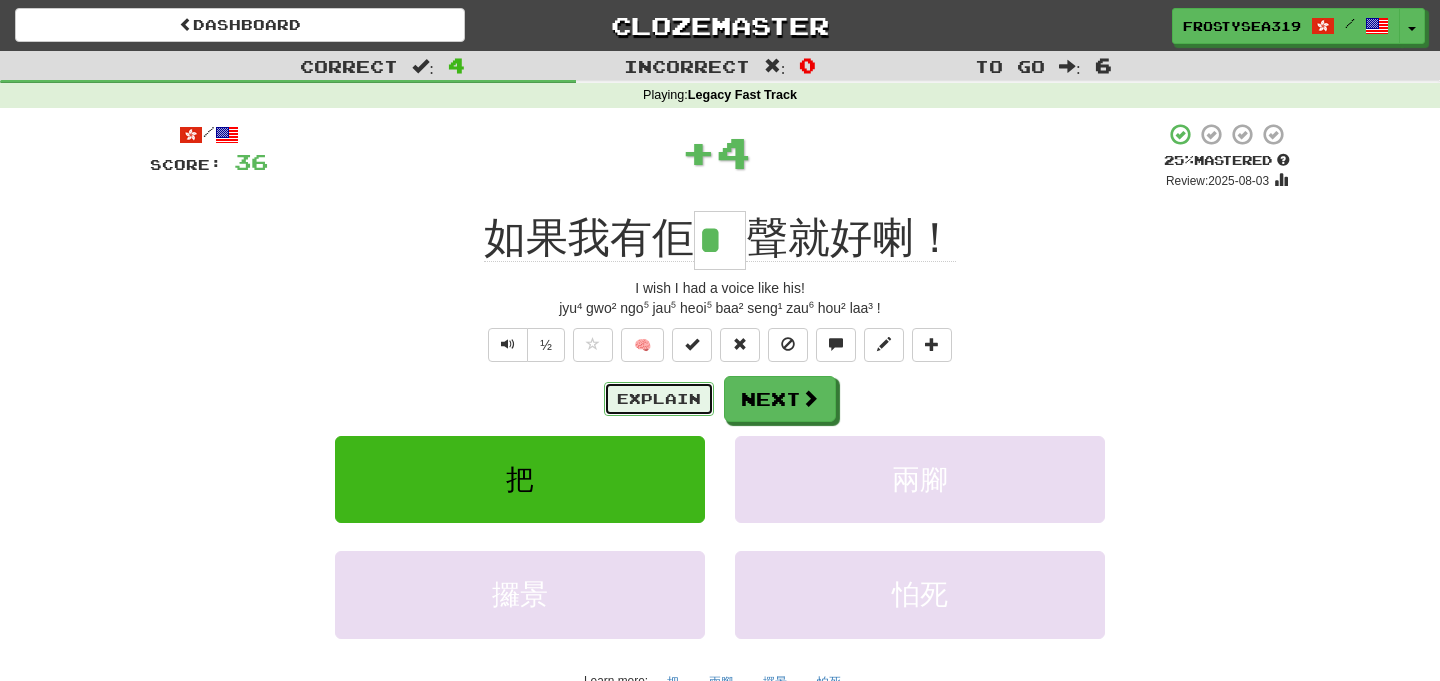 click on "Explain" at bounding box center [659, 399] 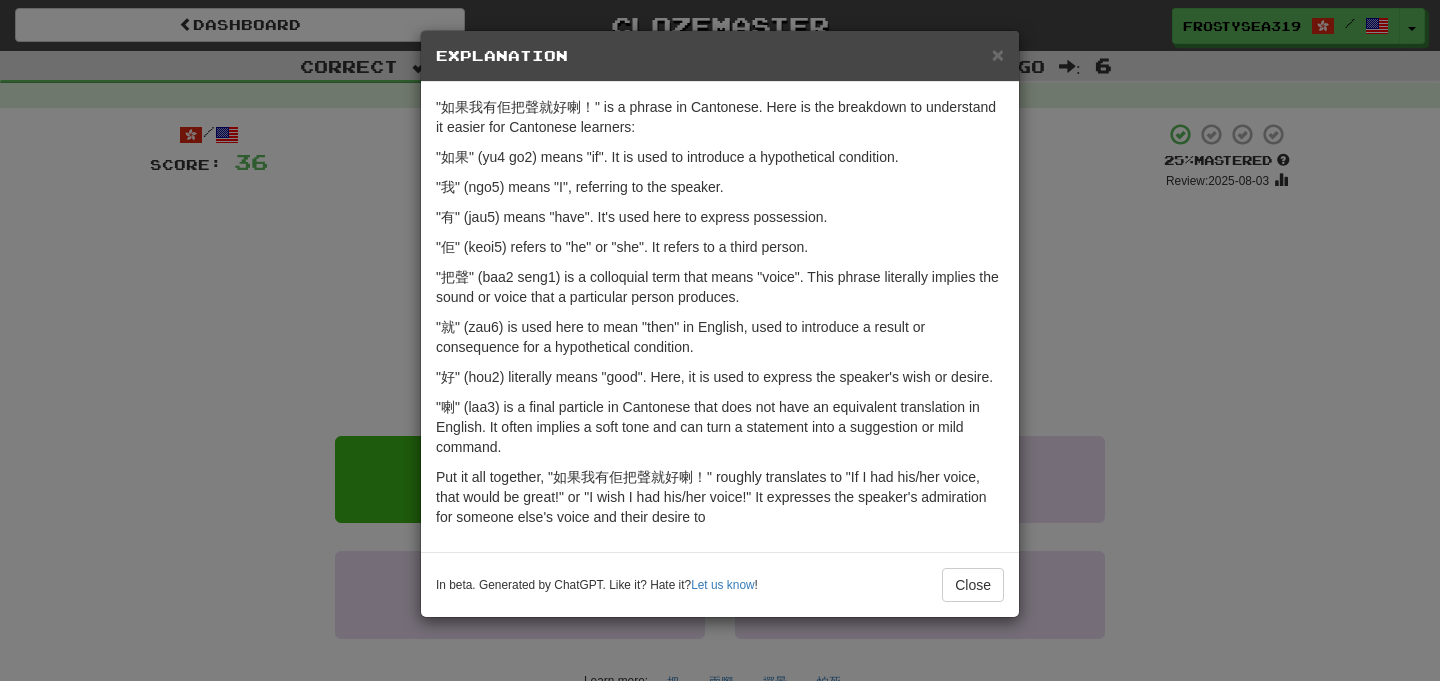 click on "× Explanation "如果我有佢把聲就好喇！" is a phrase in Cantonese. Here is the breakdown to understand it easier for Cantonese learners:
"如果" (yu4 go2) means "if". It is used to introduce a hypothetical condition.
"我" (ngo5) means "I", referring to the speaker.
"有" (jau5) means "have". It's used here to express possession.
"佢" (keoi5) refers to "he" or "she". It refers to a third person.
"把聲" (baa2 seng1) is a colloquial term that means "voice". This phrase literally implies the sound or voice that a particular person produces.
"就" (zau6) is used here to mean "then" in English, used to introduce a result or consequence for a hypothetical condition.
"好" (hou2) literally means "good". Here, it is used to express the speaker's wish or desire.
"喇" (laa3) is a final particle in Cantonese that does not have an equivalent translation in English. It often implies a soft tone and can turn a statement into a suggestion or mild command.
Let us know ! Close" at bounding box center (720, 340) 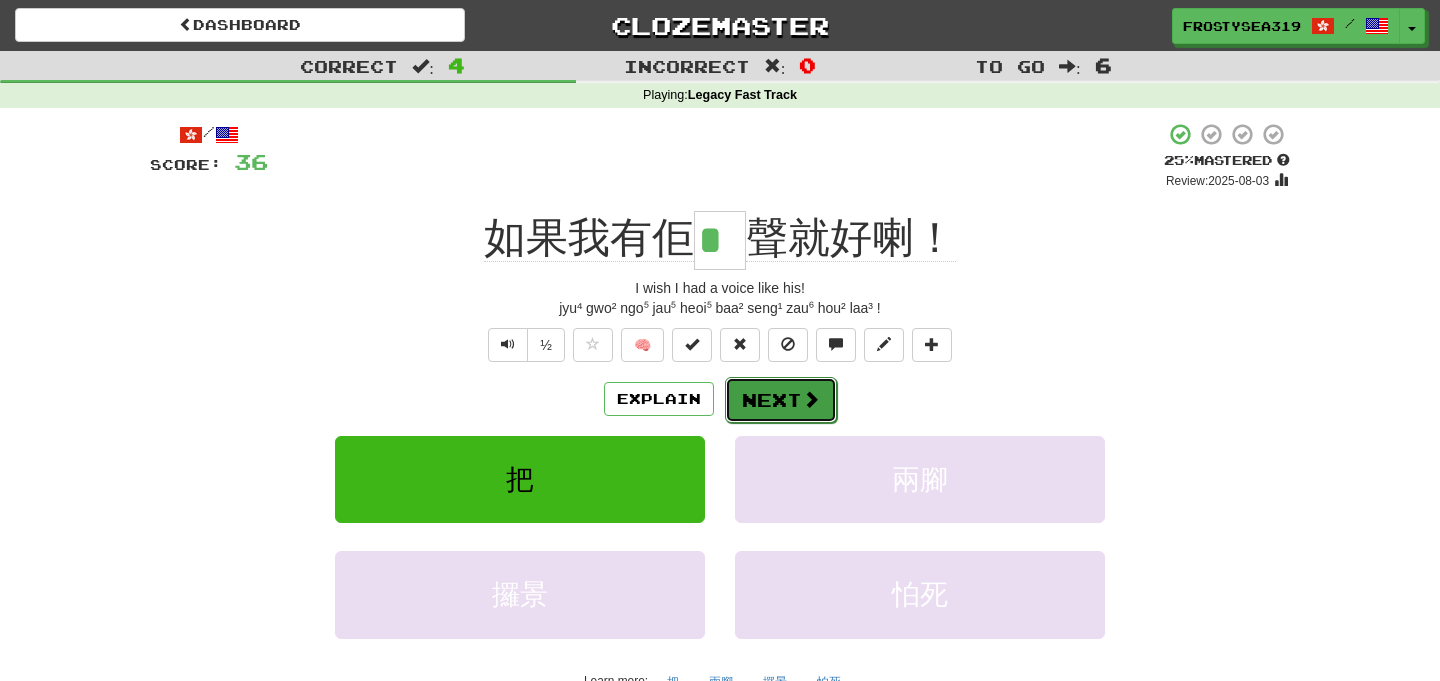 click on "Next" at bounding box center (781, 400) 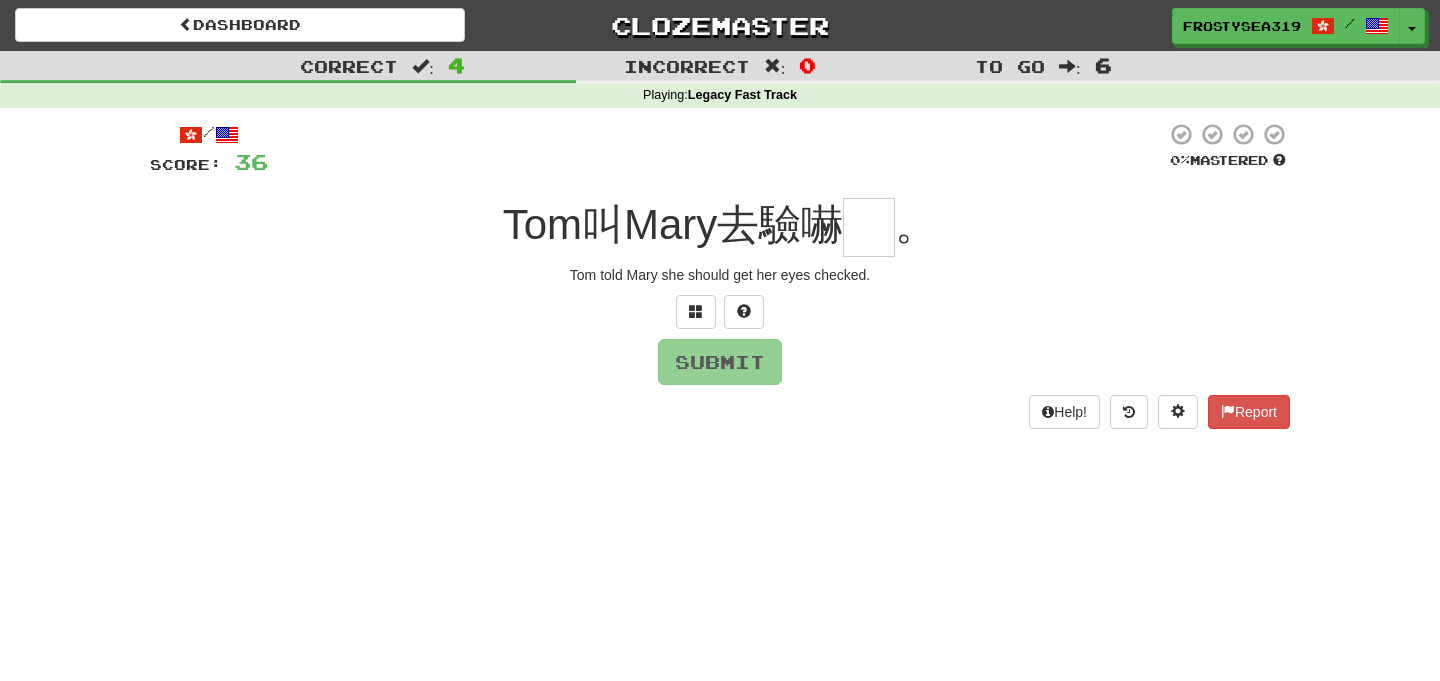 click at bounding box center (869, 227) 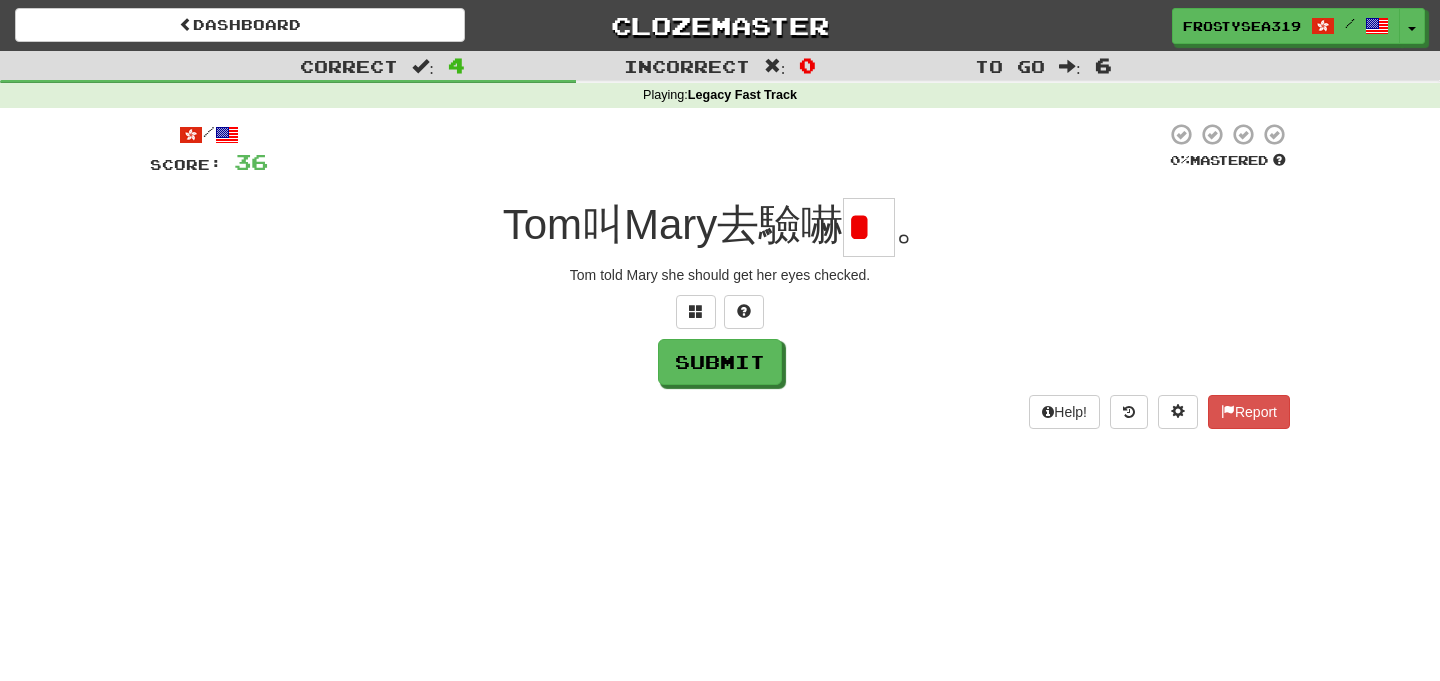 scroll, scrollTop: 0, scrollLeft: 0, axis: both 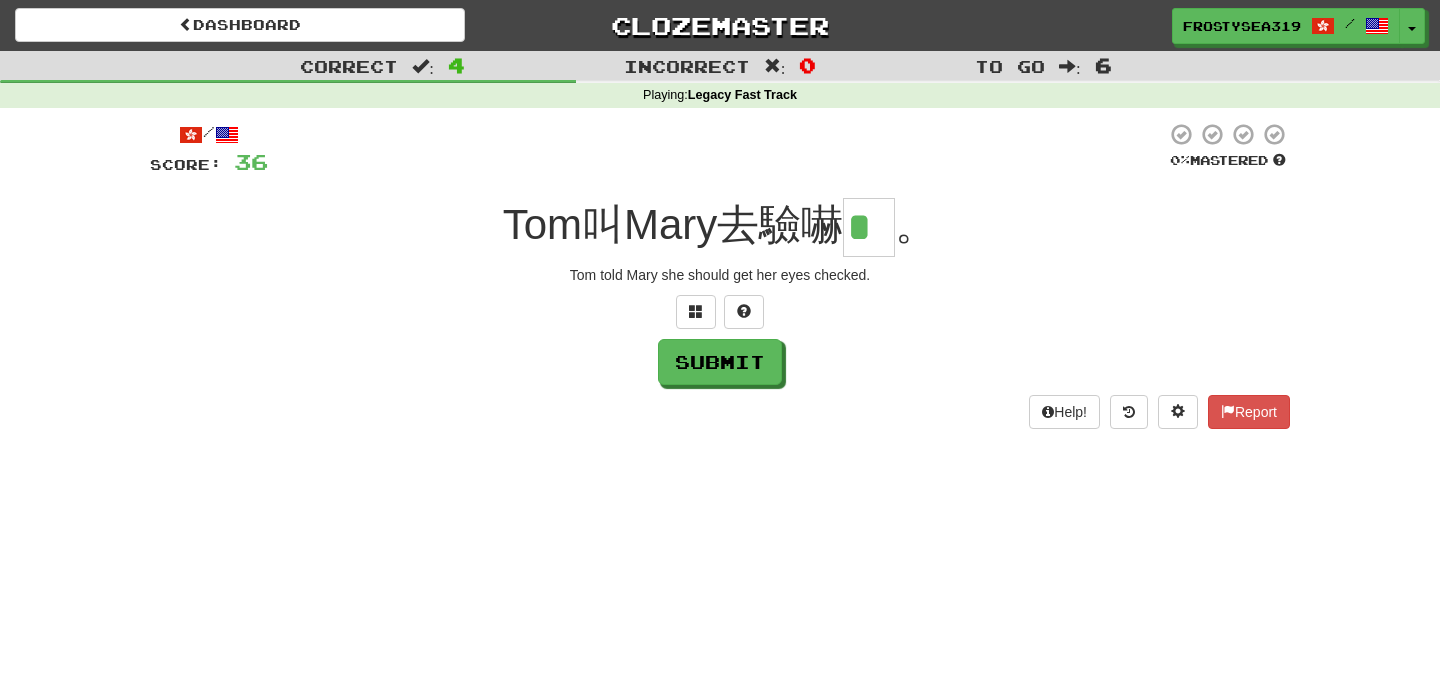 type on "*" 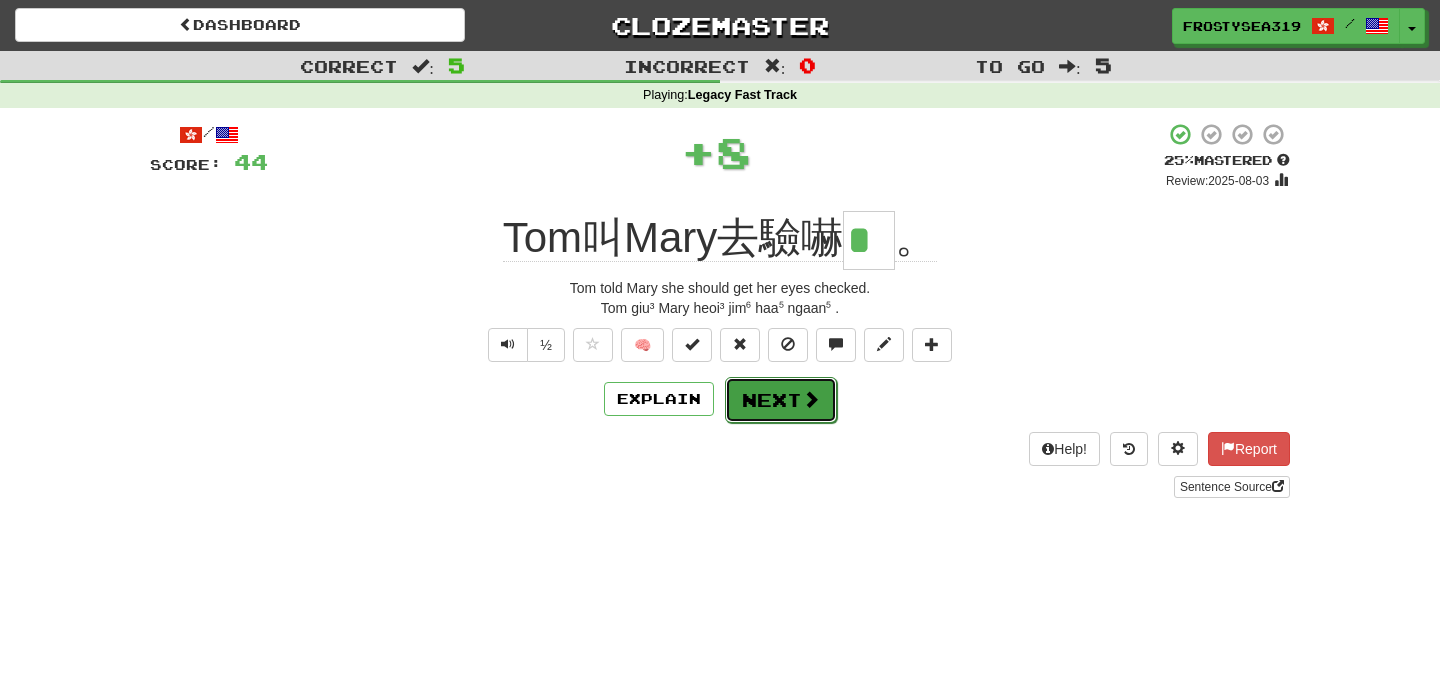 click on "Next" at bounding box center (781, 400) 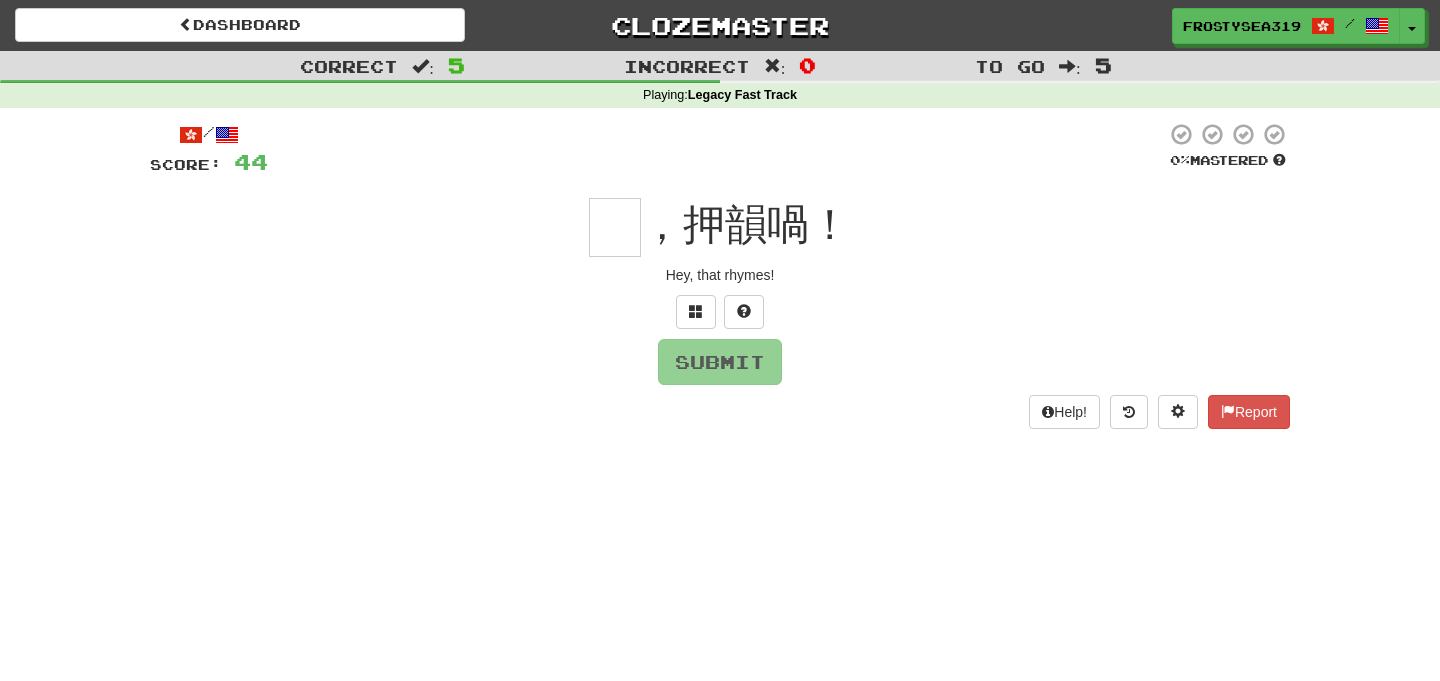 click at bounding box center (615, 227) 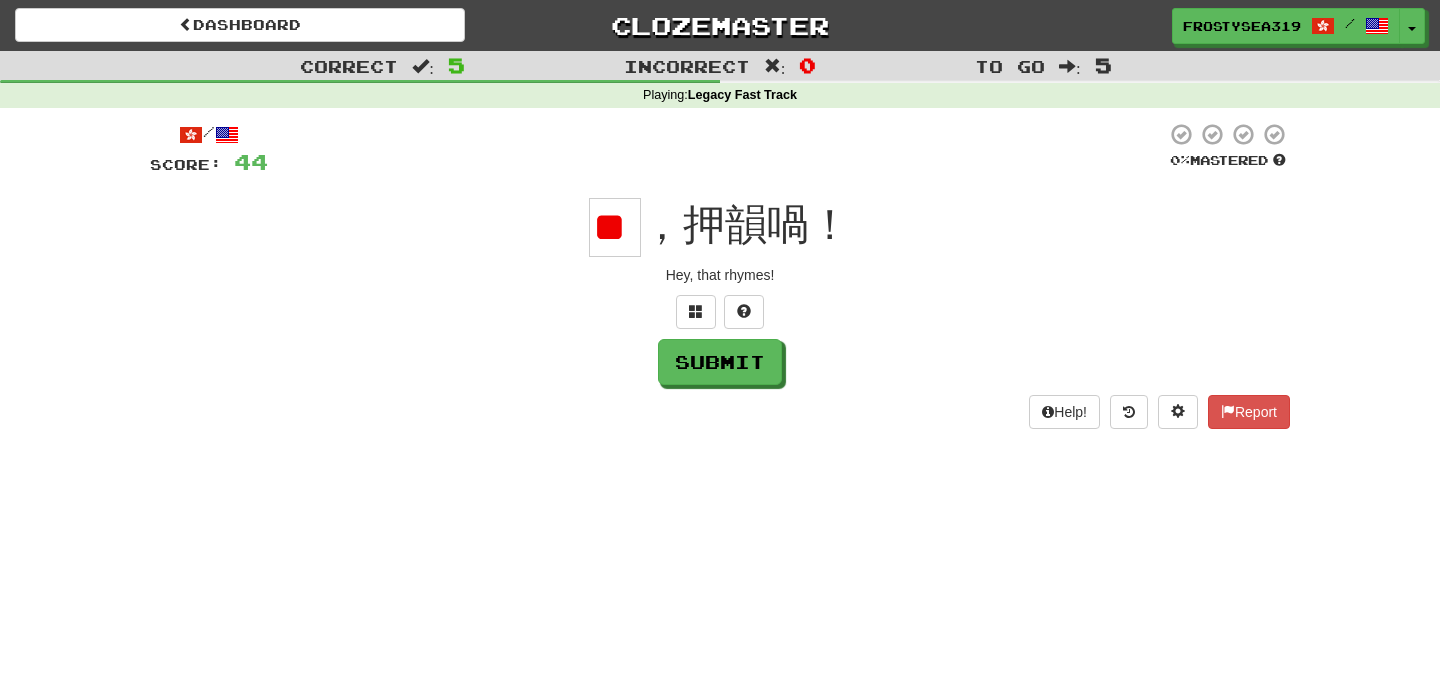 type on "*" 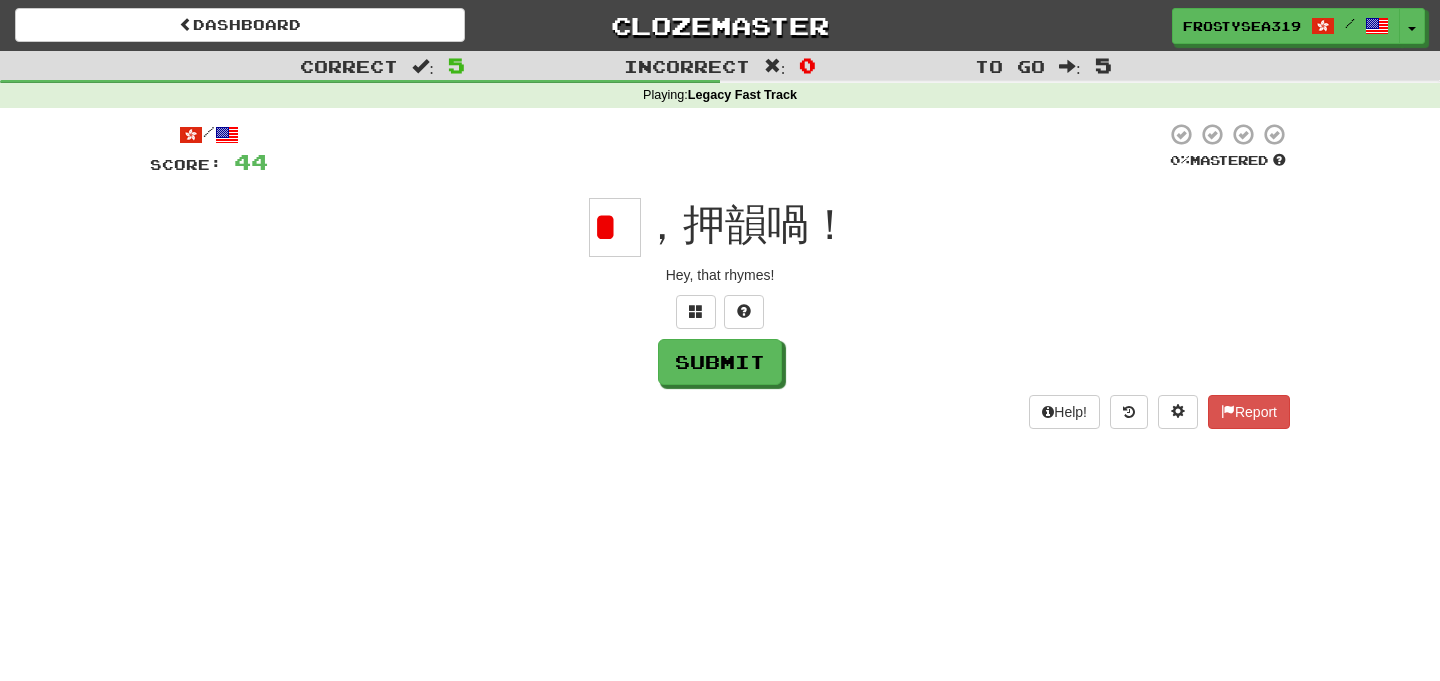 scroll, scrollTop: 0, scrollLeft: 0, axis: both 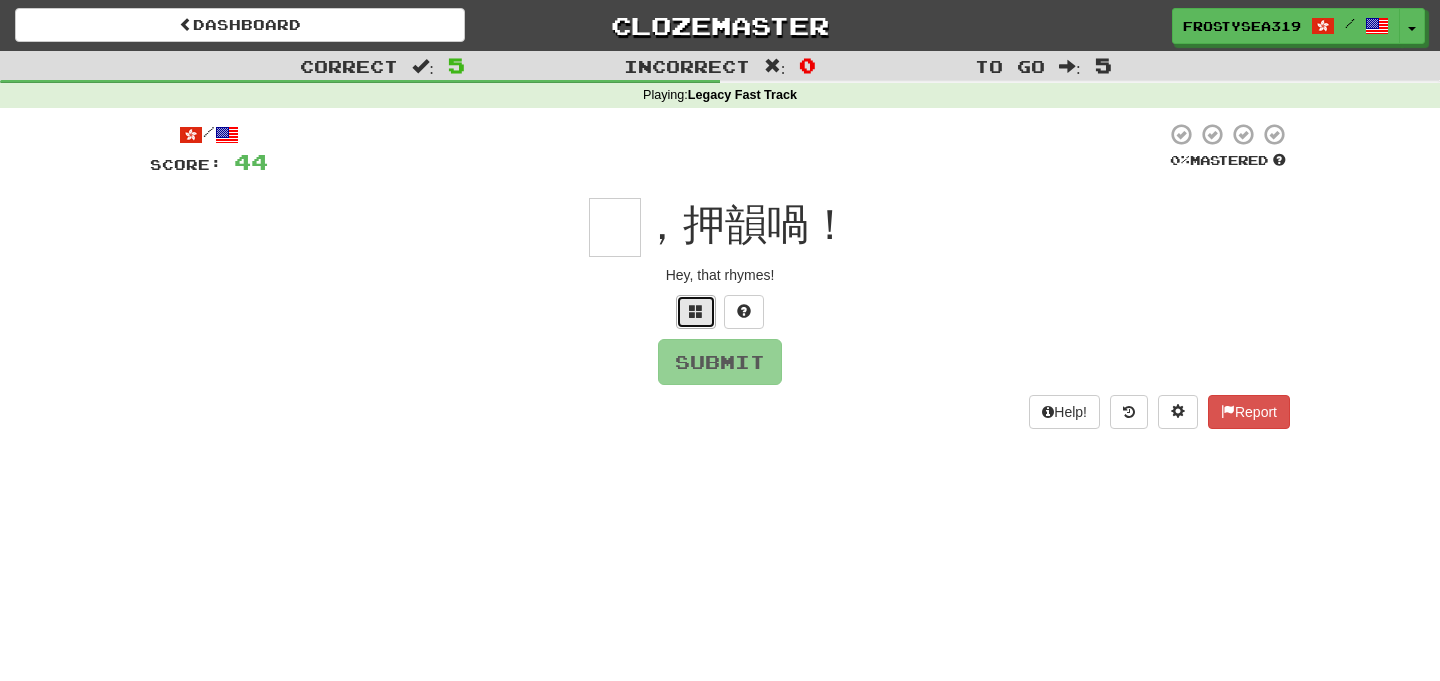 click at bounding box center [696, 312] 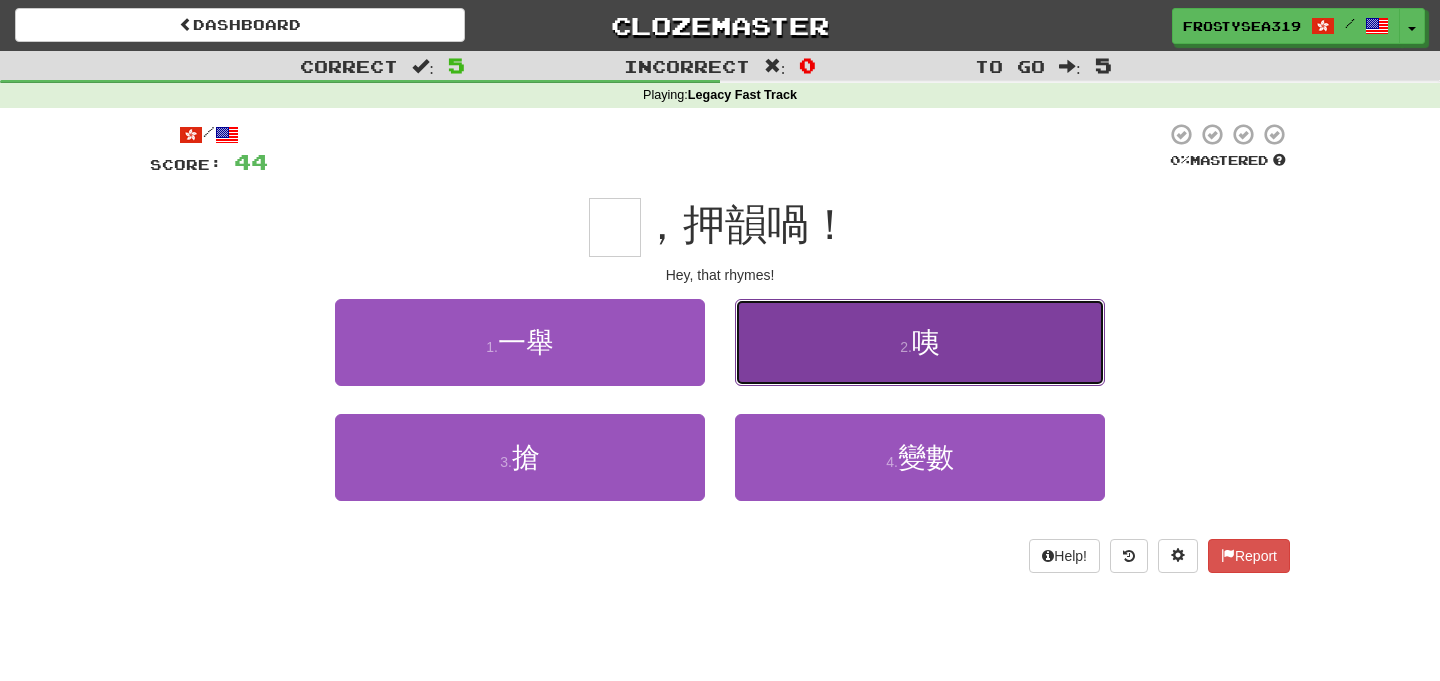 click on "2 .  咦" at bounding box center (920, 342) 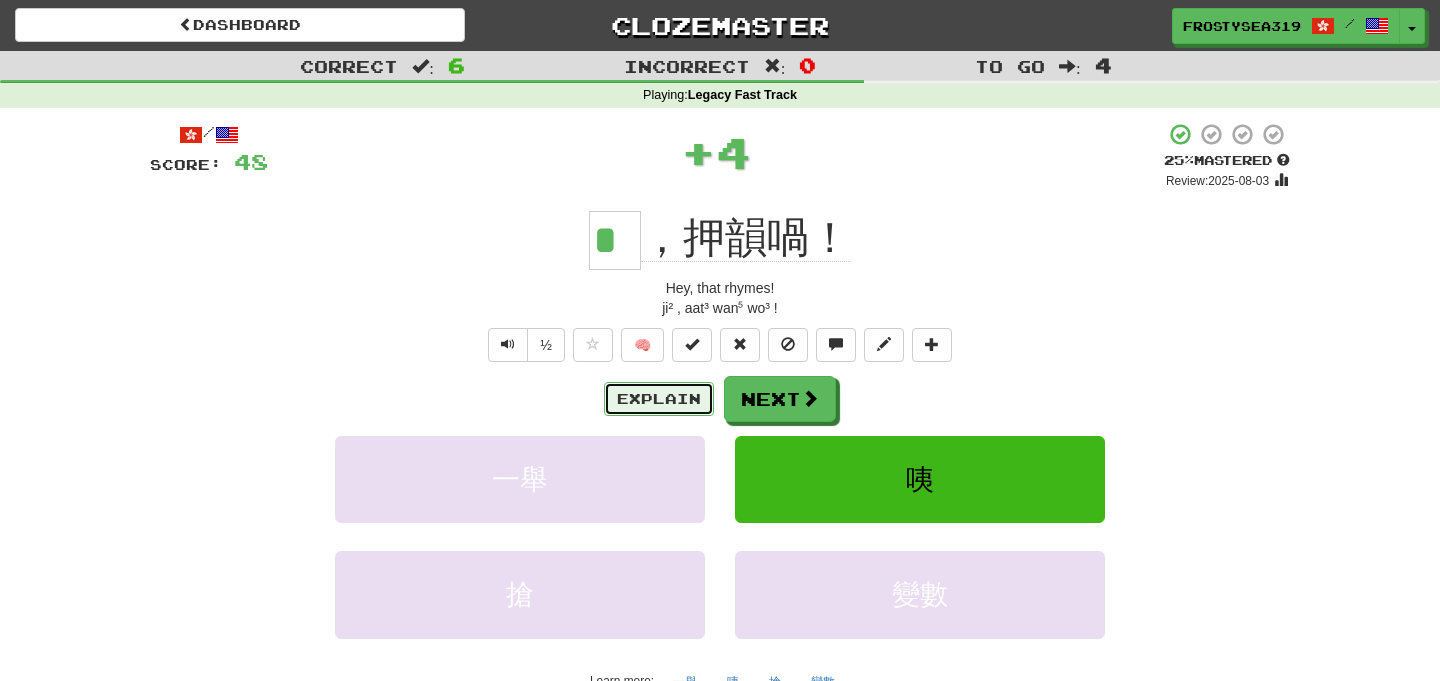 click on "Explain" at bounding box center (659, 399) 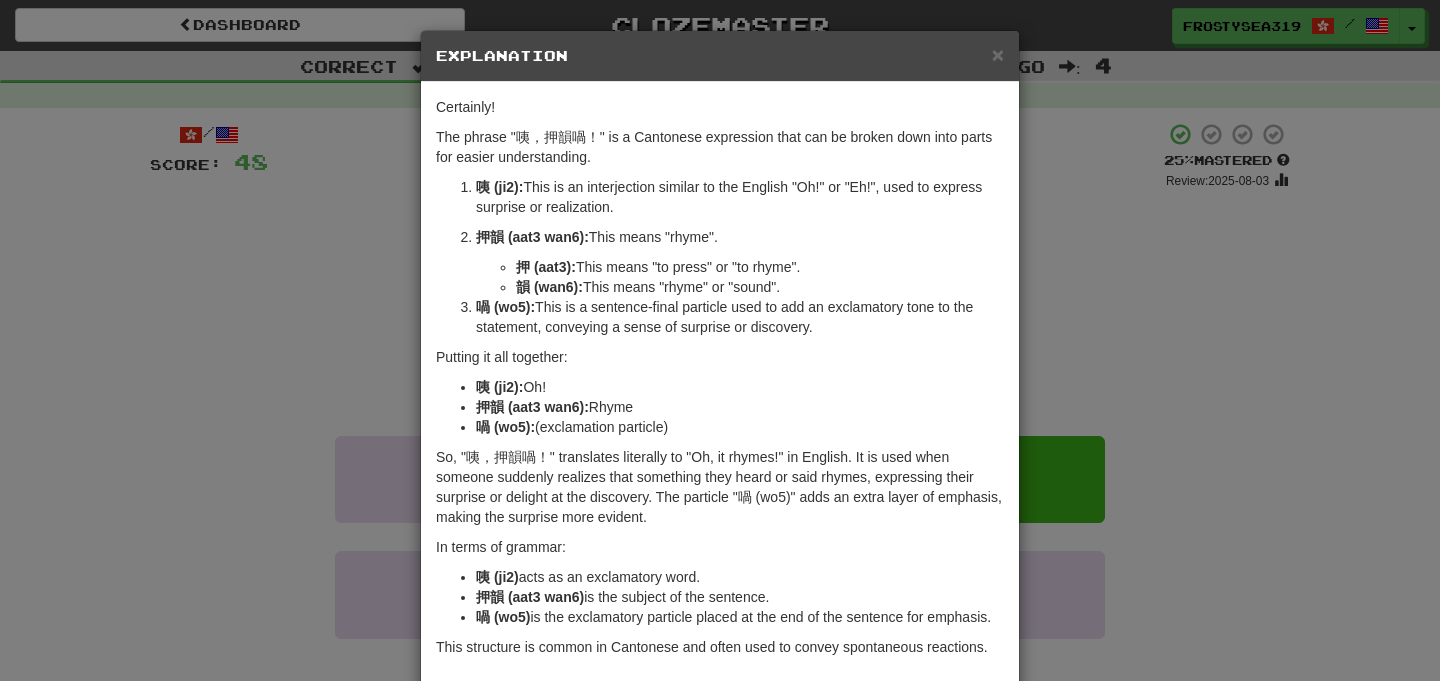 click on "× Explanation Certainly!
The phrase "咦，押韻喎！" is a Cantonese expression that can be broken down into parts for easier understanding.
咦 (ji2):  This is an interjection similar to the English "Oh!" or "Eh!", used to express surprise or realization.
押韻 (aat3 wan6):  This means "rhyme".
押 (aat3):  This means "to press" or "to rhyme".
韻 (wan6):  This means "rhyme" or "sound".
喎 (wo5):  This is a sentence-final particle used to add an exclamatory tone to the statement, conveying a sense of surprise or discovery.
Putting it all together:
咦 (ji2):  Oh!
押韻 (aat3 wan6):  Rhyme
喎 (wo5):  (exclamation particle)
So, "咦，押韻喎！" translates literally to "Oh, it rhymes!" in English. It is used when someone suddenly realizes that something they heard or said rhymes, expressing their surprise or delight at the discovery. The particle "喎 (wo5)" adds an extra layer of emphasis, making the surprise more evident.
In terms of grammar:" at bounding box center [720, 340] 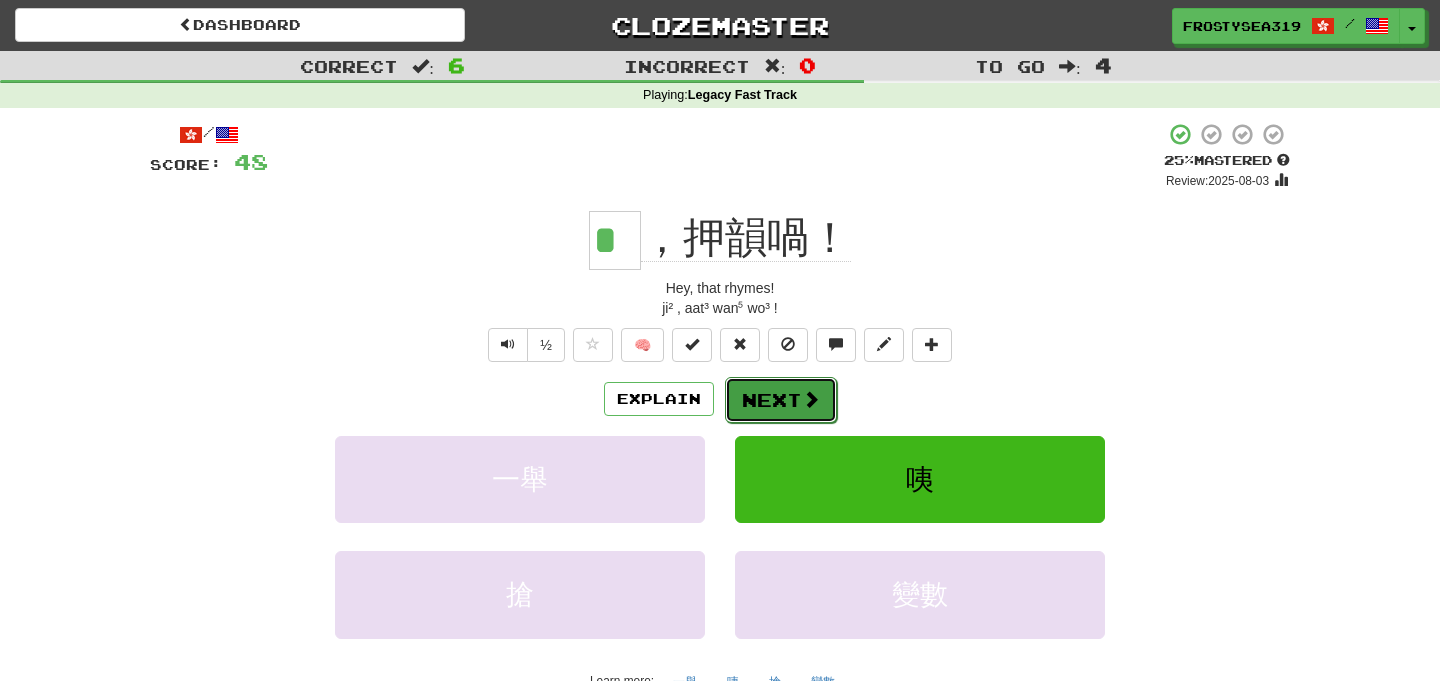 click on "Next" at bounding box center (781, 400) 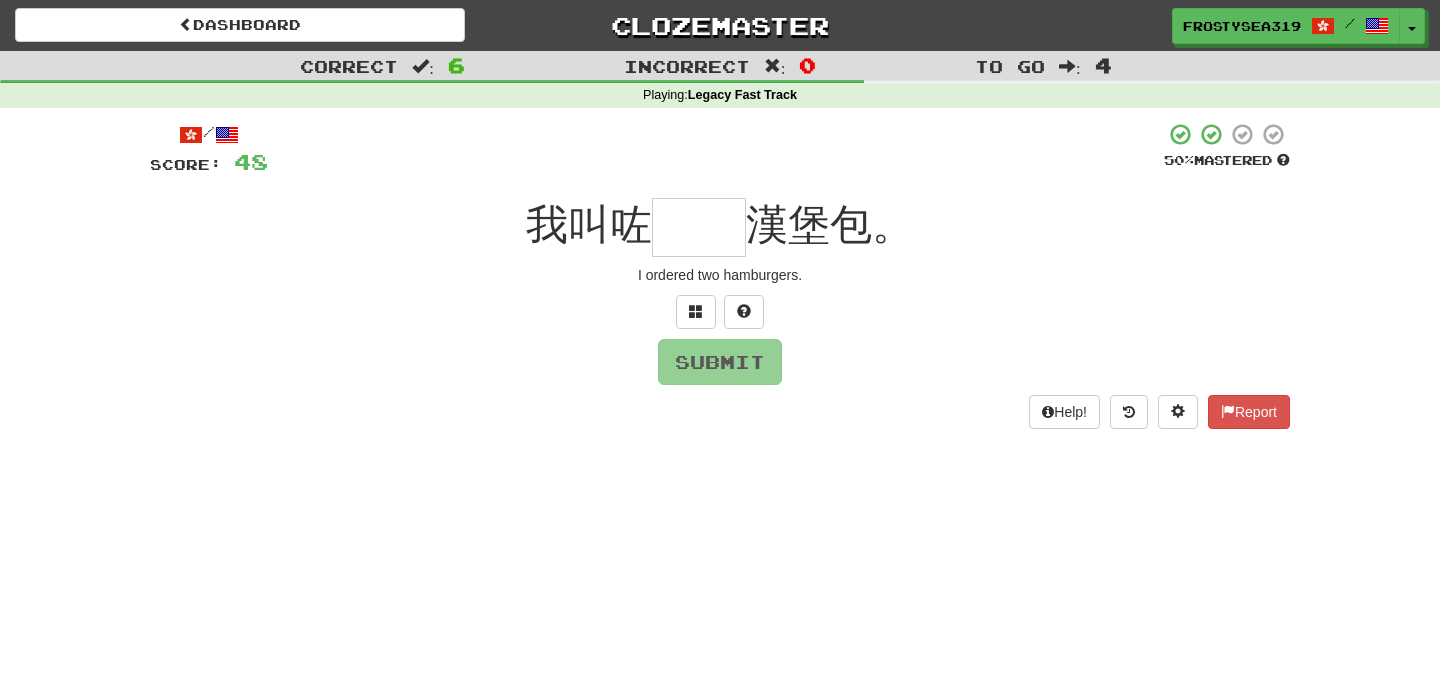 click at bounding box center [699, 227] 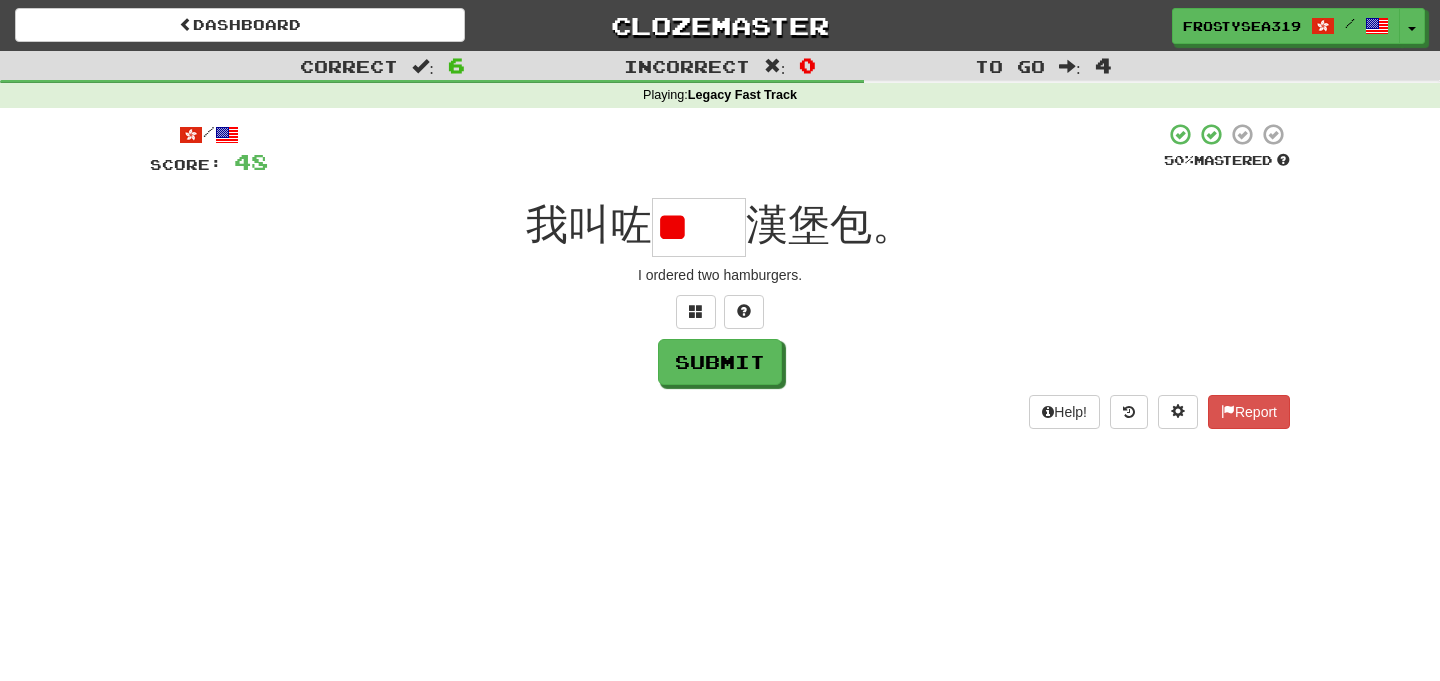 scroll, scrollTop: 0, scrollLeft: 0, axis: both 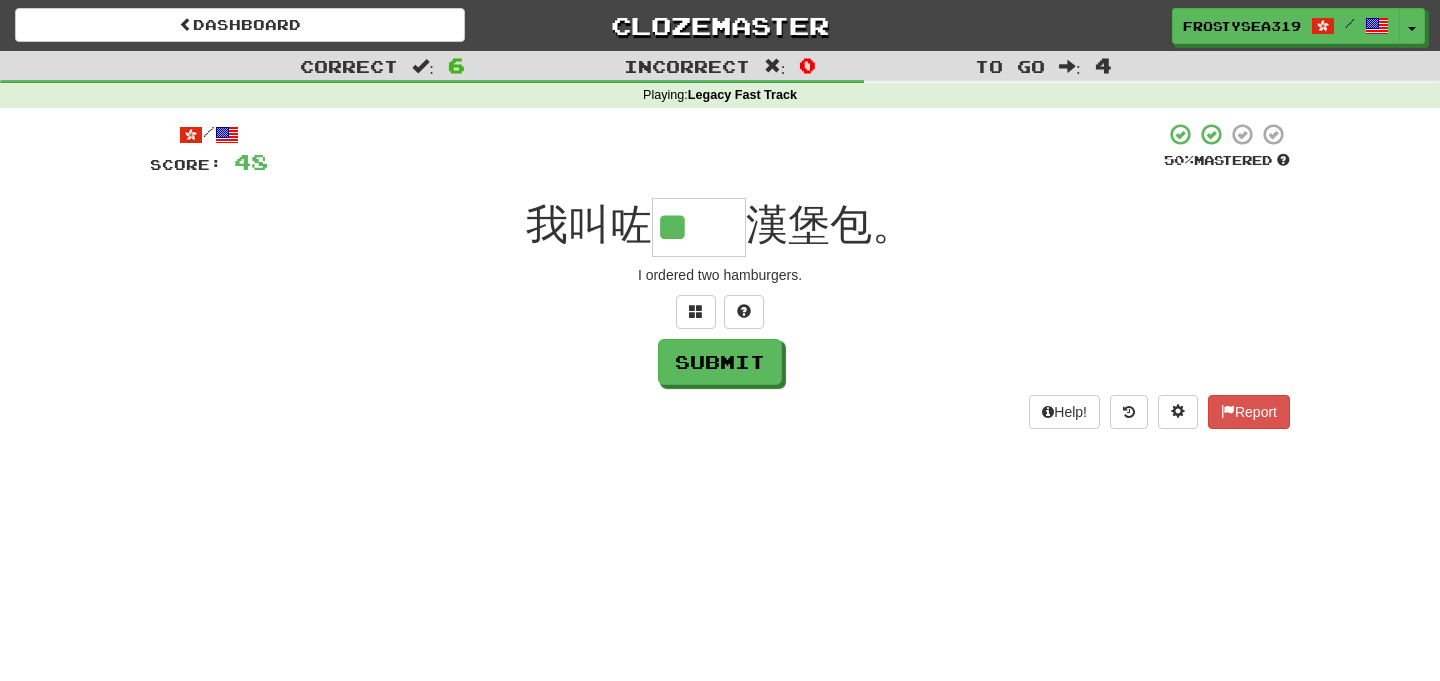 type on "**" 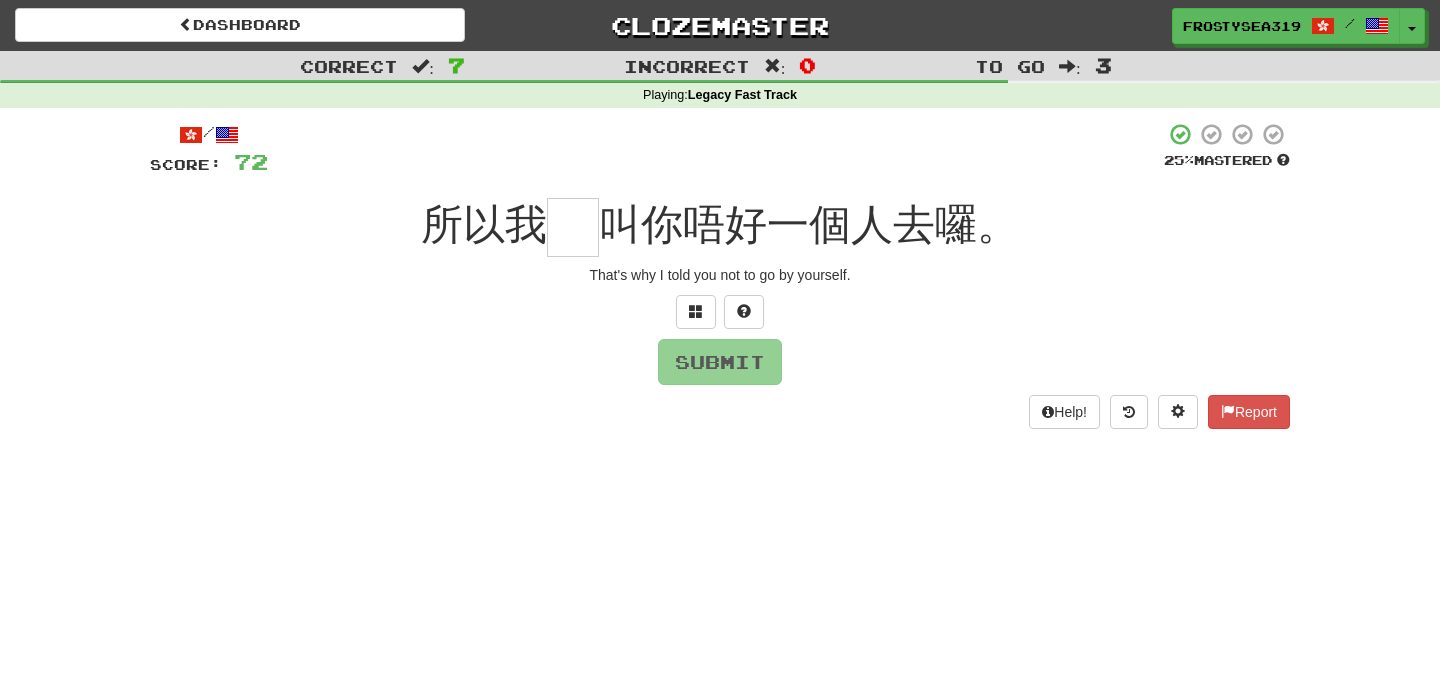 click at bounding box center [573, 227] 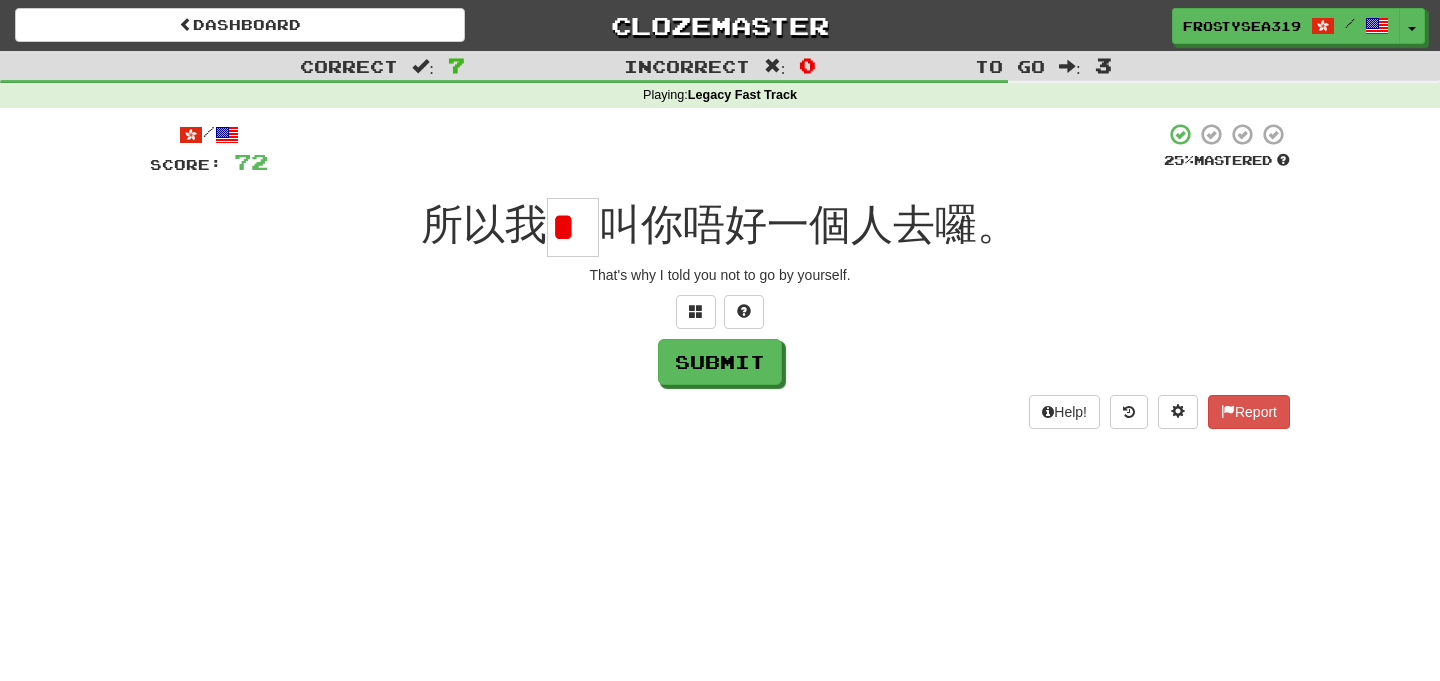 scroll, scrollTop: 0, scrollLeft: 0, axis: both 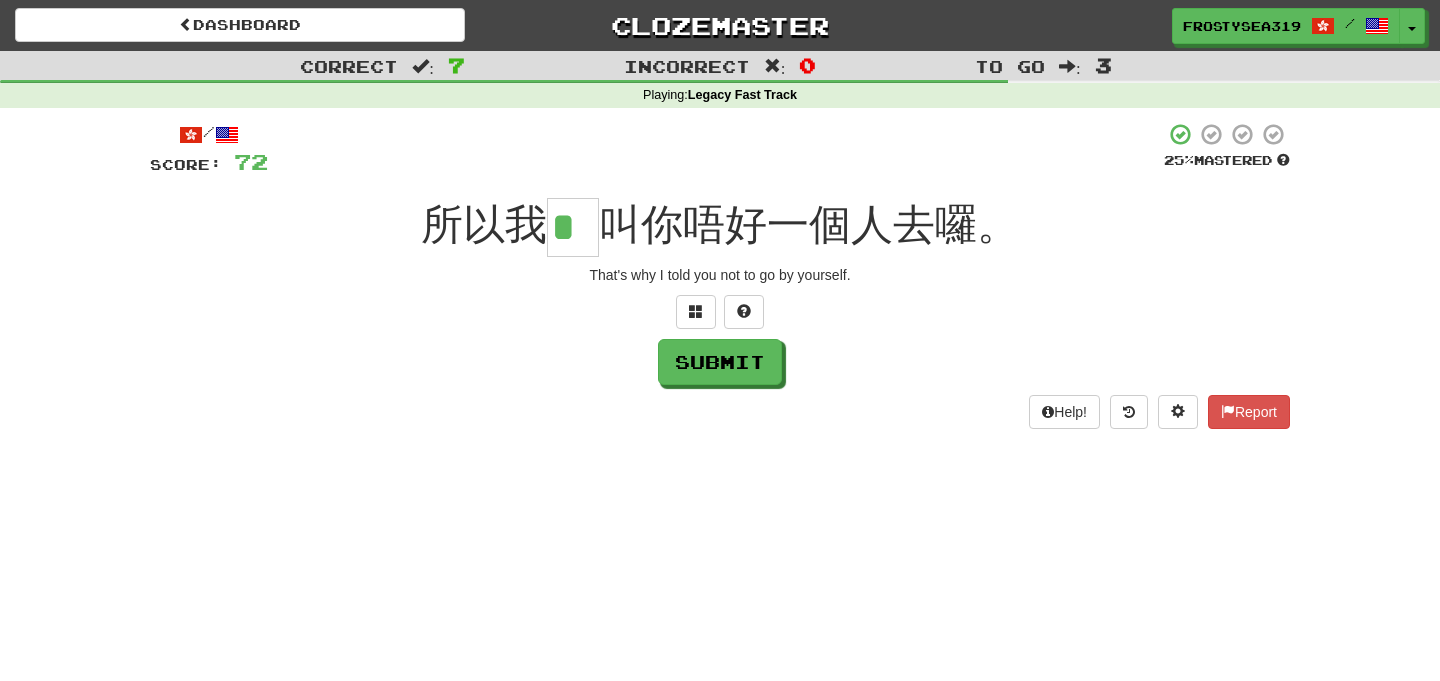 type on "*" 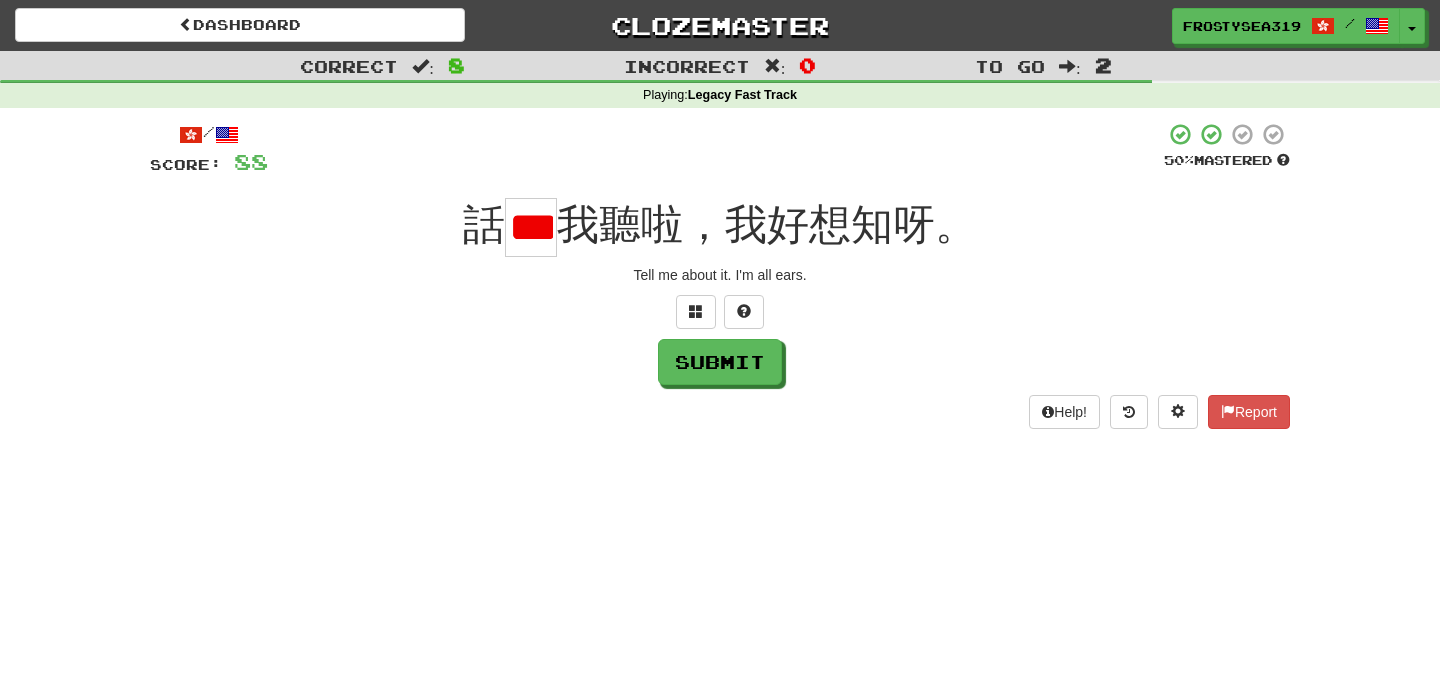 scroll, scrollTop: 0, scrollLeft: 12, axis: horizontal 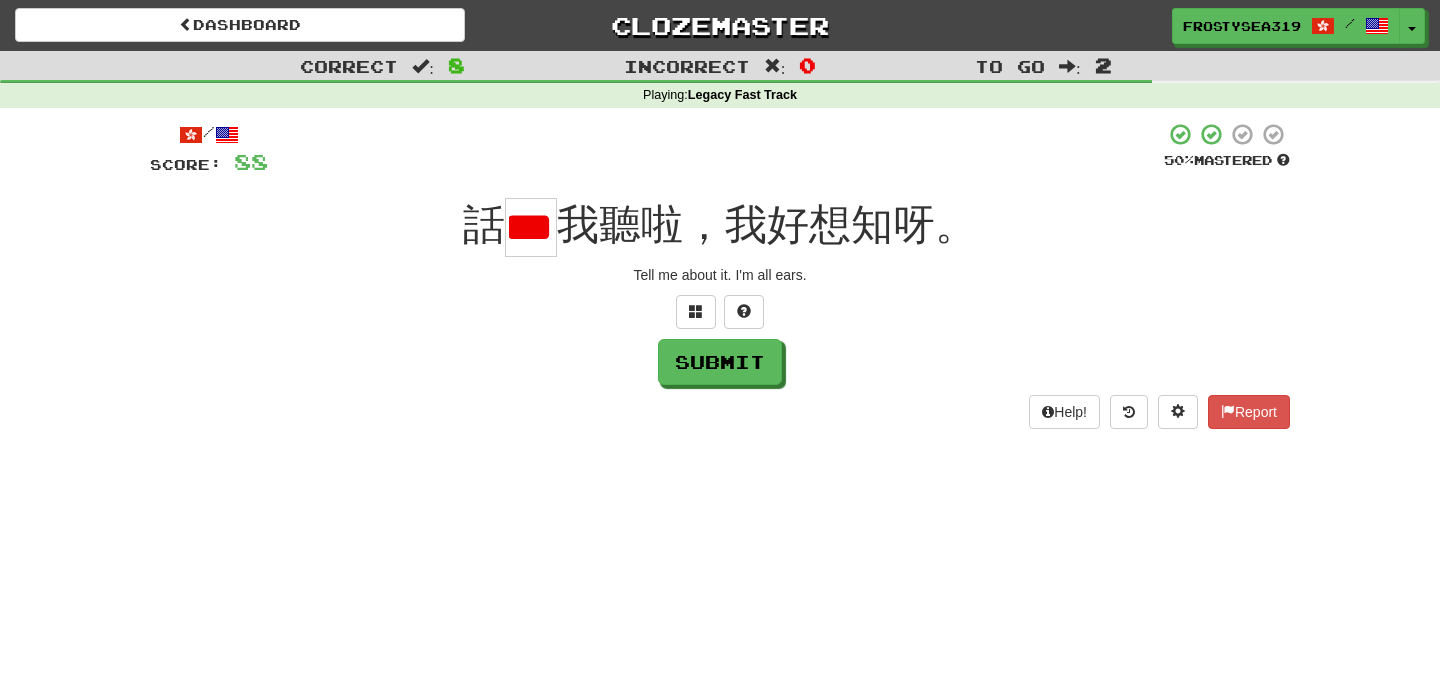 type on "*" 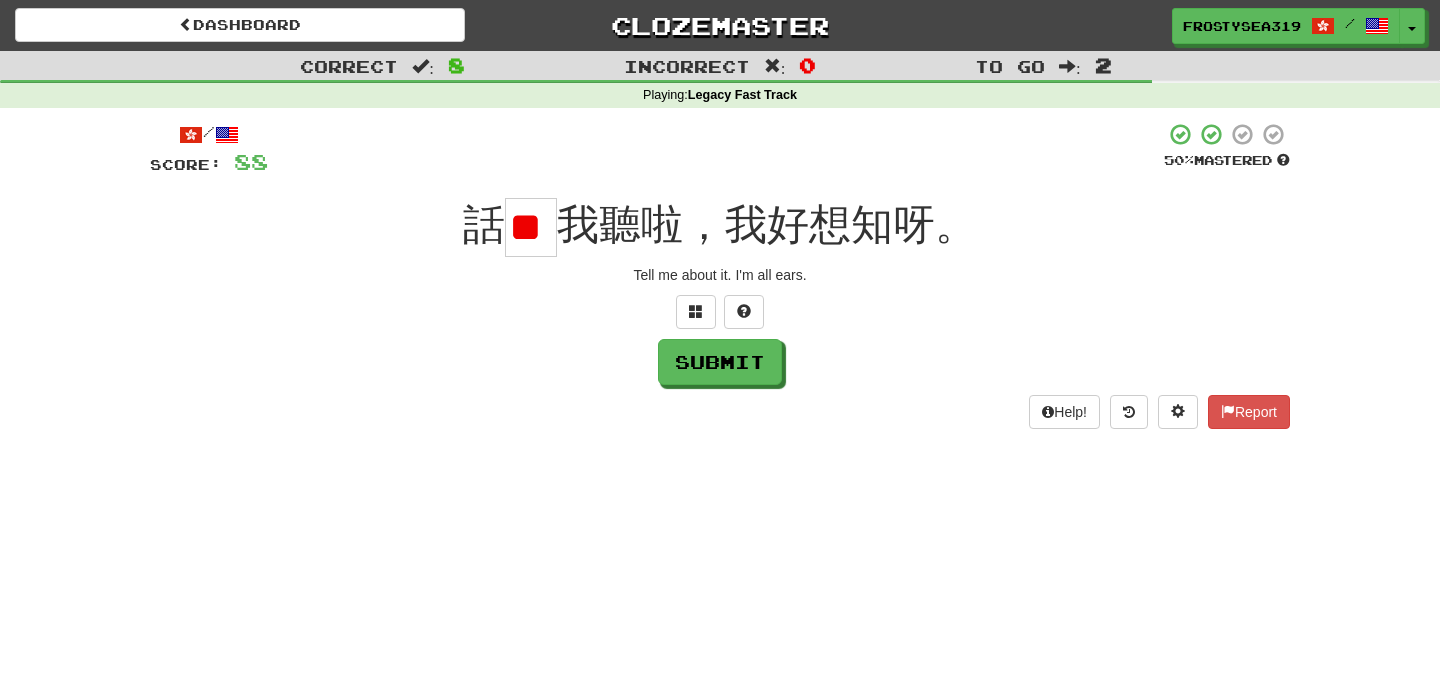 scroll, scrollTop: 0, scrollLeft: 12, axis: horizontal 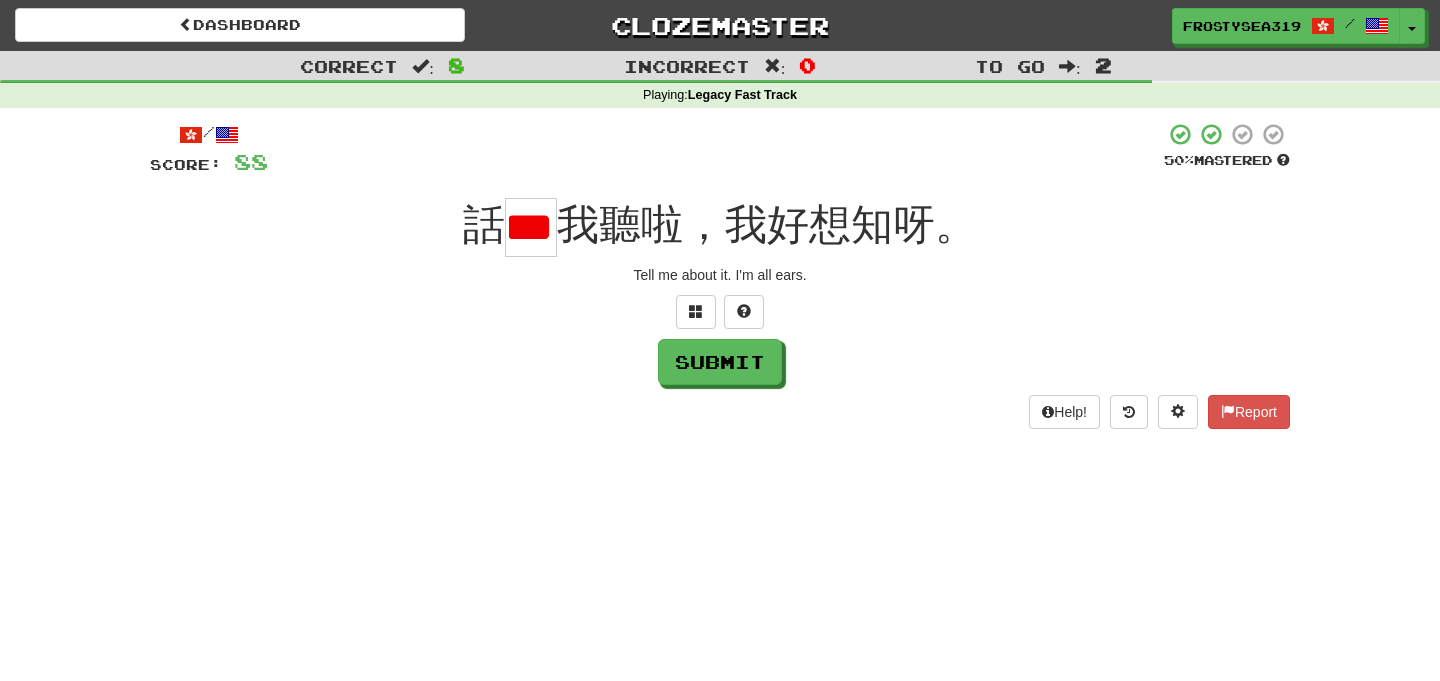 click on "***" at bounding box center (531, 227) 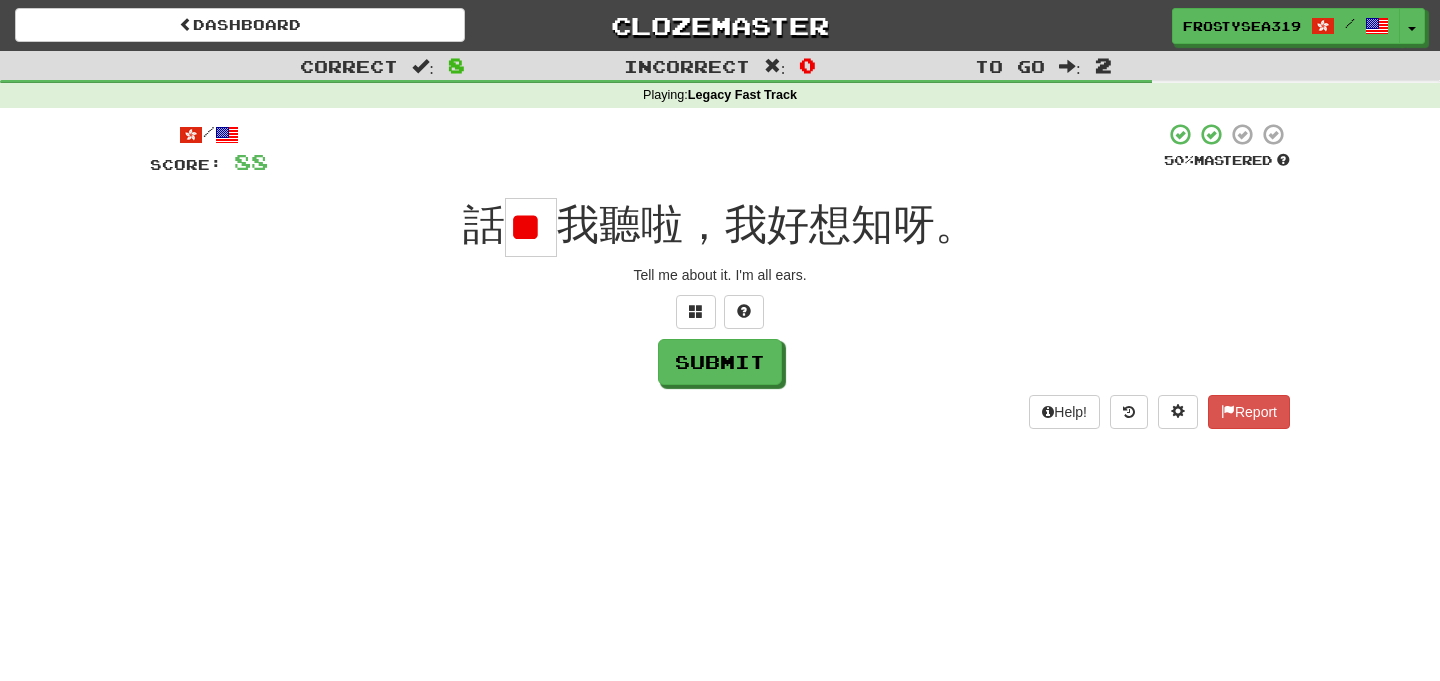 scroll, scrollTop: 0, scrollLeft: 0, axis: both 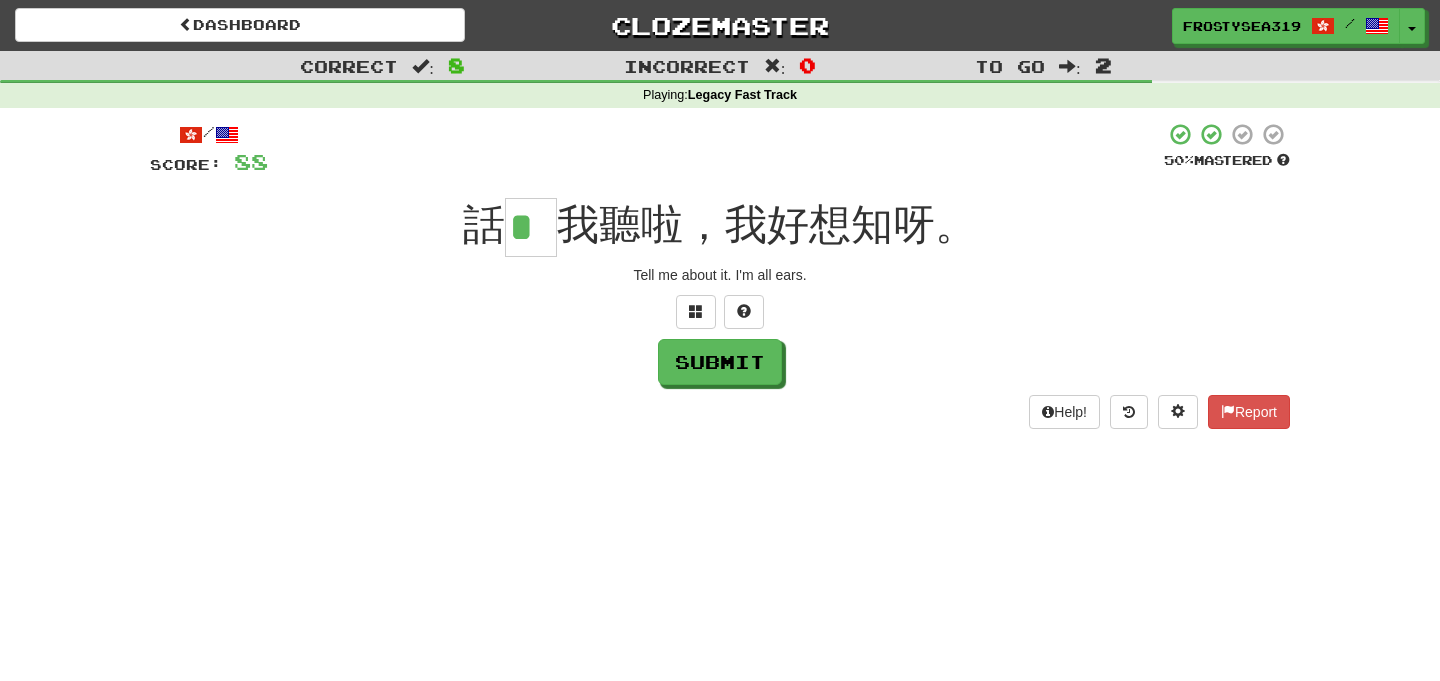 type on "*" 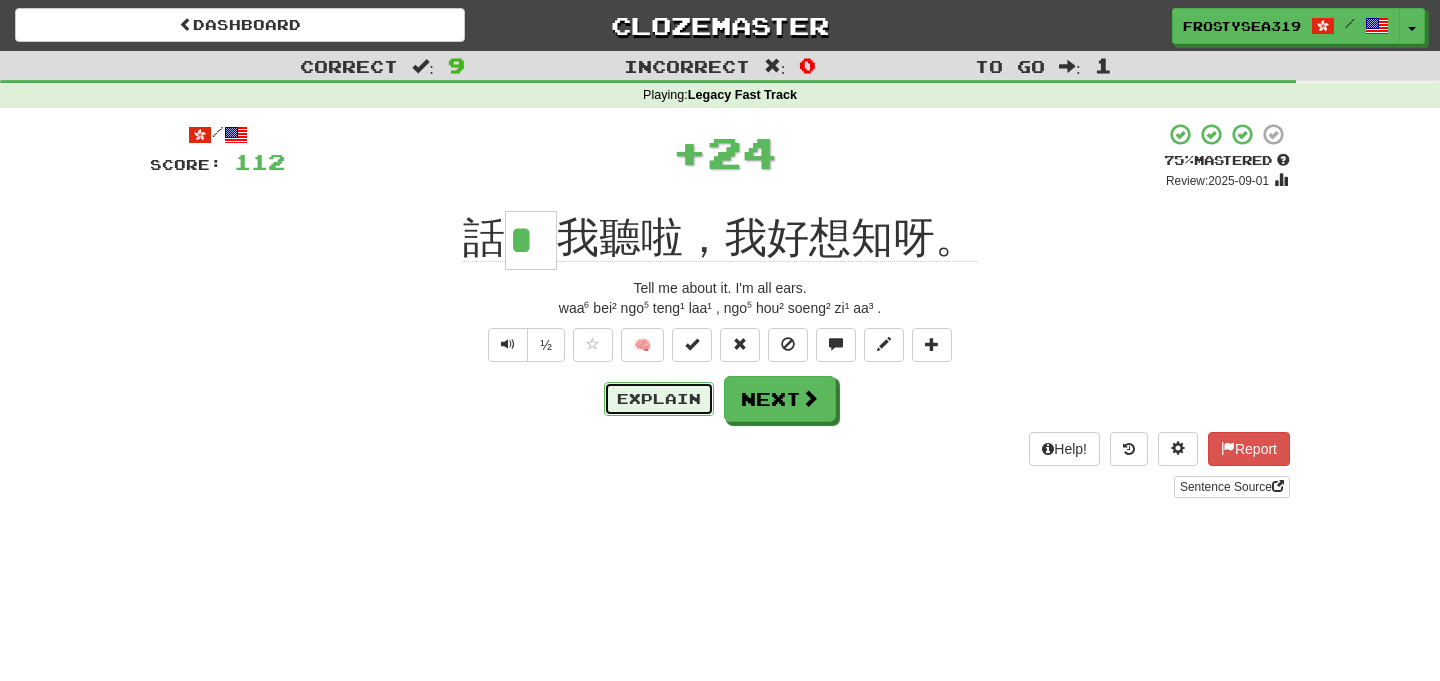 click on "Explain" at bounding box center (659, 399) 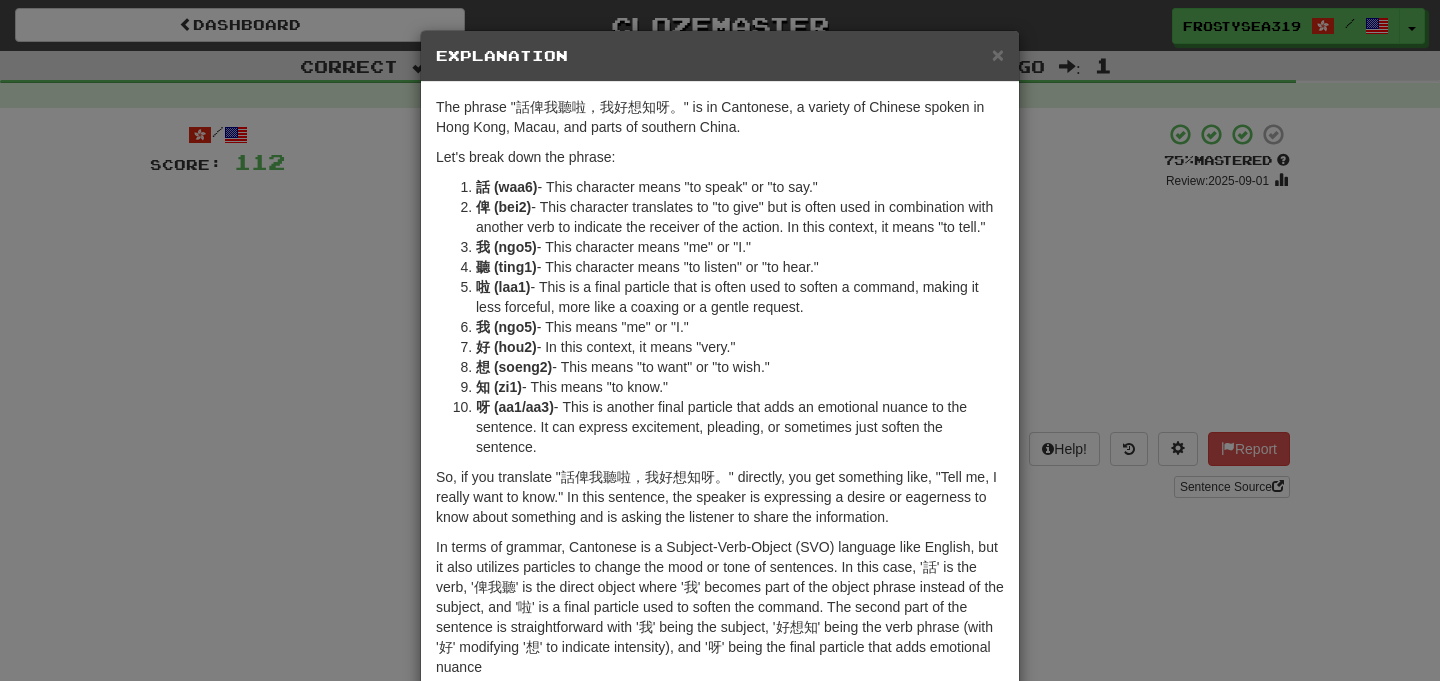 click on "× Explanation The phrase "話俾我聽啦，我好想知呀。" is in Cantonese, a variety of Chinese spoken in Hong Kong, Macau, and parts of southern China.
Let's break down the phrase:
話 (waa6)  - This character means "to speak" or "to say."
俾 (bei2)  - This character translates to "to give" but is often used in combination with another verb to indicate the receiver of the action. In this context, it means "to tell."
我 (ngo5)  - This character means "me" or "I."
聽 (ting1)  - This character means "to listen" or "to hear."
啦 (laa1)  - This is a final particle that is often used to soften a command, making it less forceful, more like a coaxing or a gentle request.
我 (ngo5)  - Again, this means "me" or "I."
好 (hou2)  - In this context, it means "very."
想 (soeng2)  - This means "to want" or "to wish."
知 (zi1)  - This means "to know."
呀 (aa1/aa3)
In beta. Generated by ChatGPT. Like it? Hate it?  Let us know ! Close" at bounding box center (720, 340) 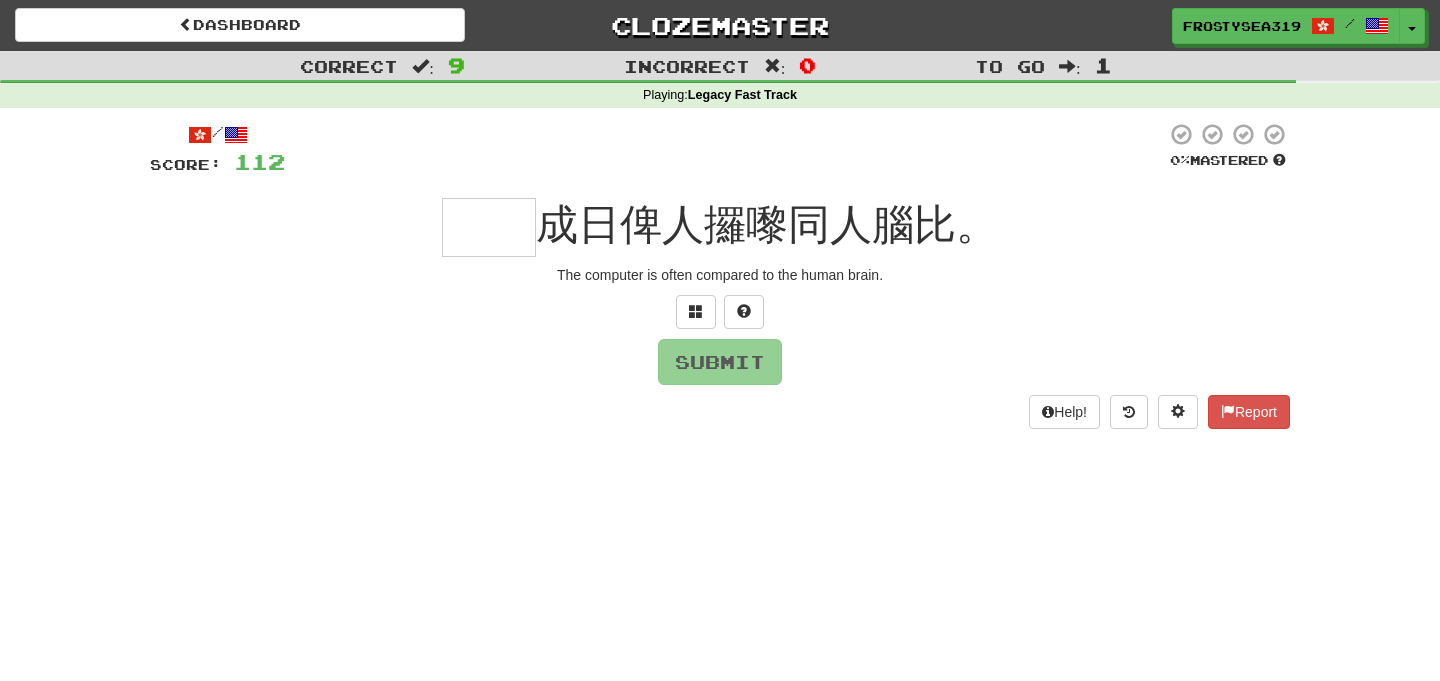 click at bounding box center [489, 227] 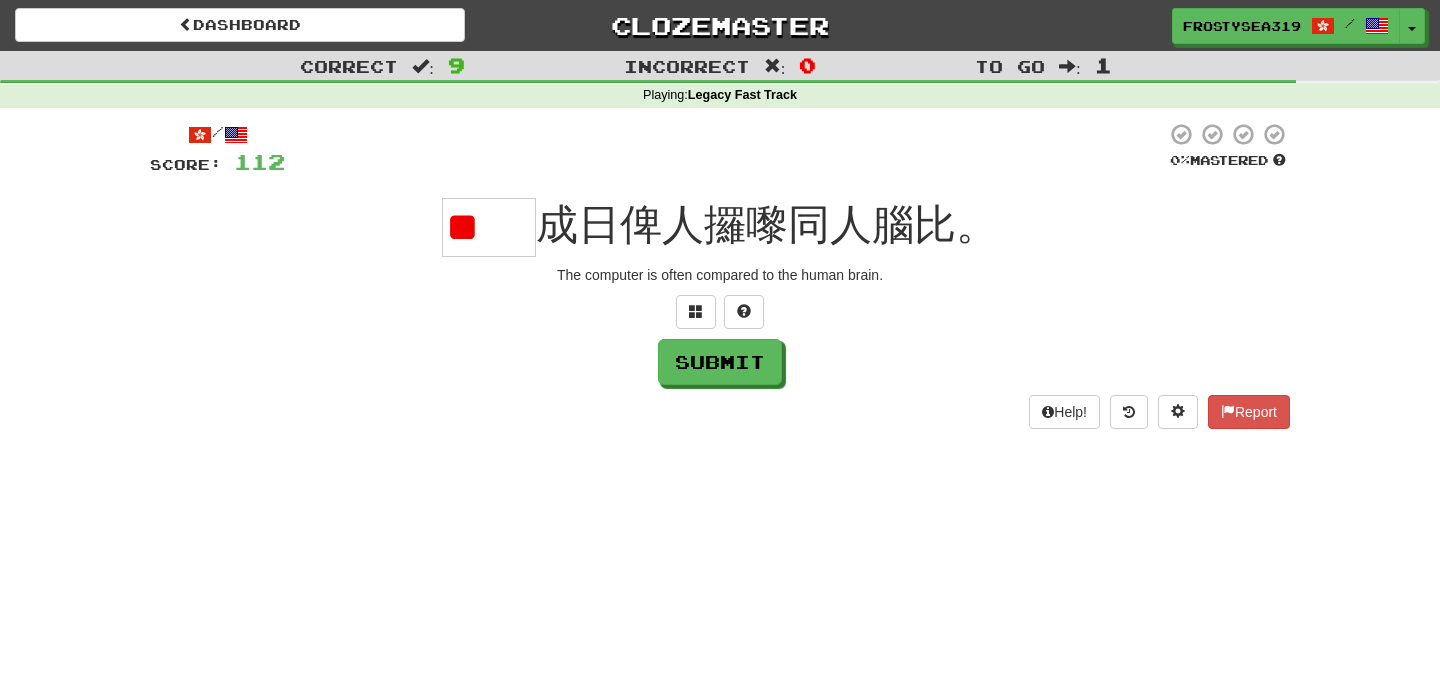 scroll, scrollTop: 0, scrollLeft: 0, axis: both 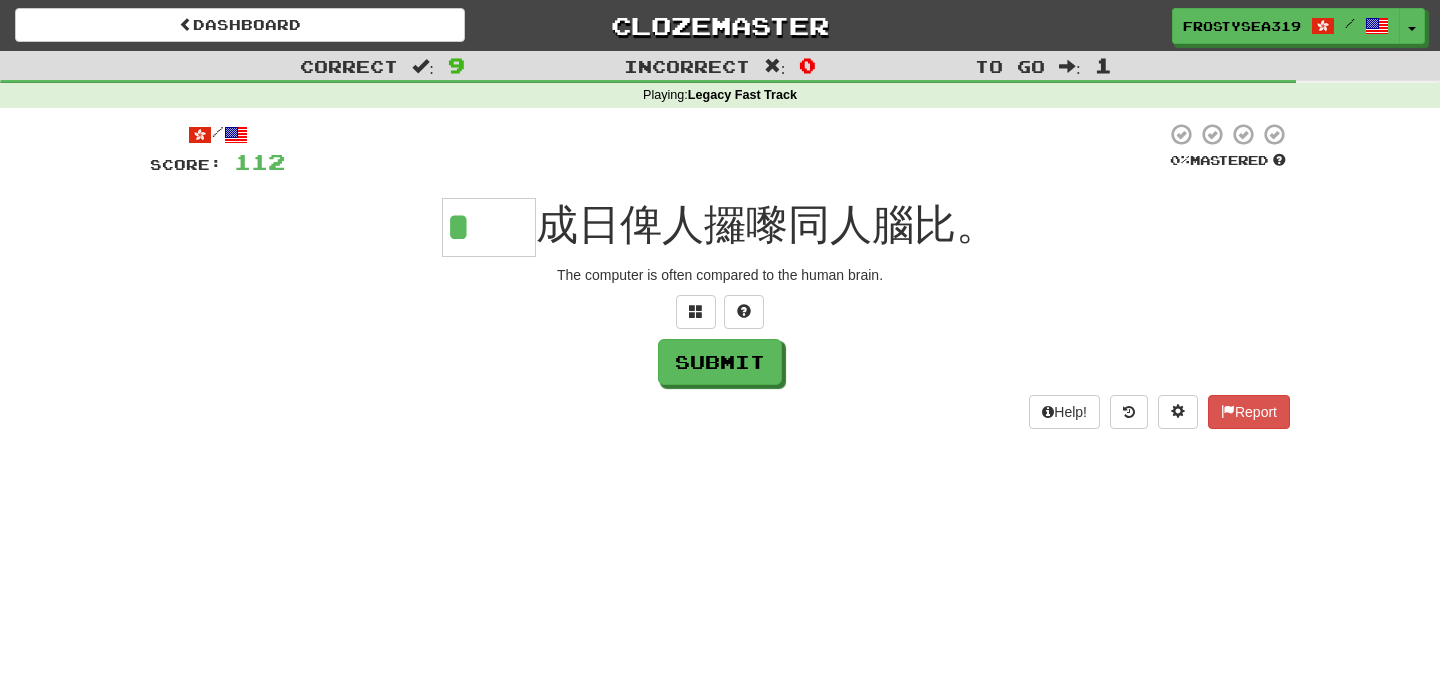 click on "Submit" at bounding box center [720, 362] 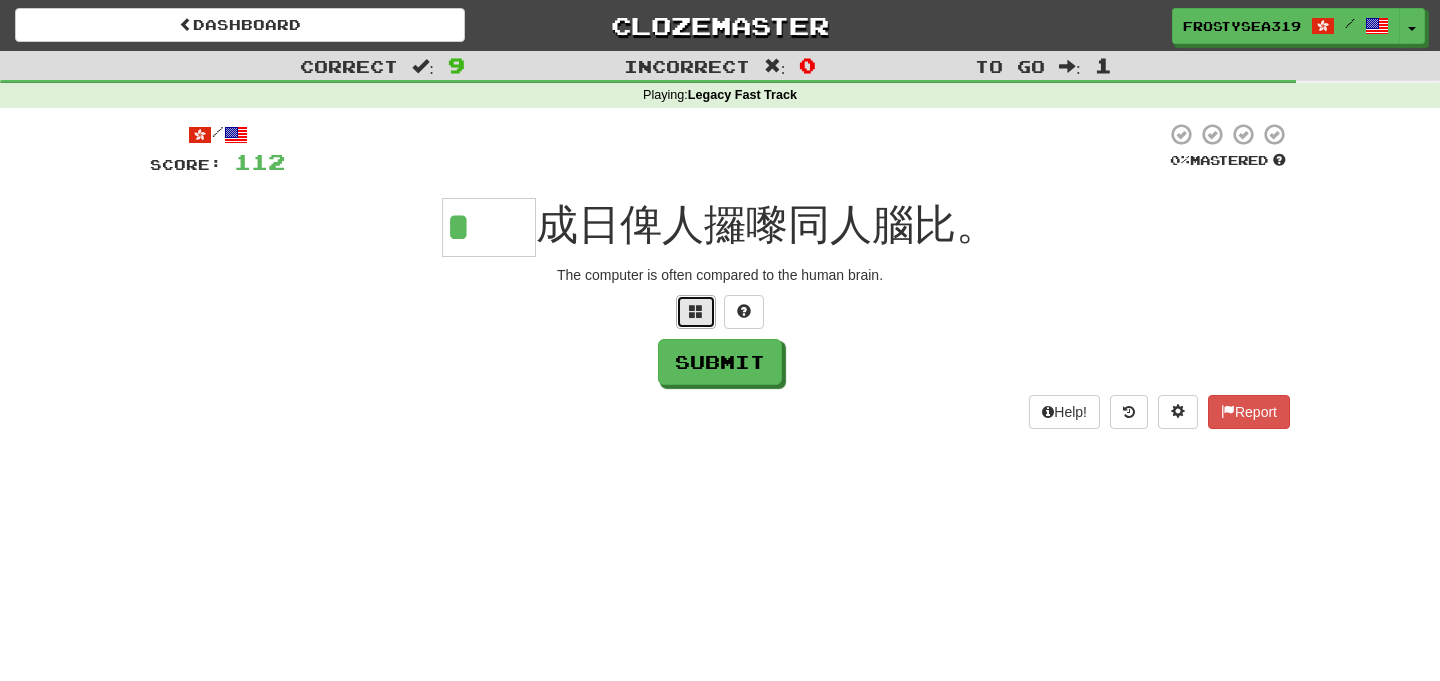 click at bounding box center [696, 312] 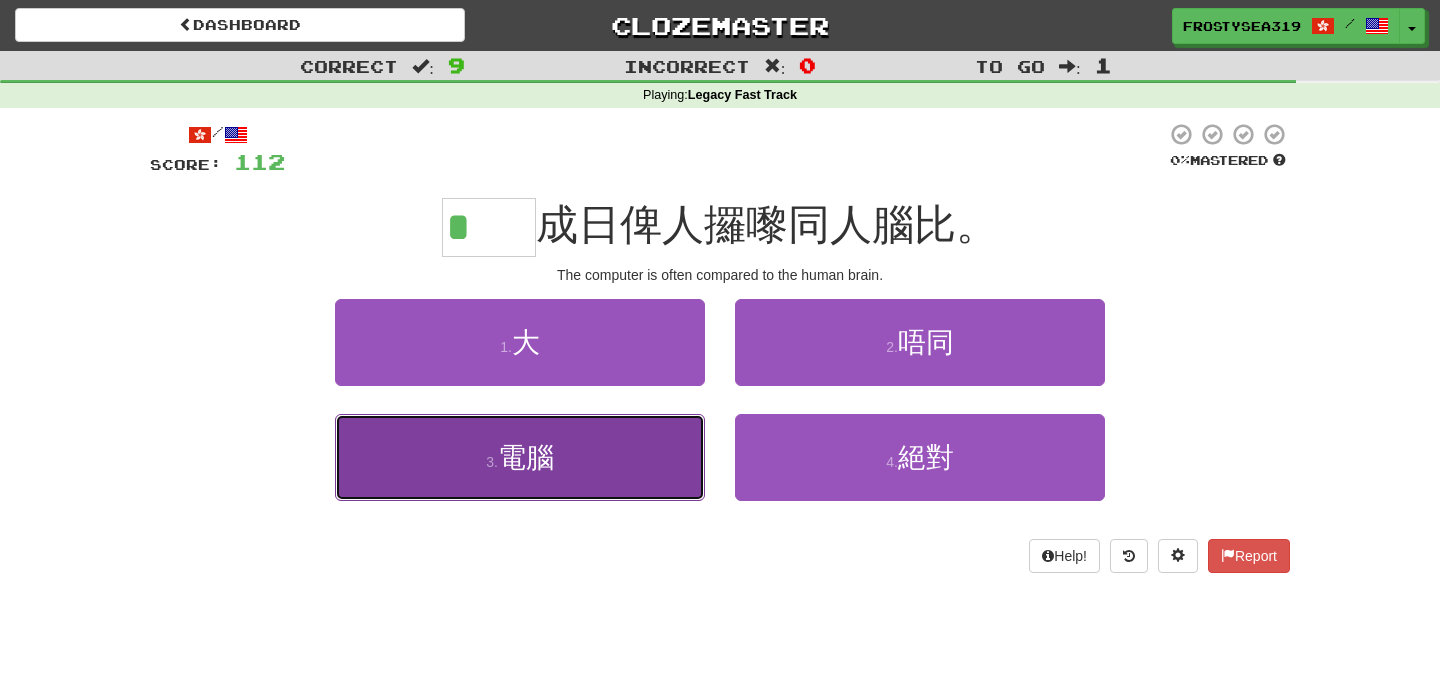 click on "3 .  電腦" at bounding box center [520, 457] 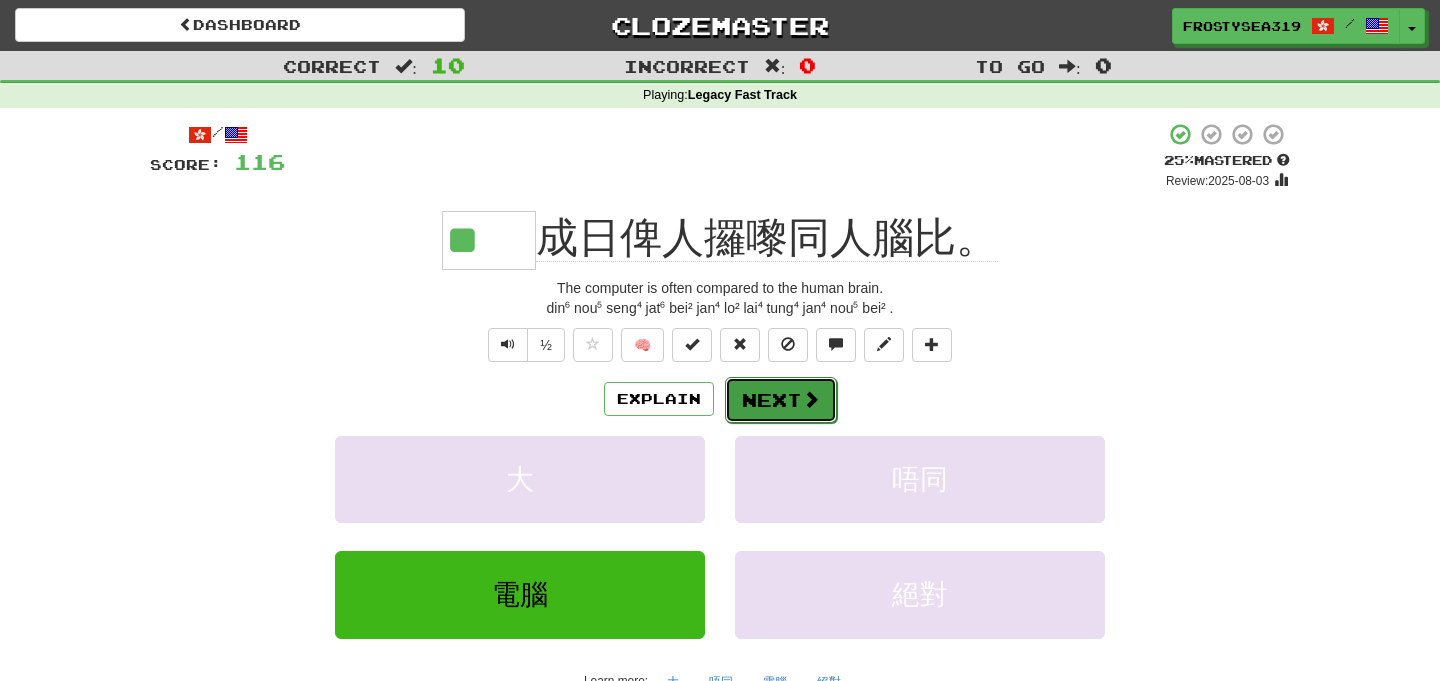 click on "Next" at bounding box center (781, 400) 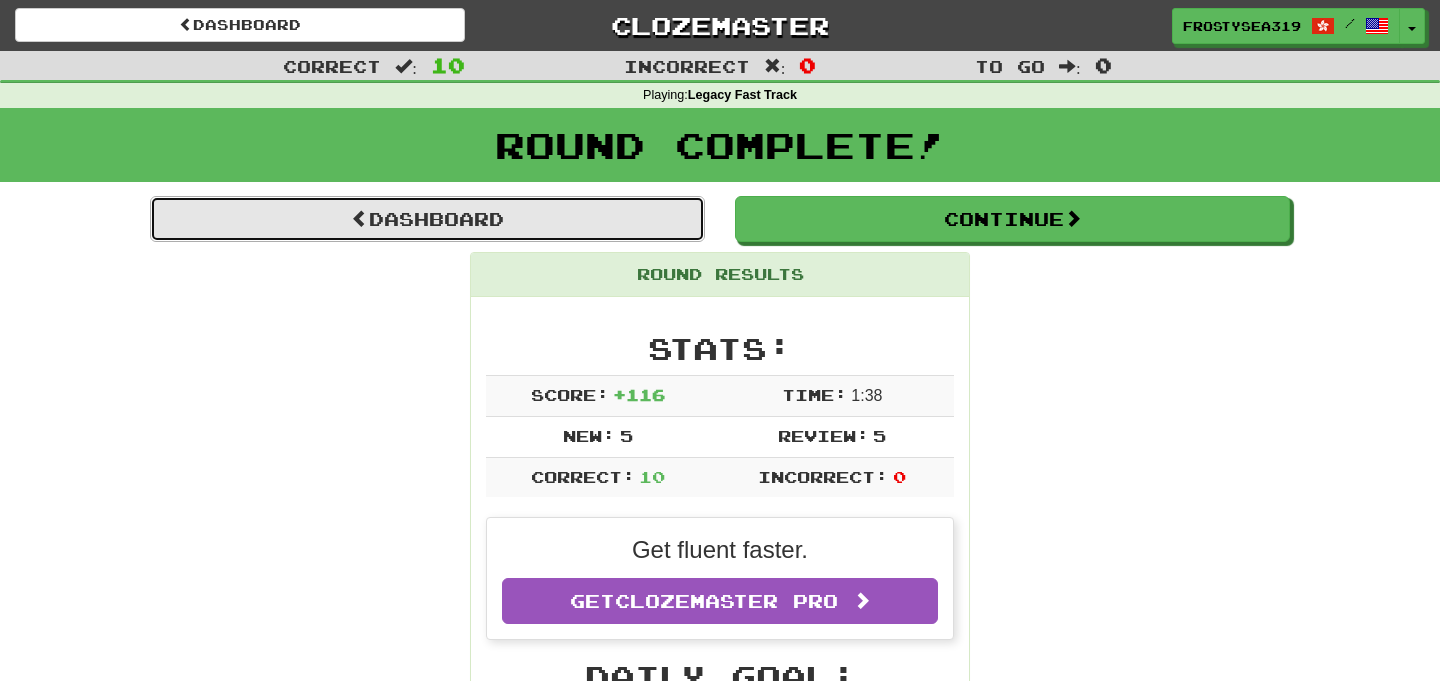 click on "Dashboard" at bounding box center [427, 219] 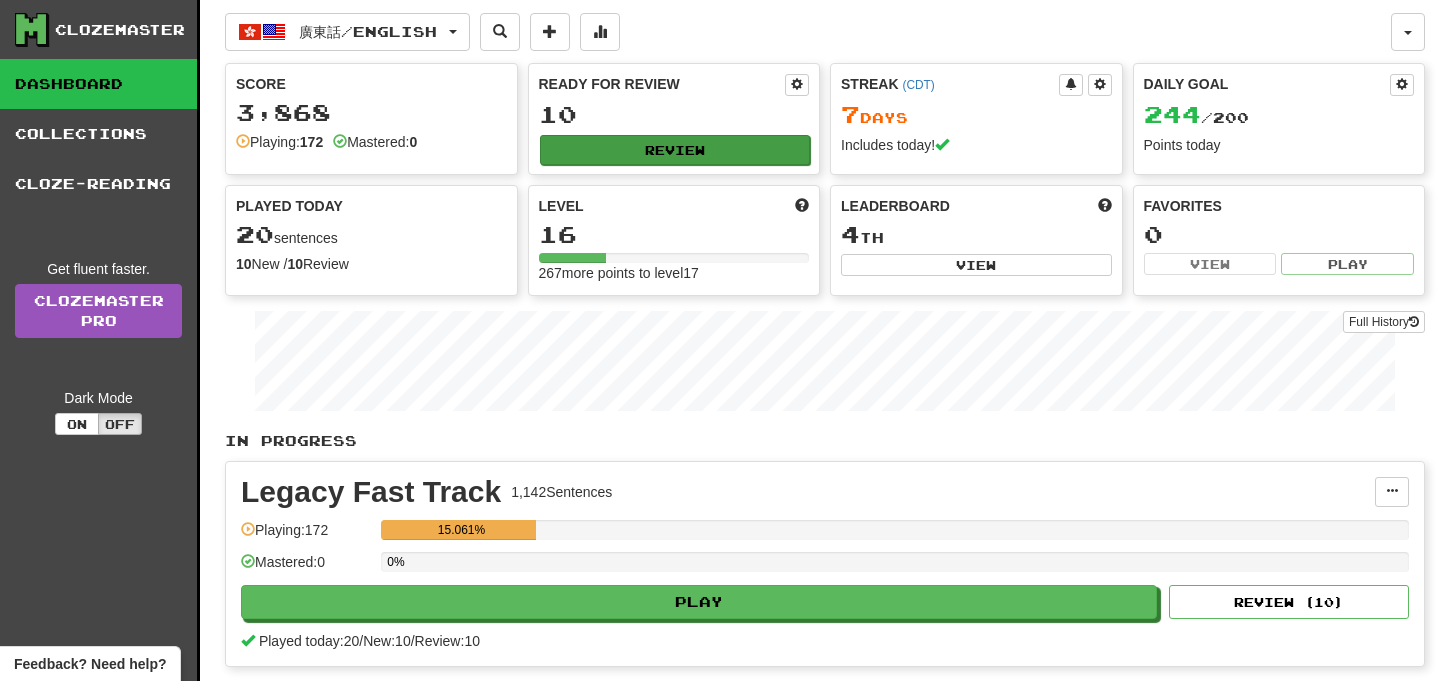 scroll, scrollTop: 0, scrollLeft: 0, axis: both 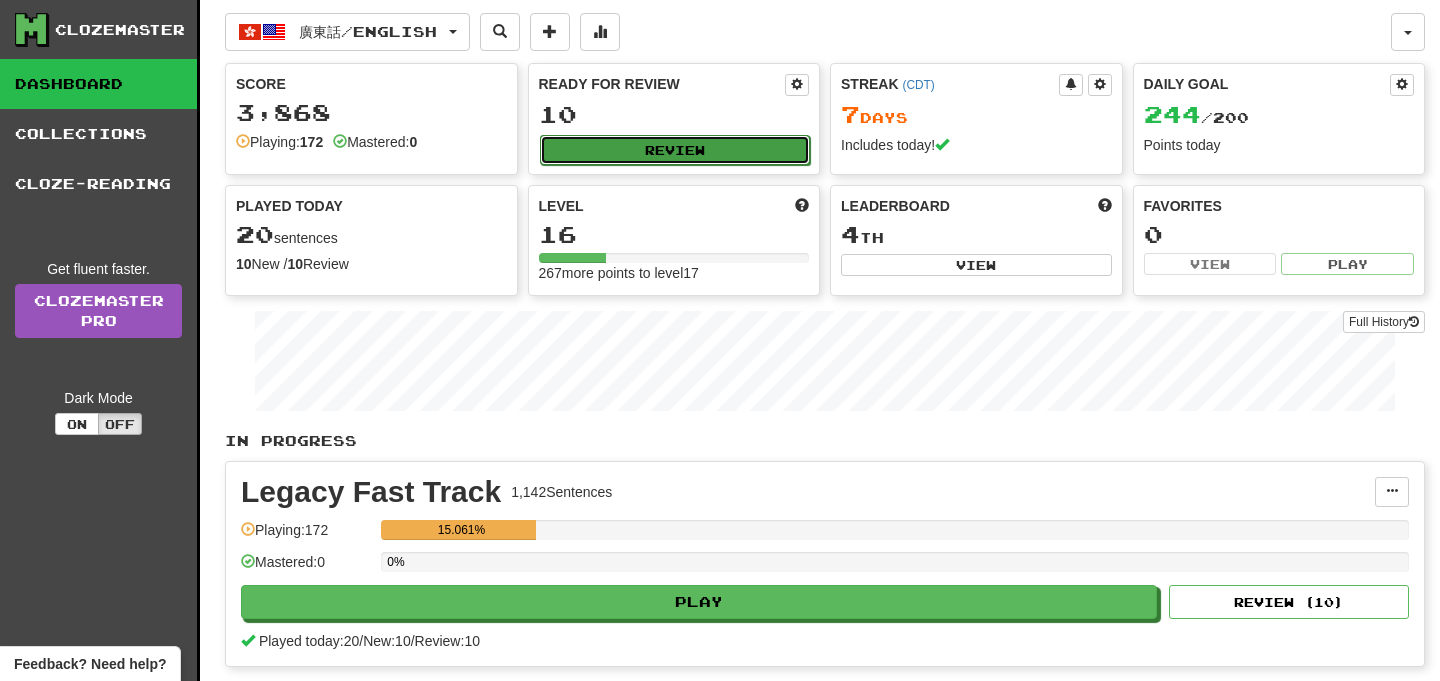 click on "Review" at bounding box center (675, 150) 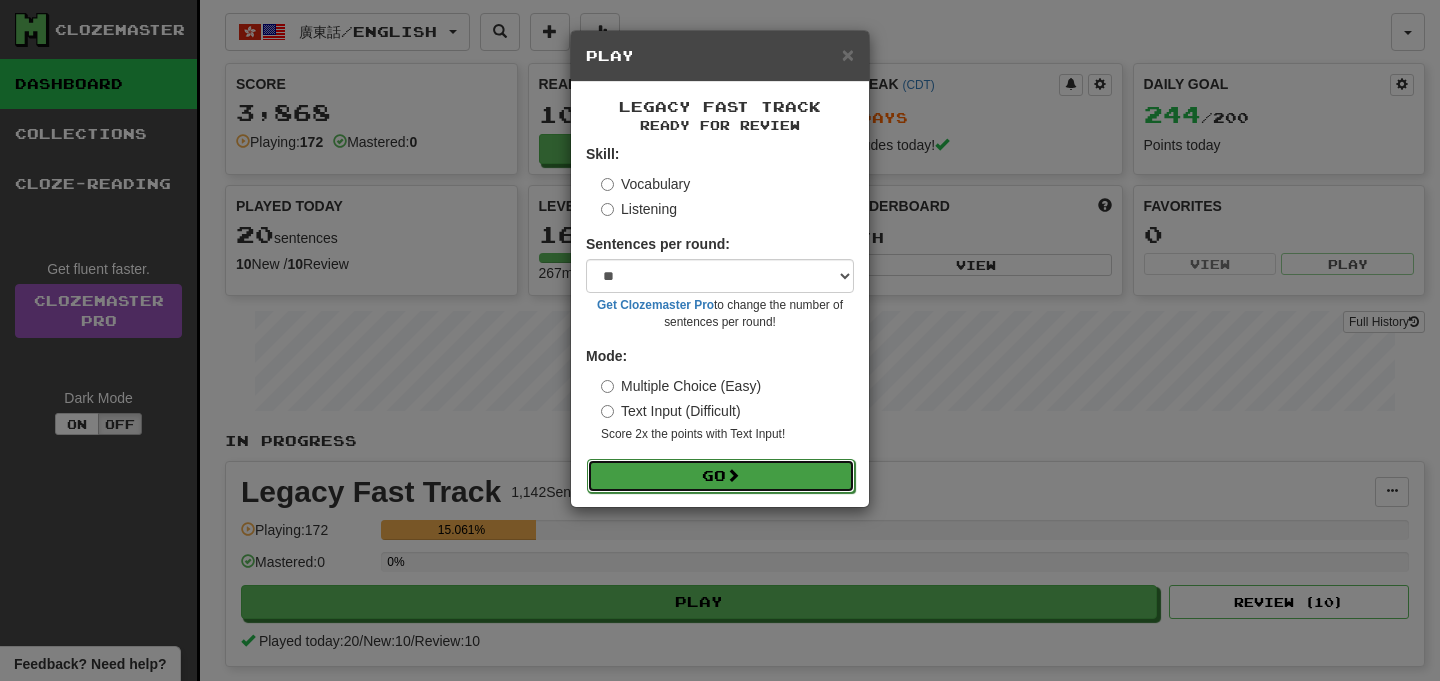 click on "Go" at bounding box center (721, 476) 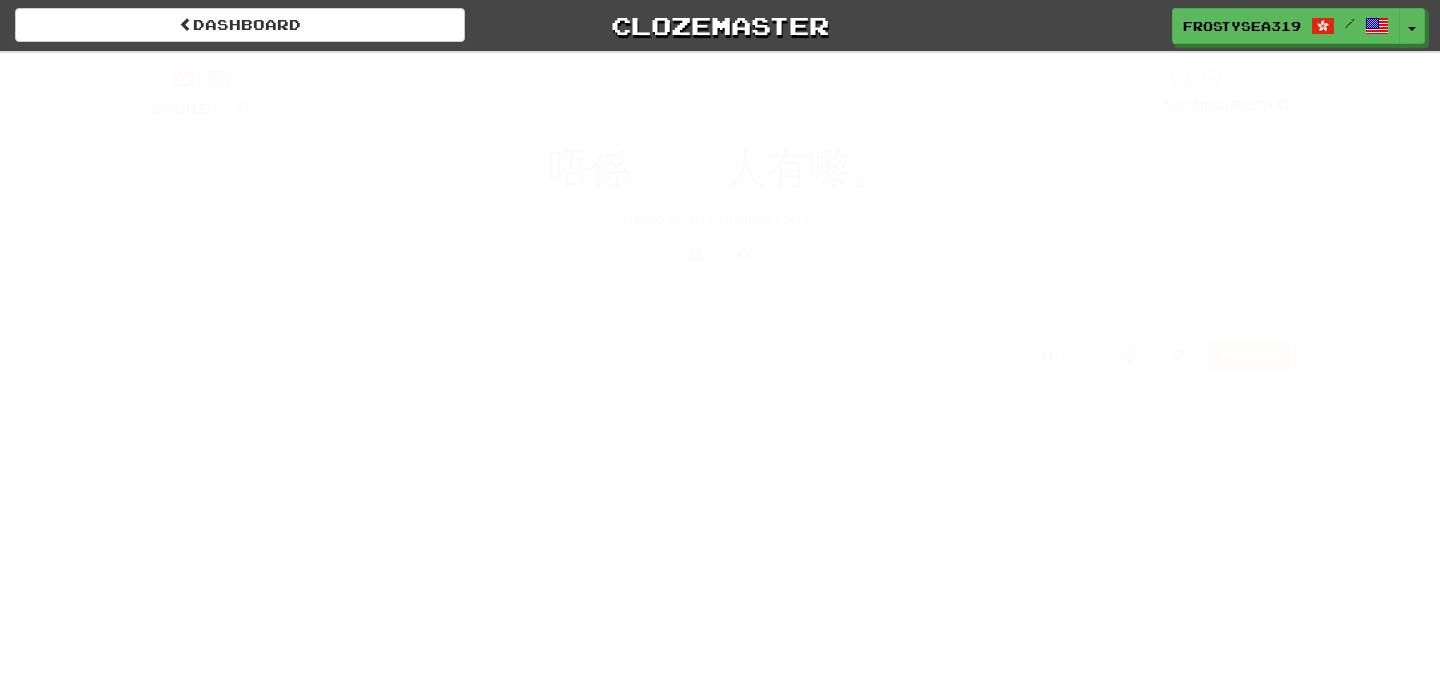 scroll, scrollTop: 0, scrollLeft: 0, axis: both 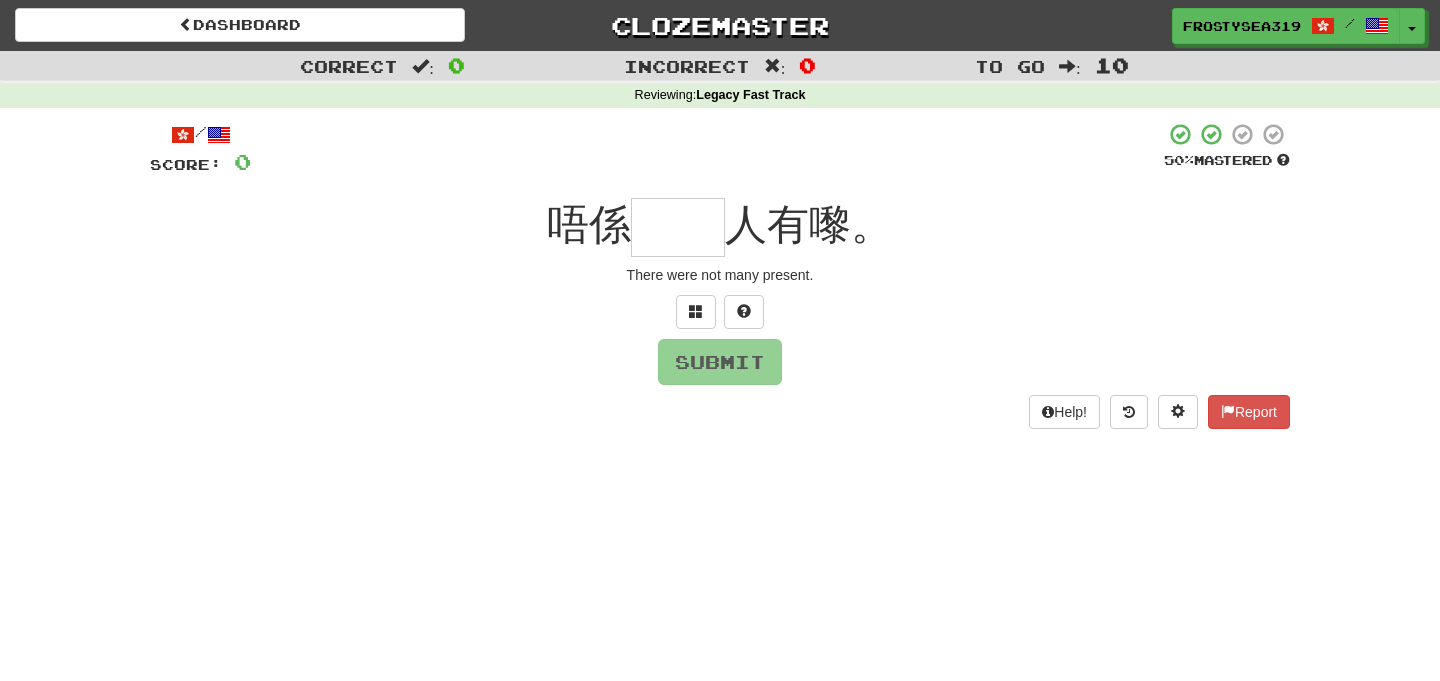 click at bounding box center [678, 227] 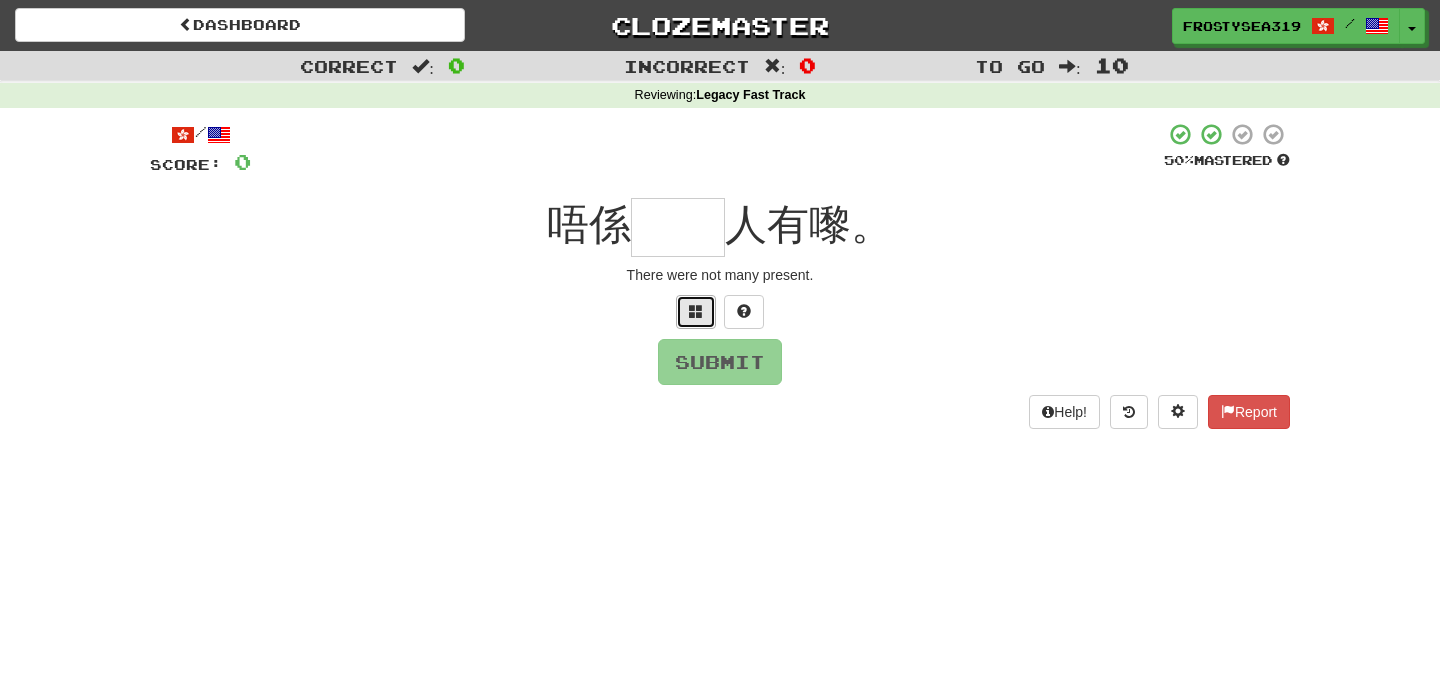 click at bounding box center (696, 311) 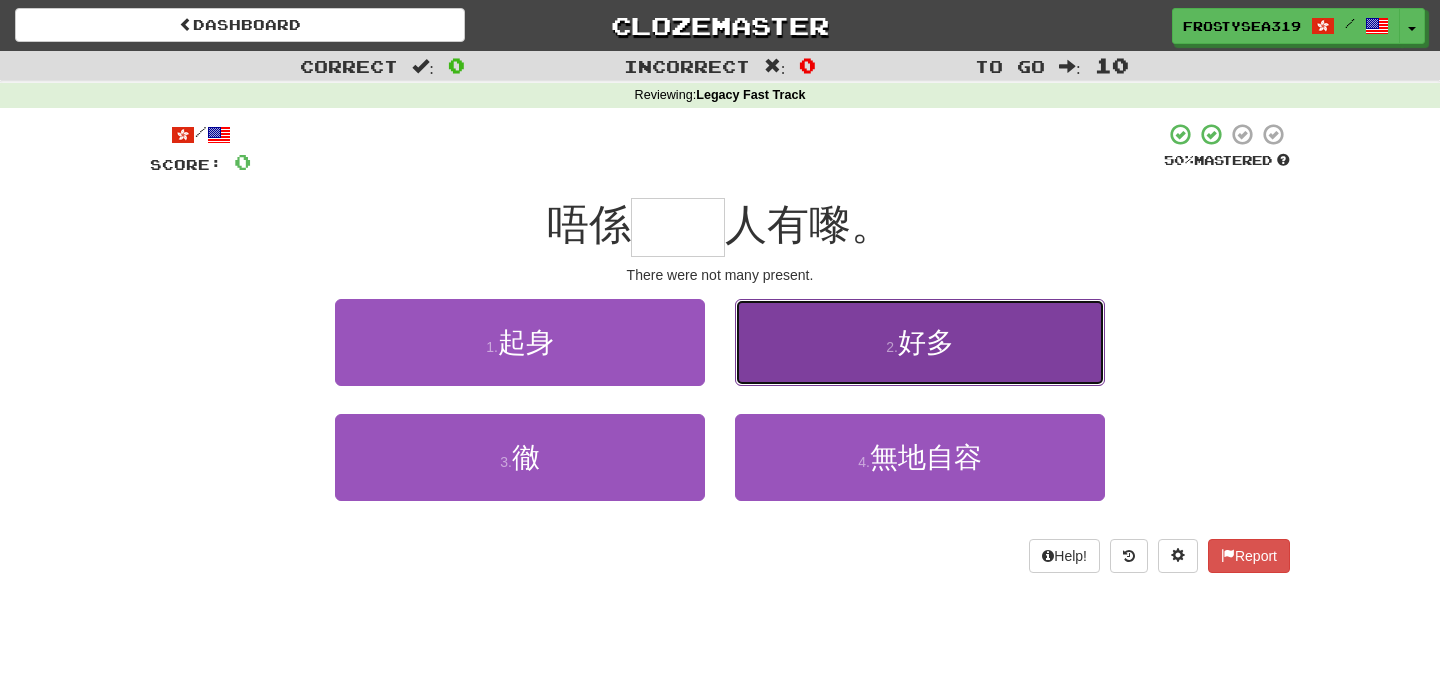 click on "2 .  好多" at bounding box center [920, 342] 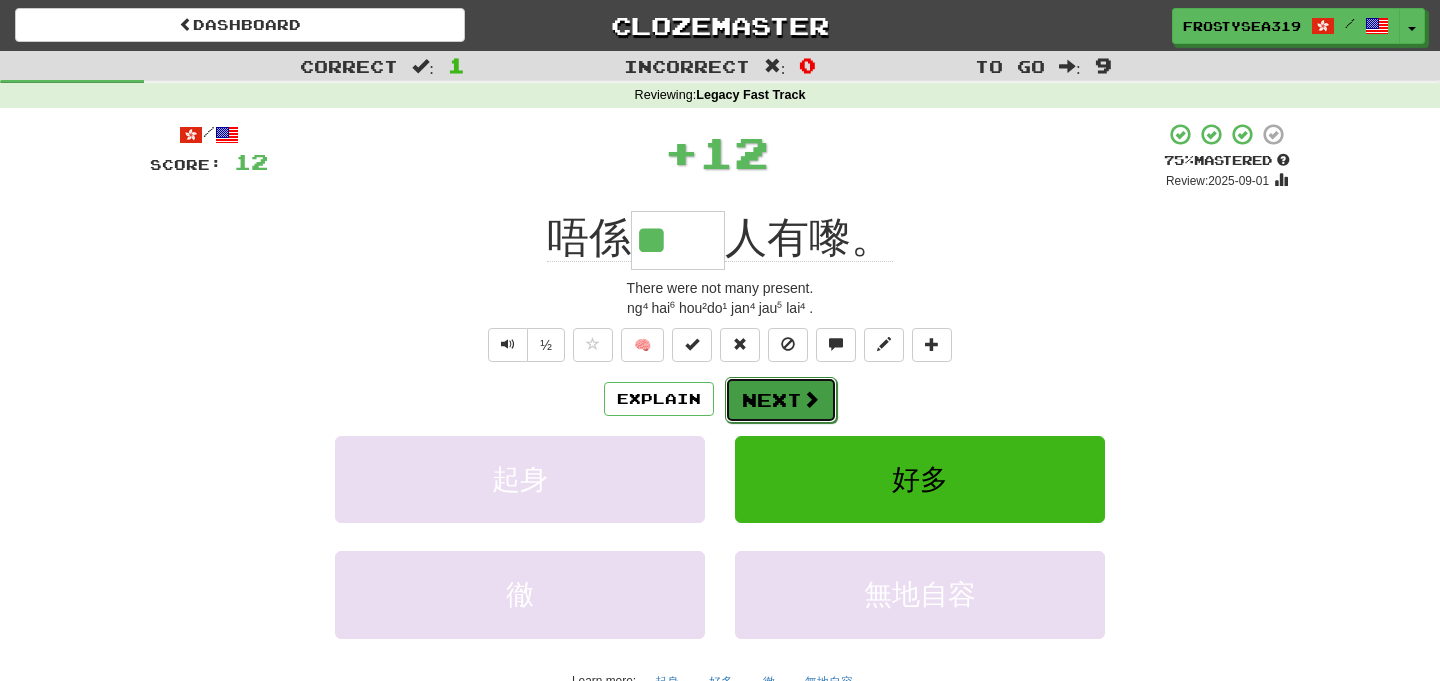 click on "Next" at bounding box center (781, 400) 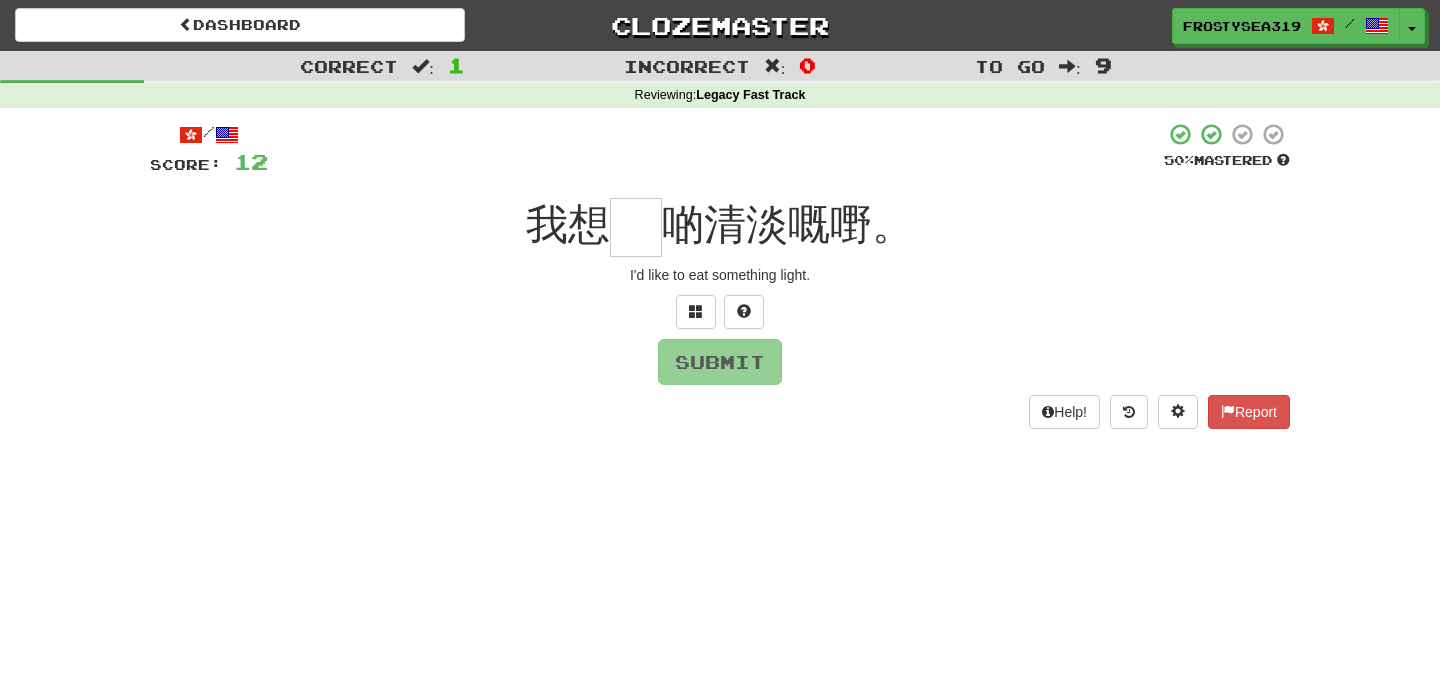 click at bounding box center [636, 227] 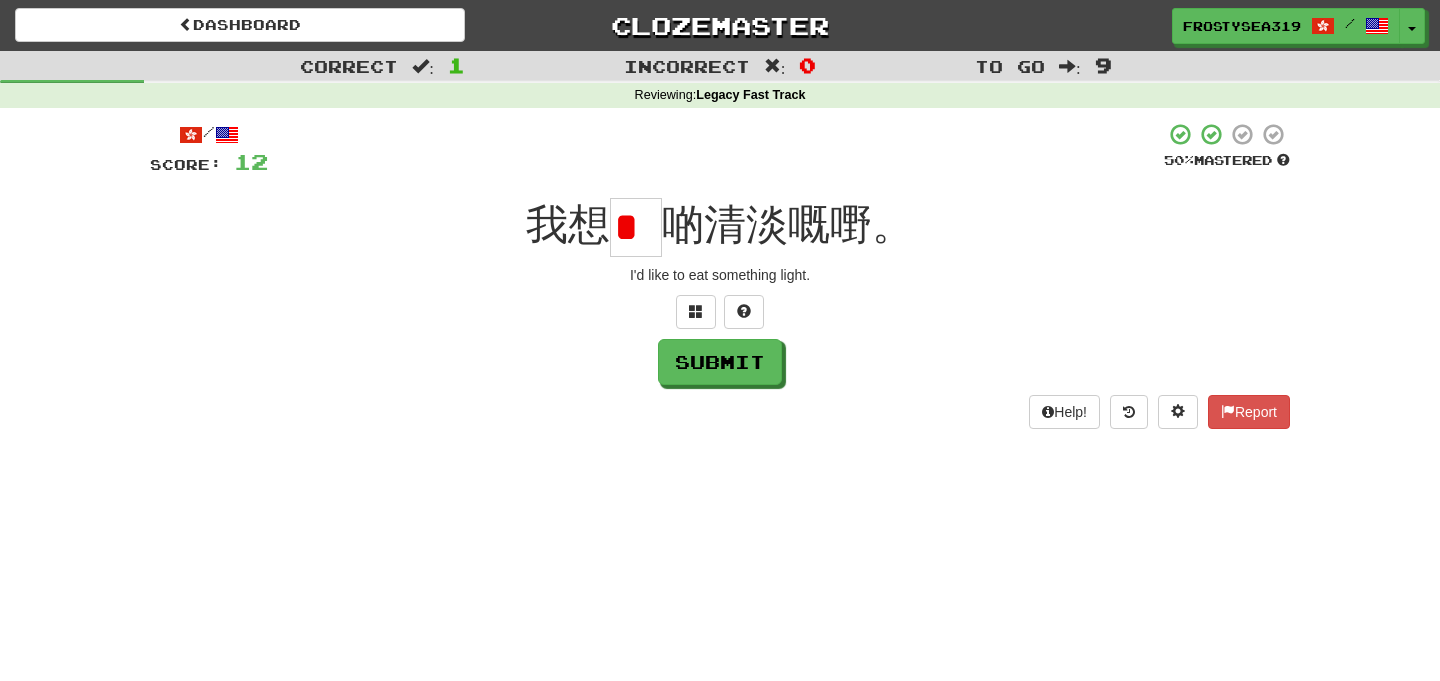 scroll, scrollTop: 0, scrollLeft: 0, axis: both 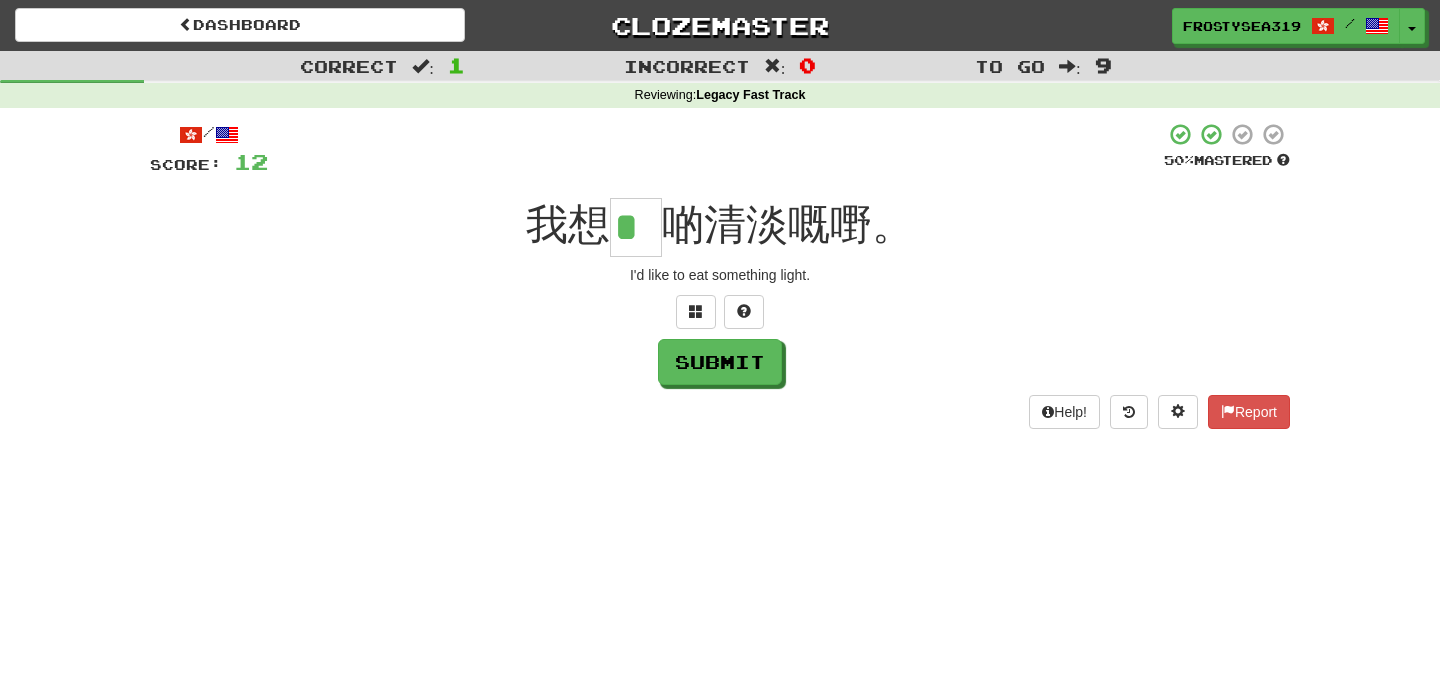 type on "*" 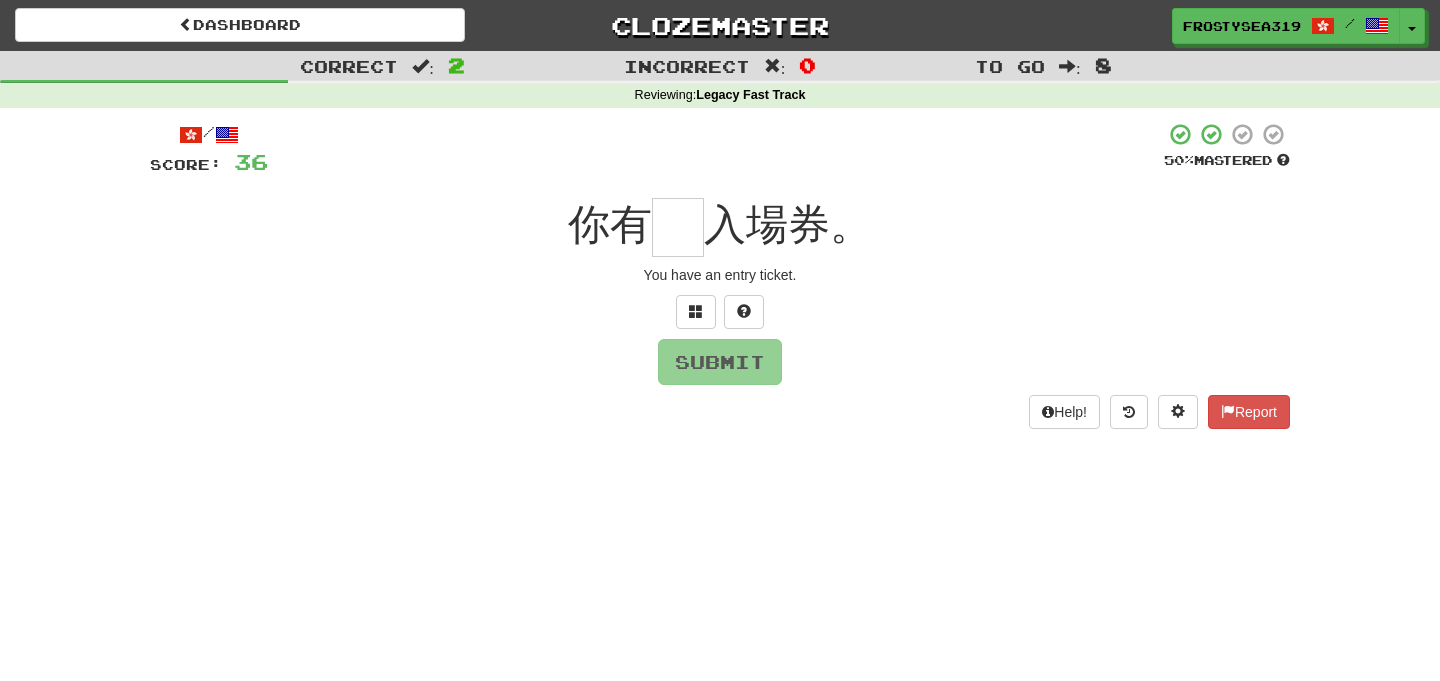 click at bounding box center (678, 227) 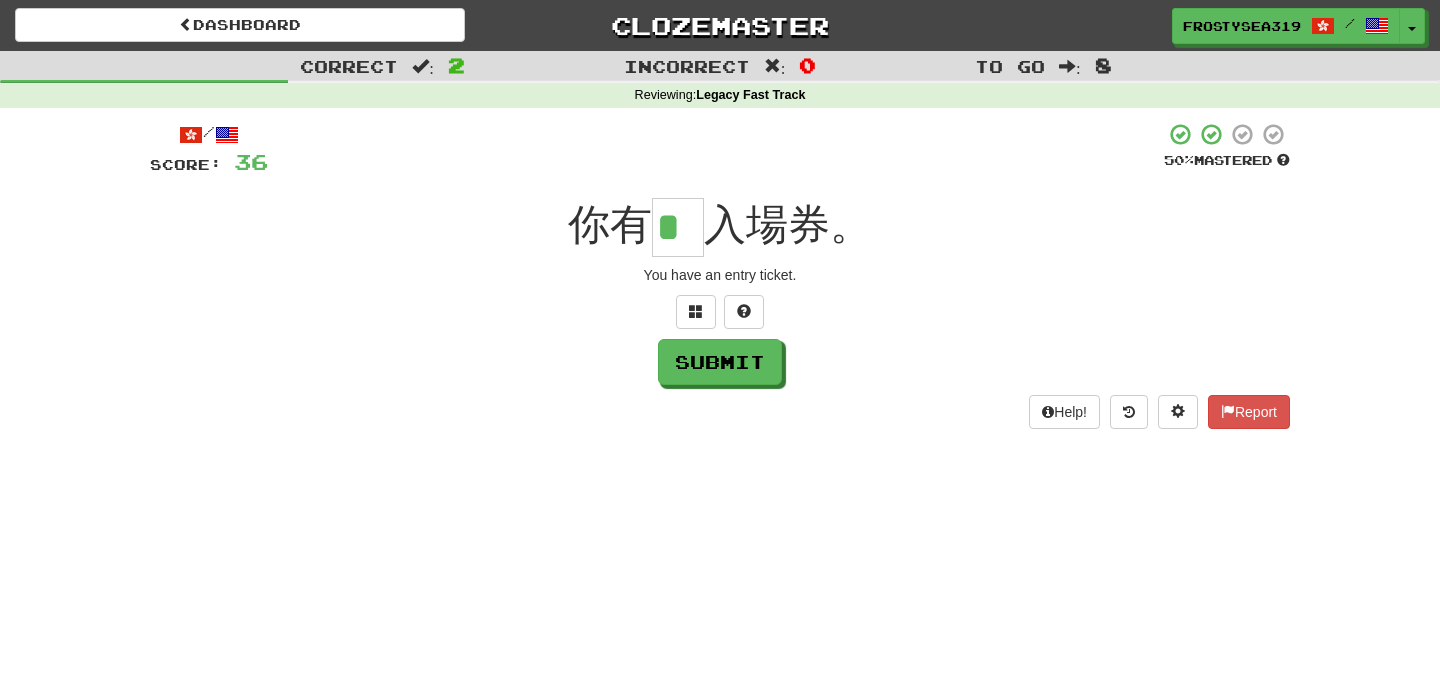 scroll, scrollTop: 0, scrollLeft: 0, axis: both 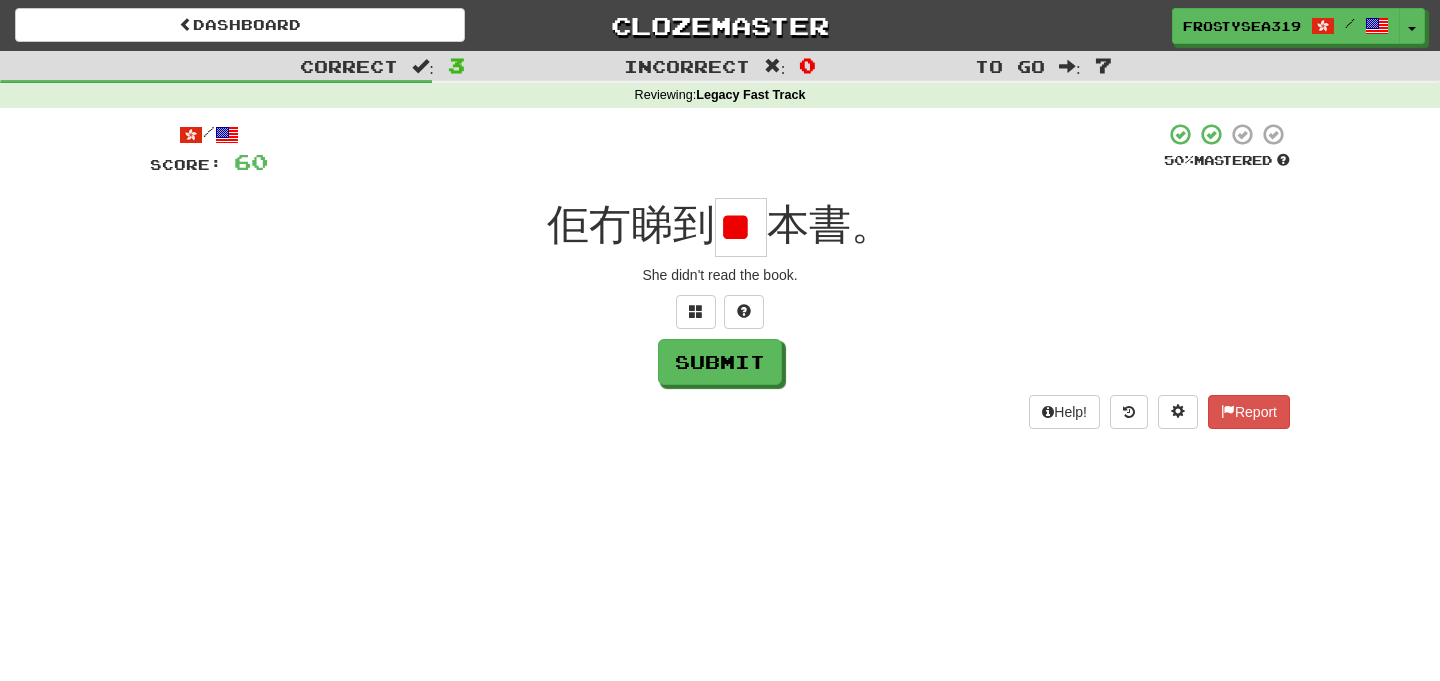 type on "*" 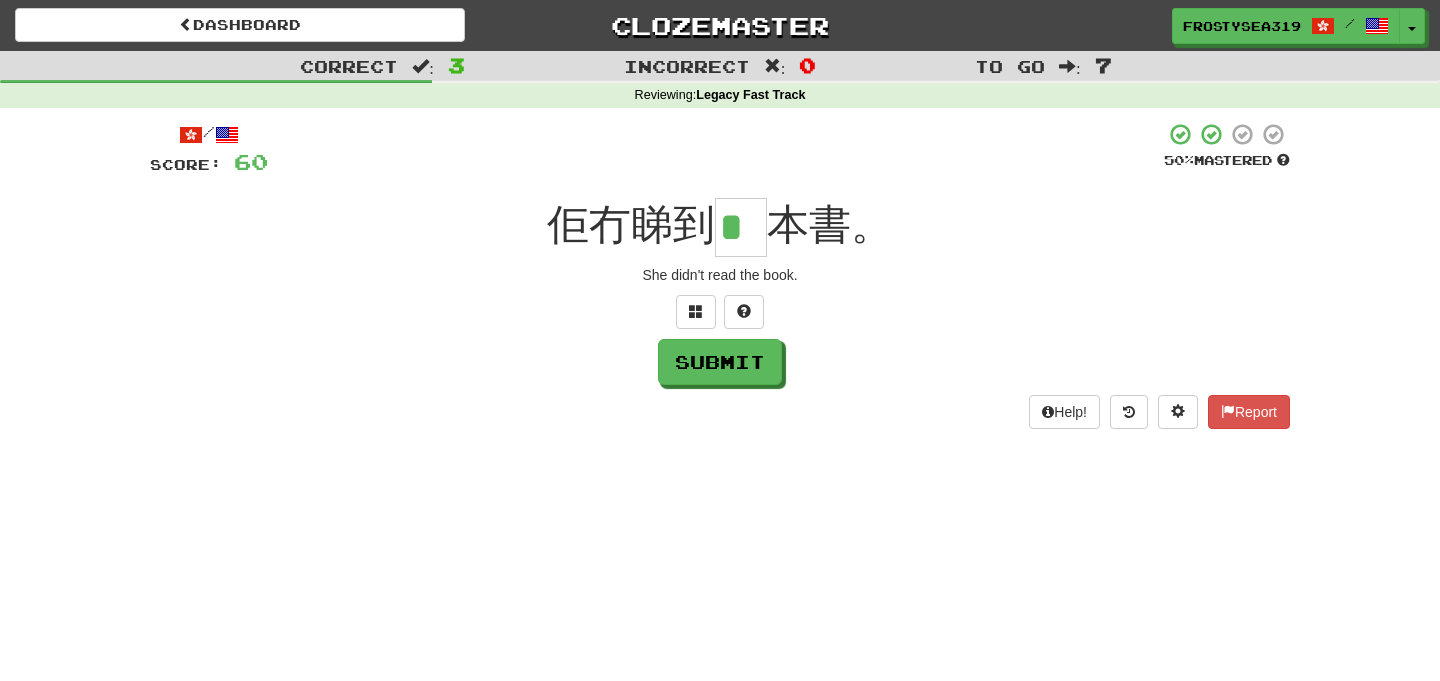 scroll, scrollTop: 0, scrollLeft: 0, axis: both 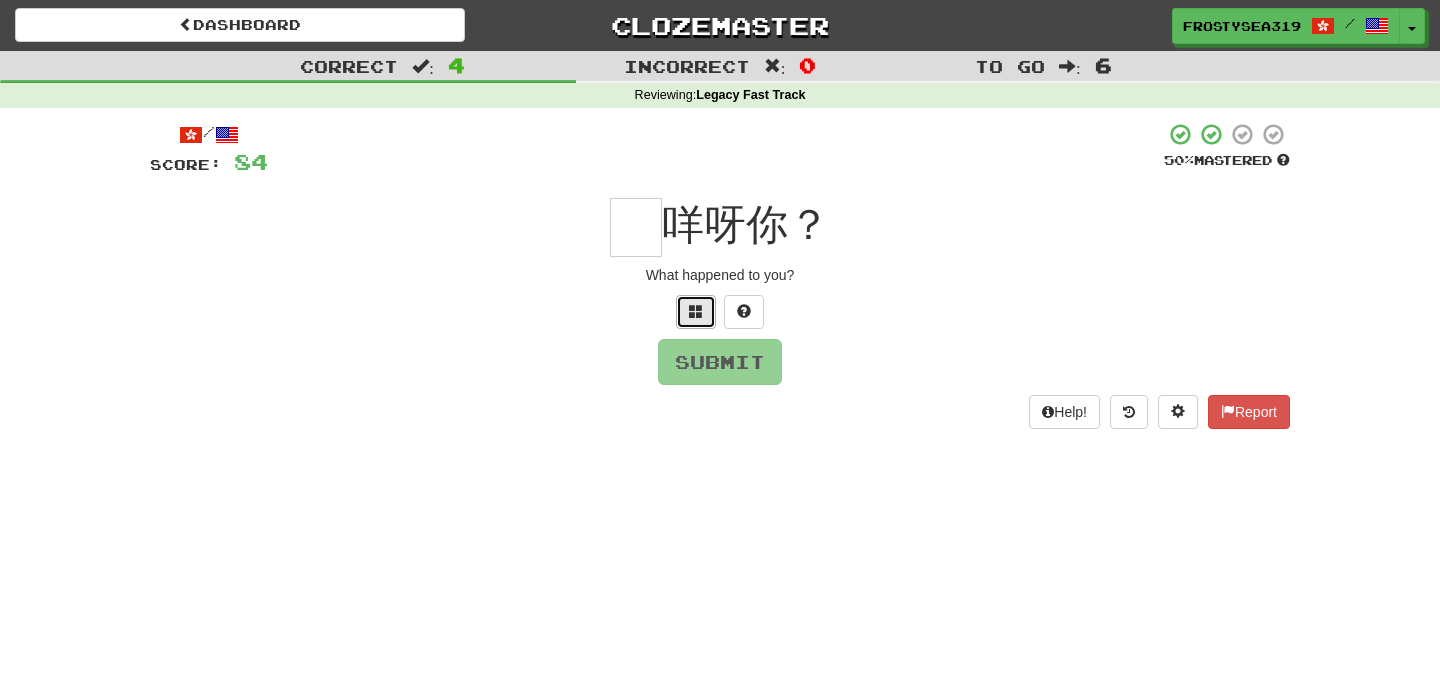 click at bounding box center [696, 312] 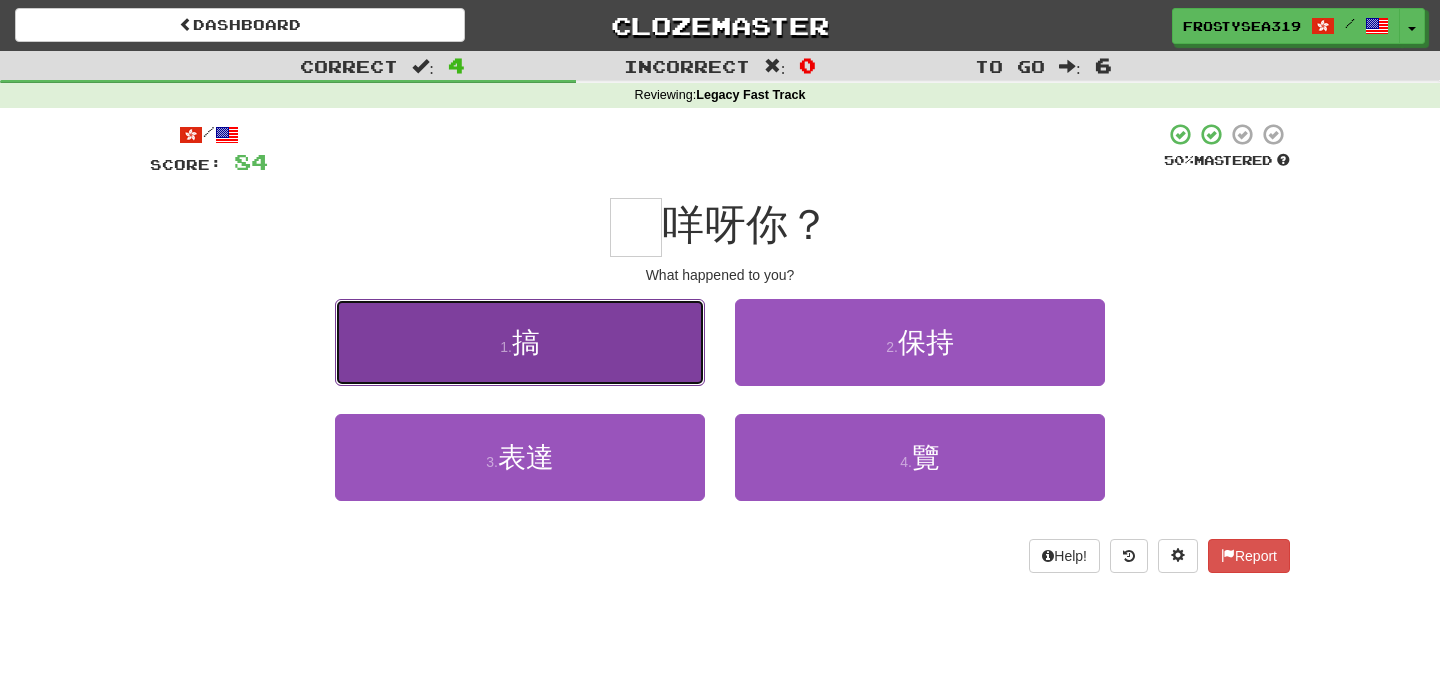 click on "1 .  搞" at bounding box center (520, 342) 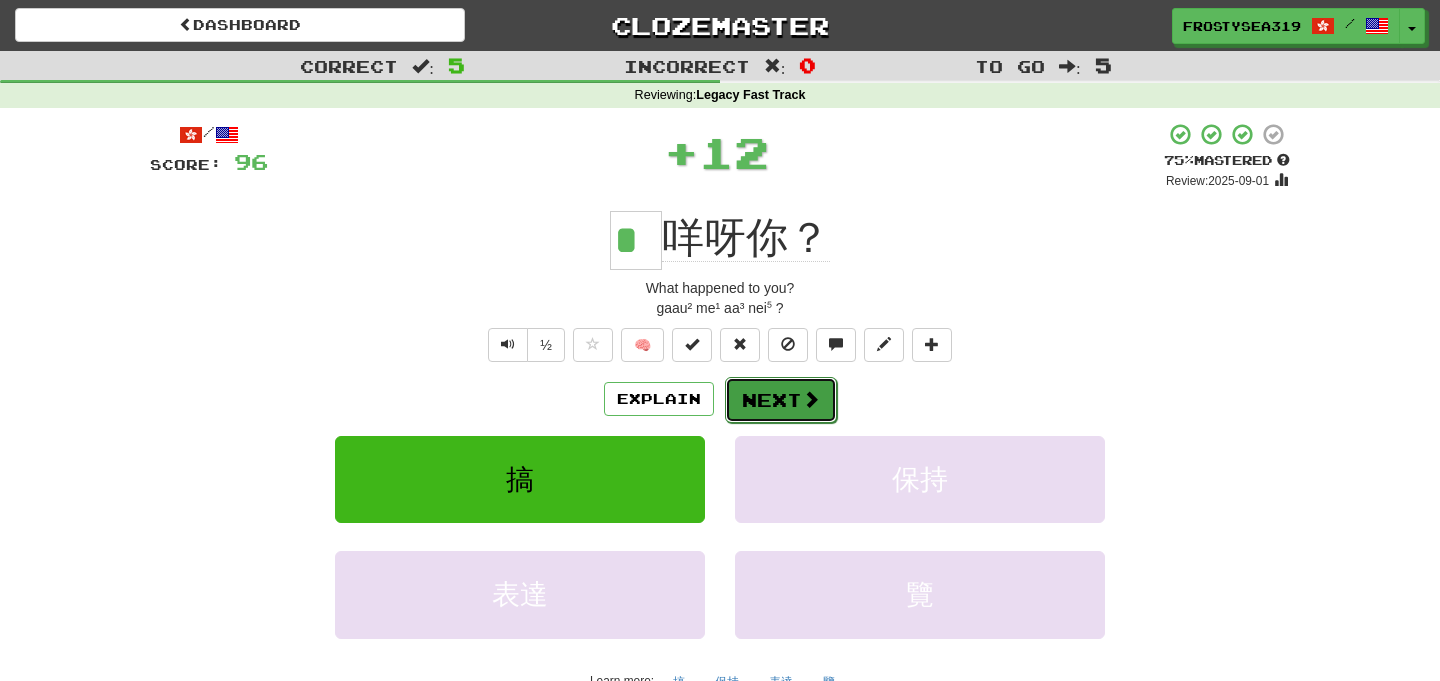 click on "Next" at bounding box center (781, 400) 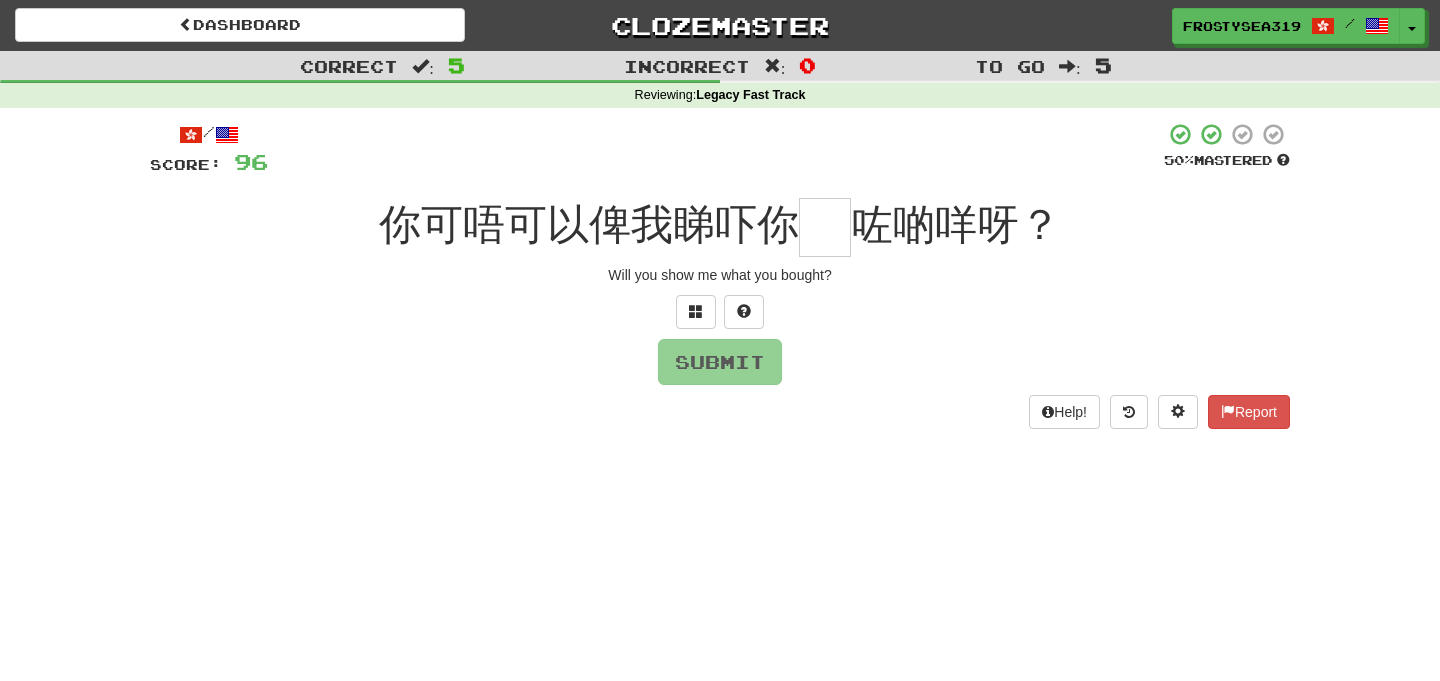 click at bounding box center (825, 227) 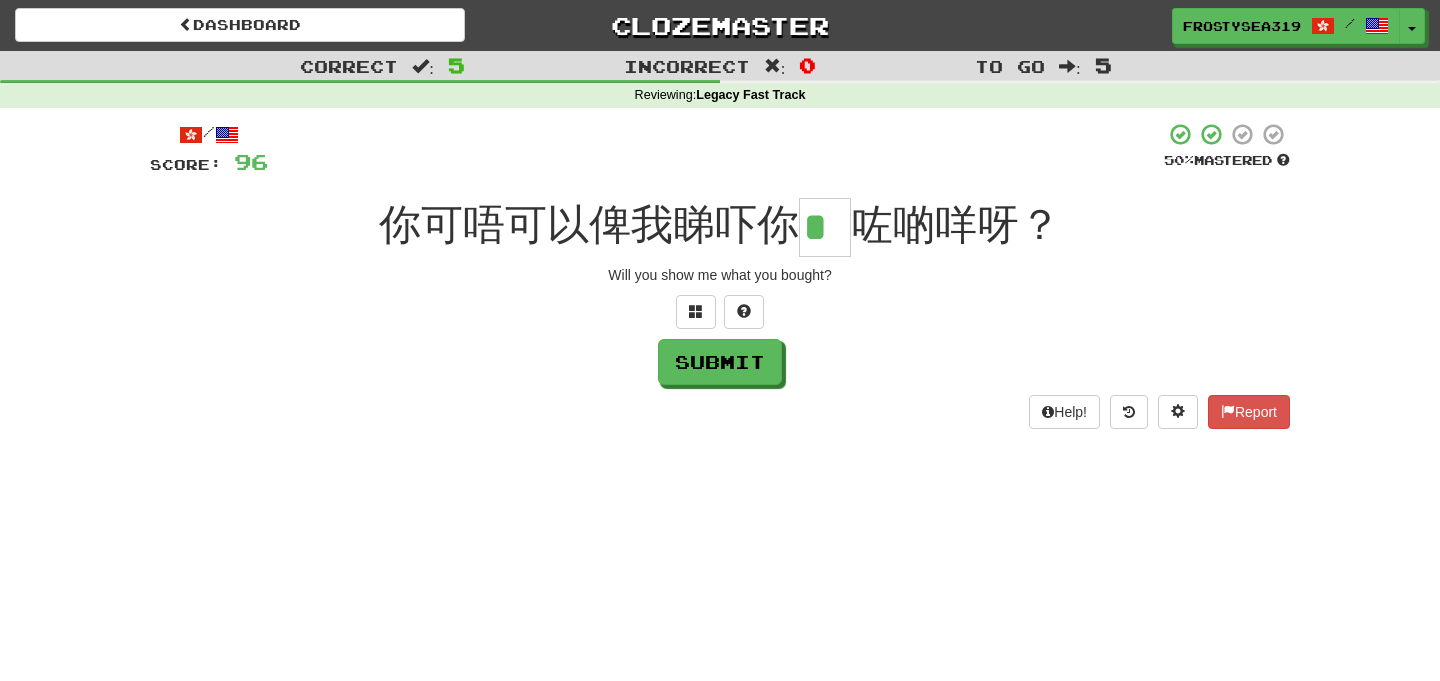 scroll, scrollTop: 0, scrollLeft: 0, axis: both 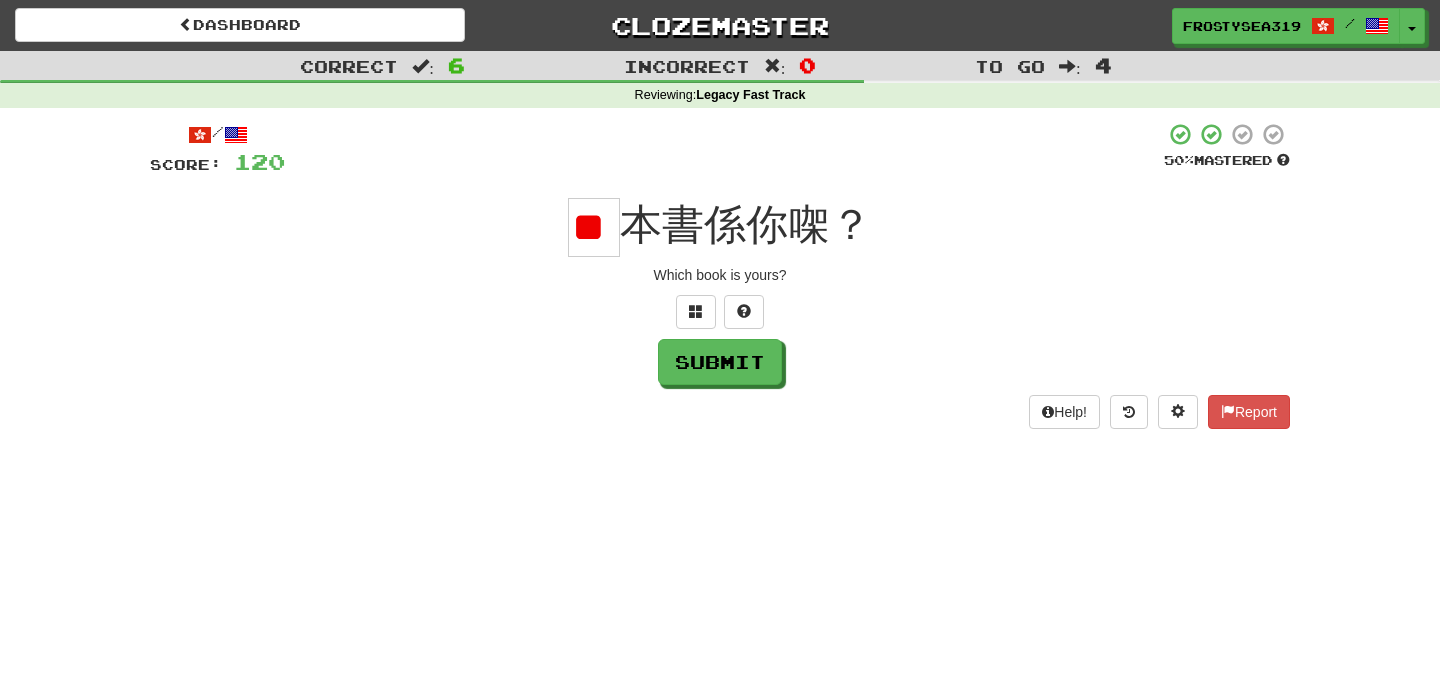 type on "*" 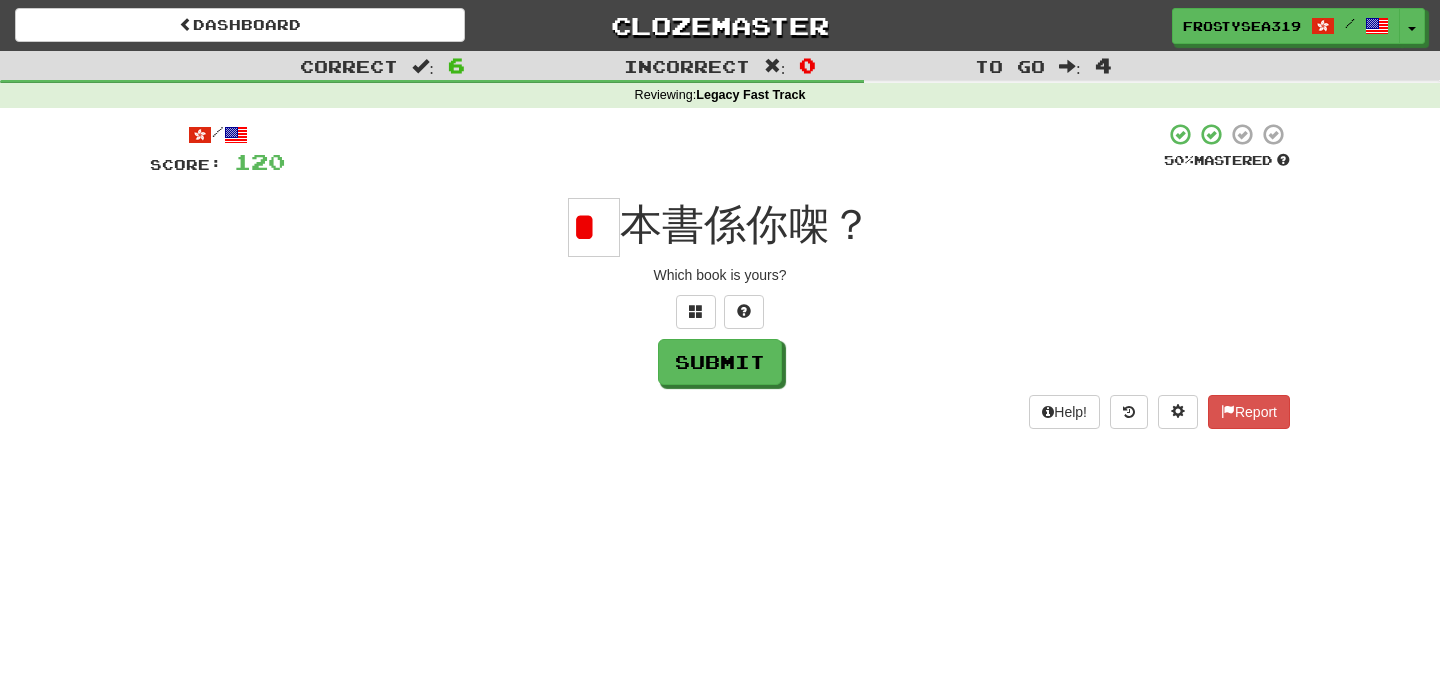 scroll, scrollTop: 0, scrollLeft: 0, axis: both 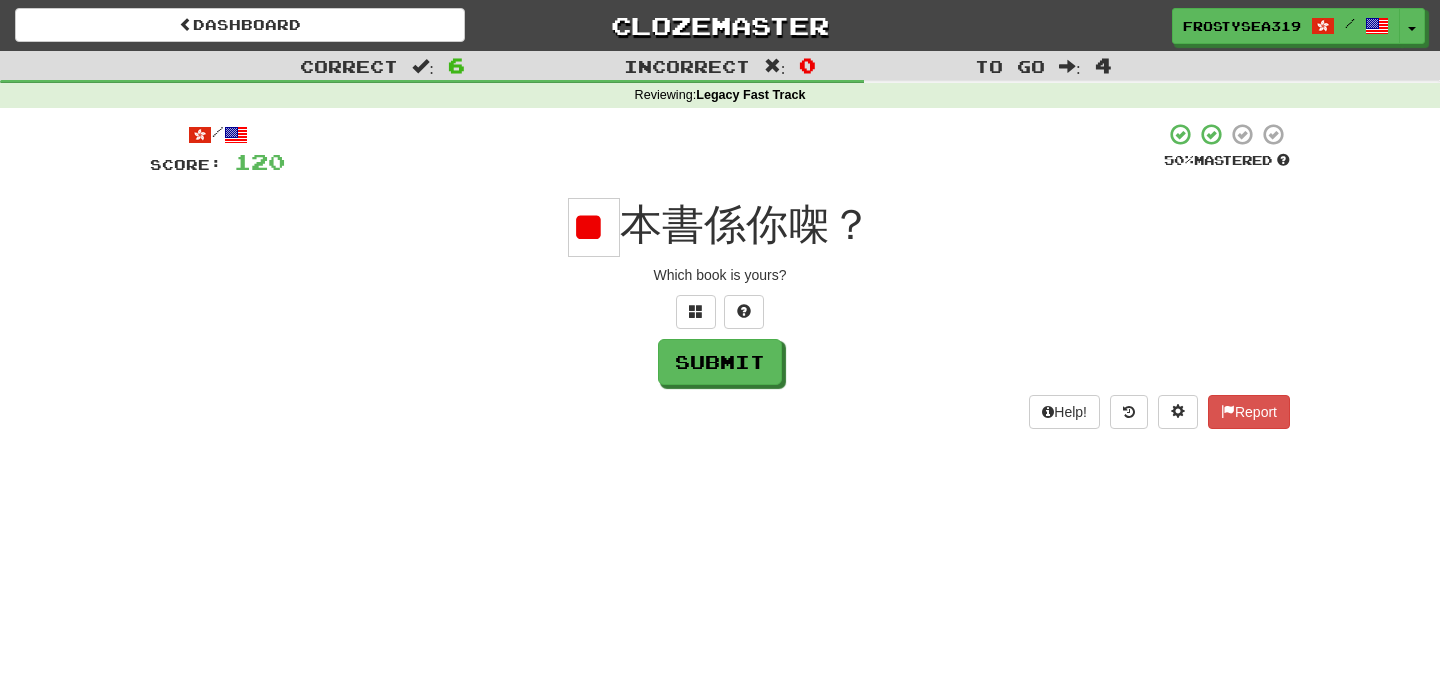 type on "*" 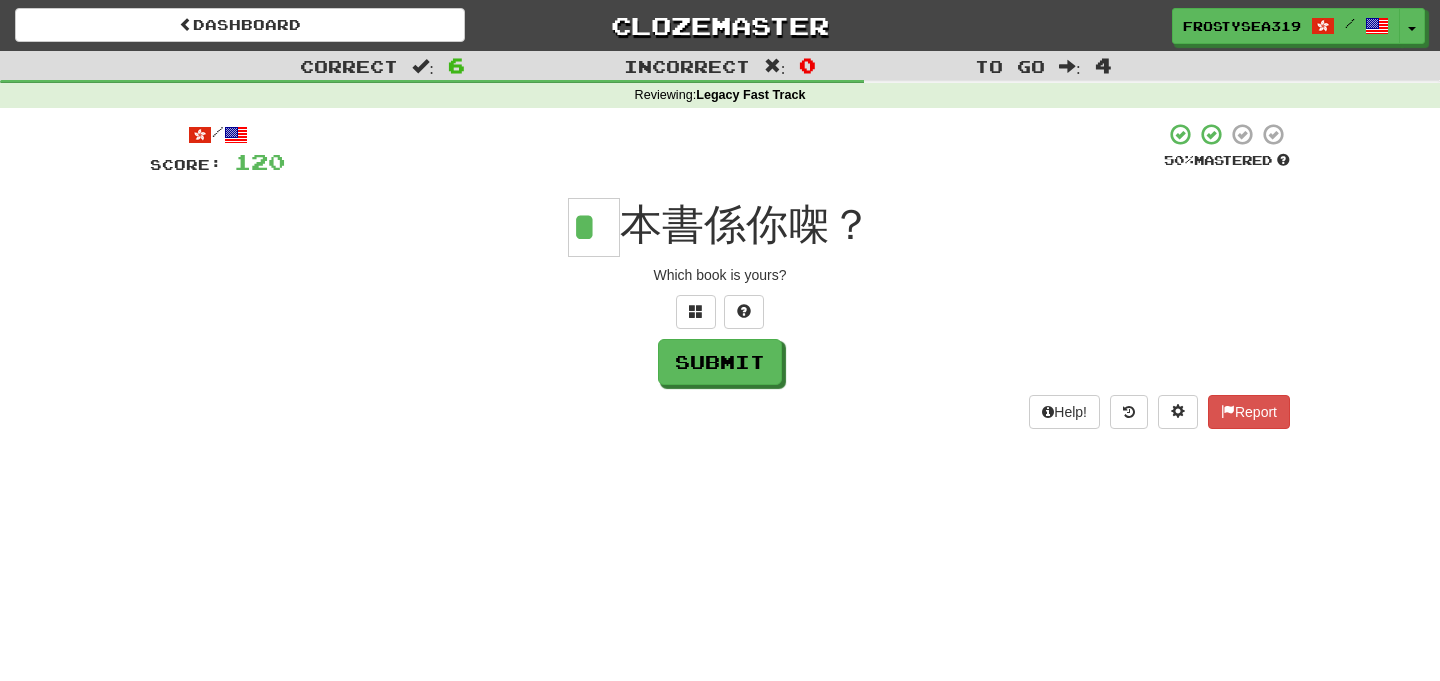 scroll, scrollTop: 0, scrollLeft: 0, axis: both 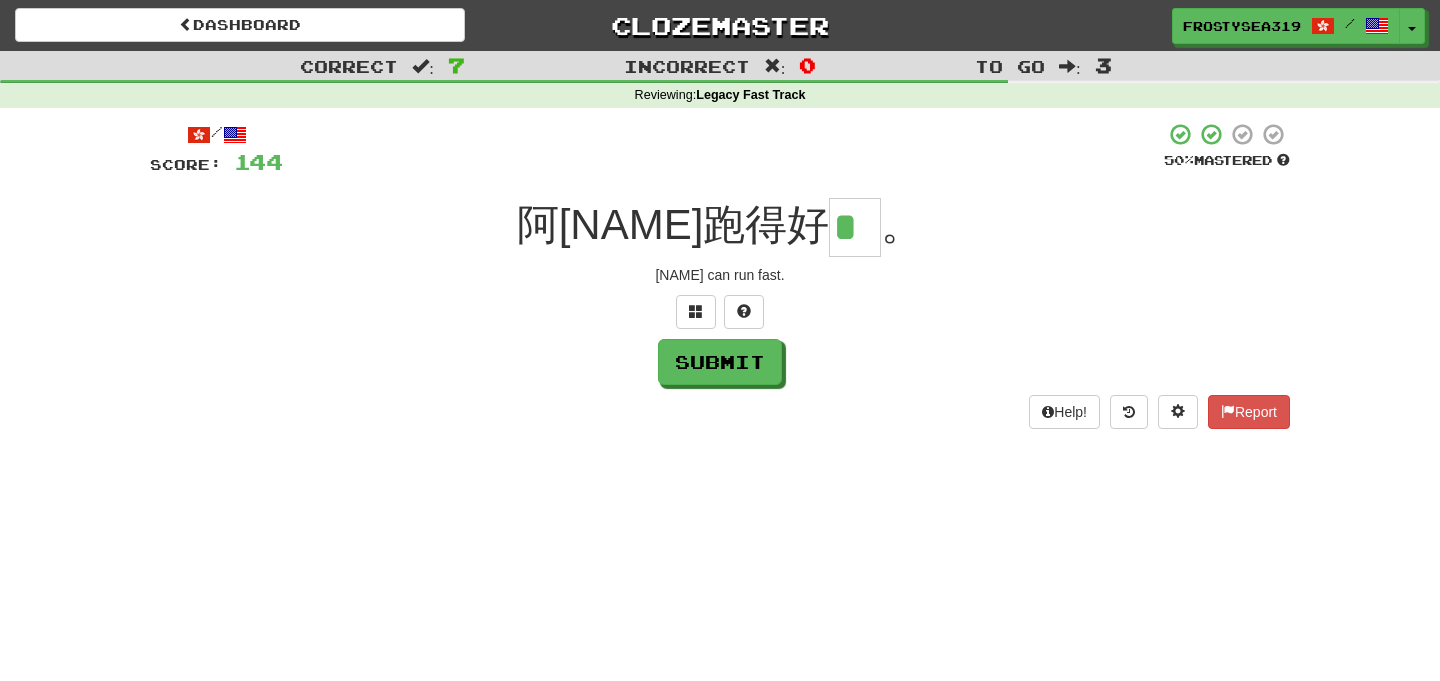 type on "*" 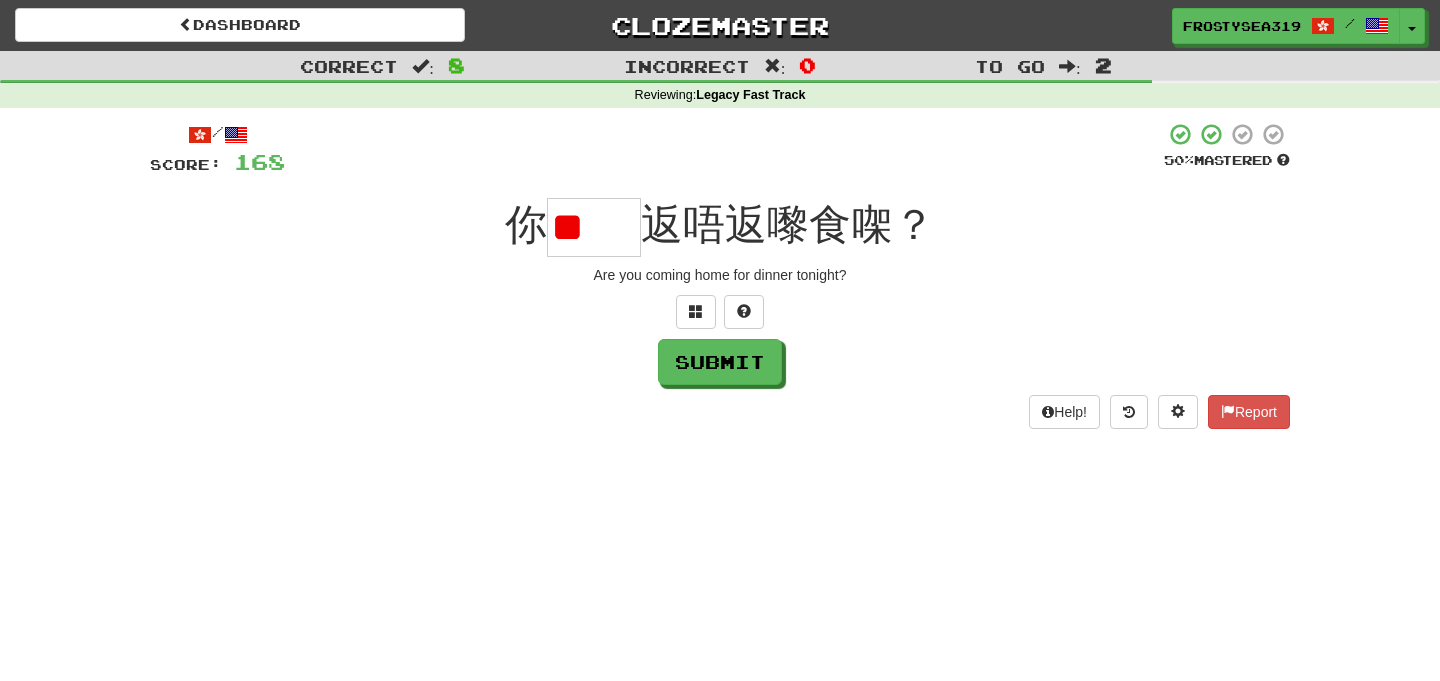 scroll, scrollTop: 0, scrollLeft: 0, axis: both 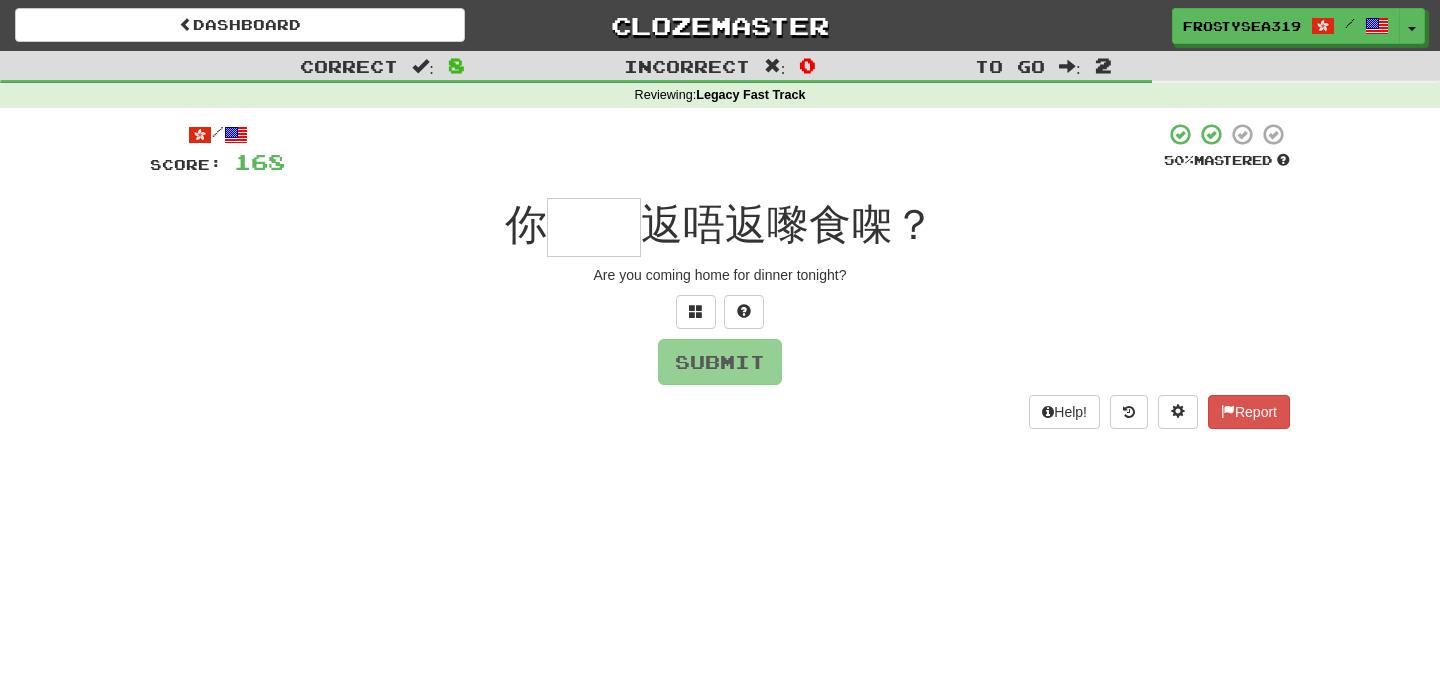 click at bounding box center [594, 227] 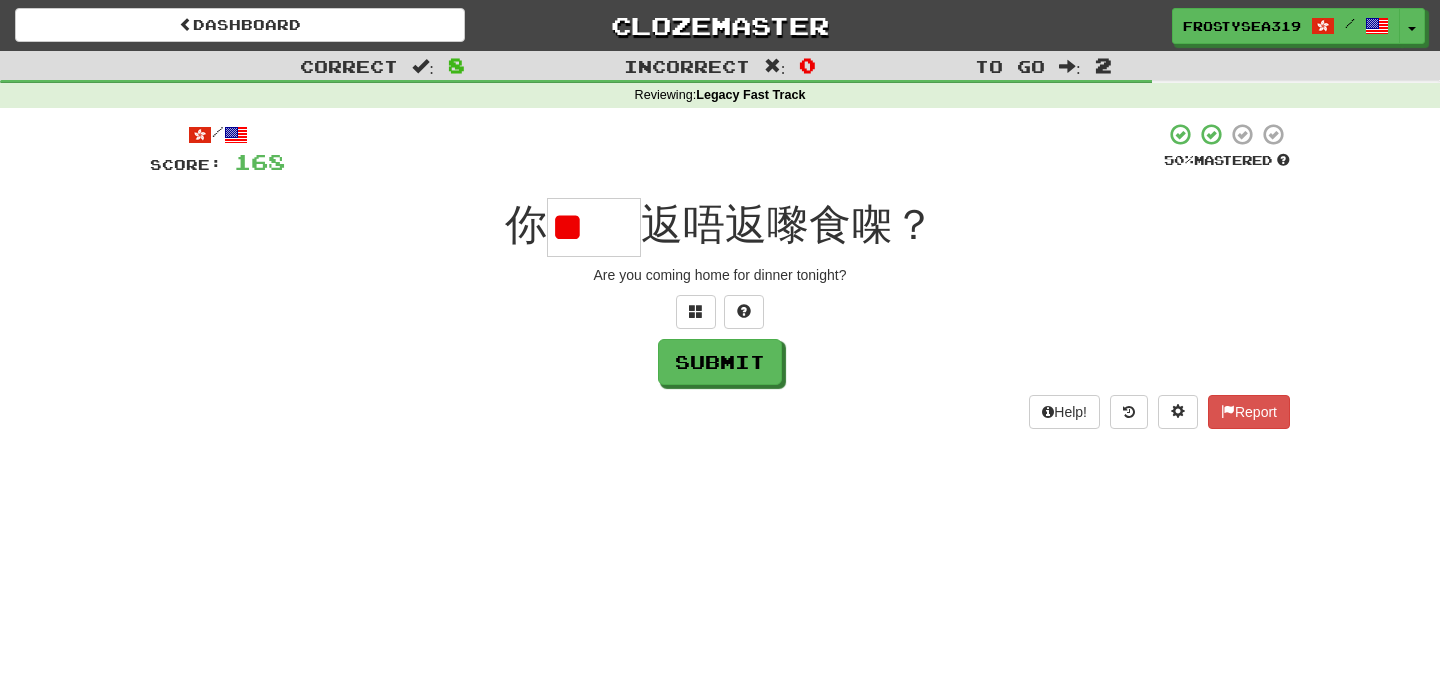 scroll, scrollTop: 0, scrollLeft: 0, axis: both 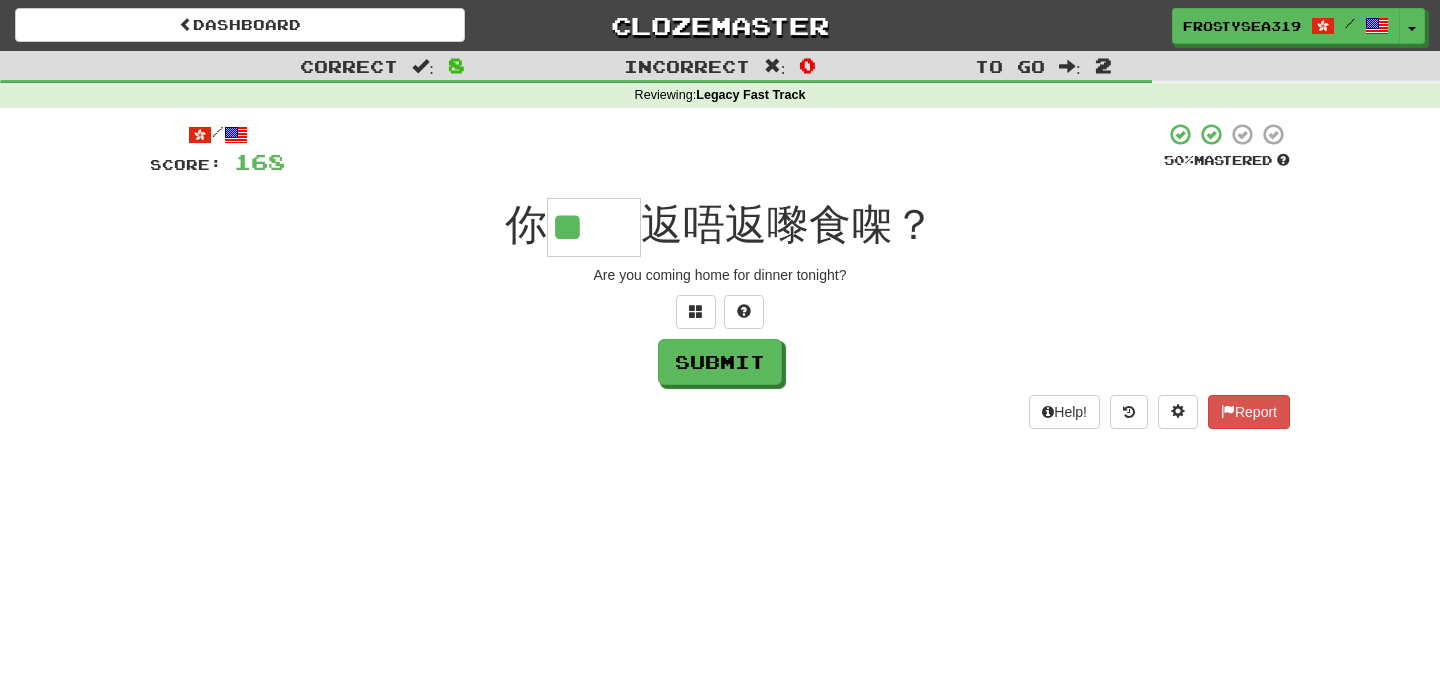 type on "**" 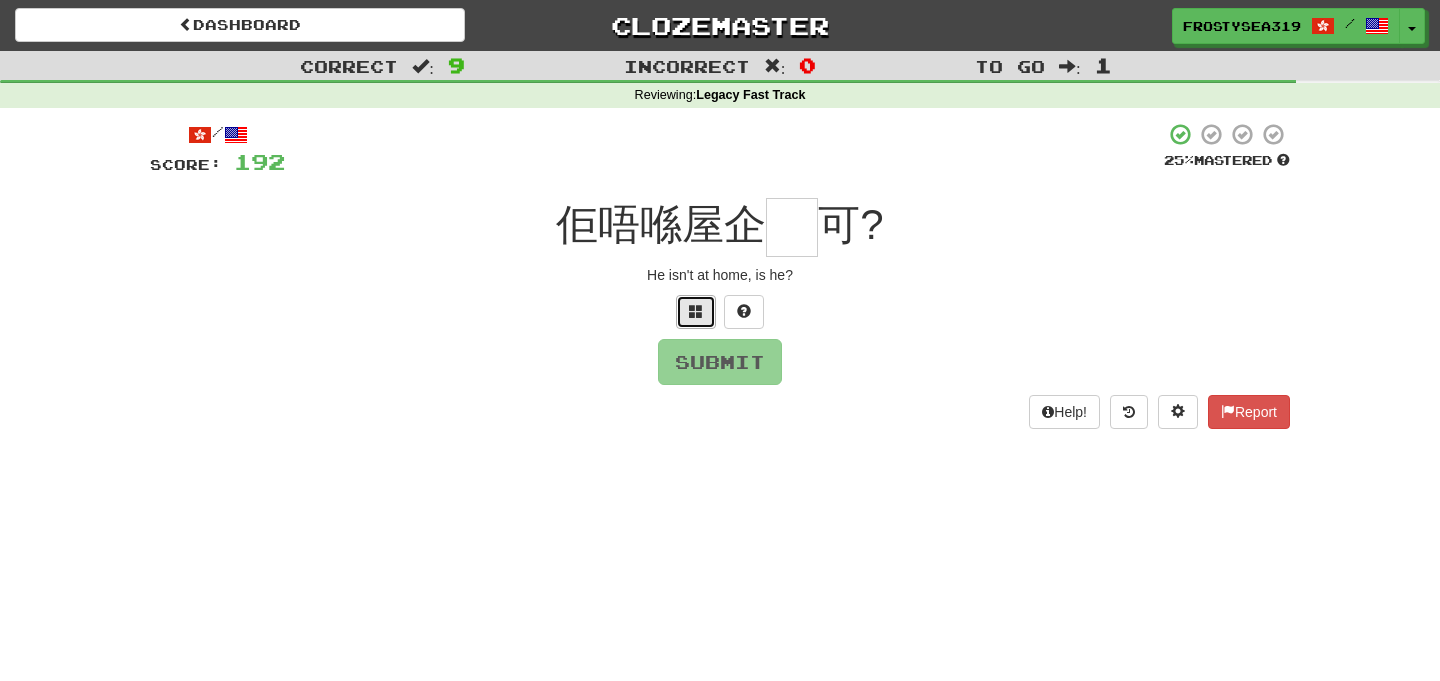 click at bounding box center [696, 312] 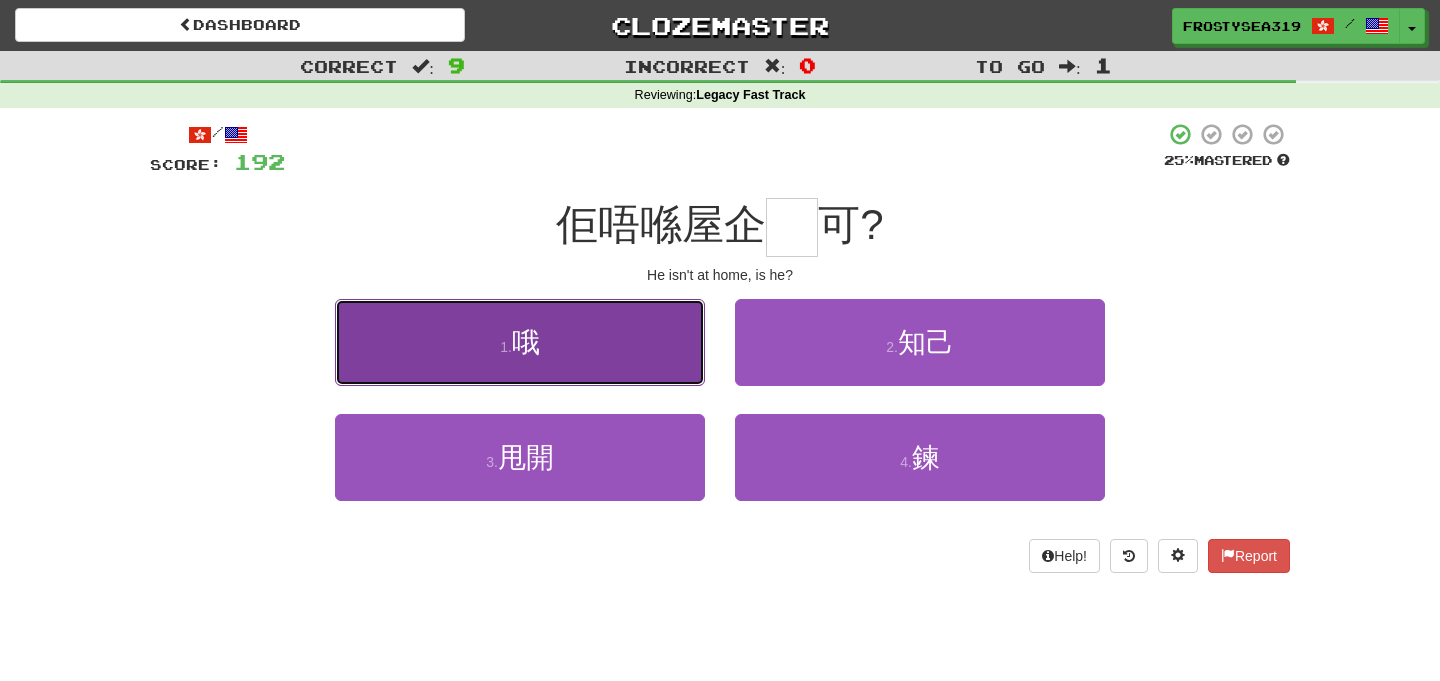 click on "1 .  哦" at bounding box center (520, 342) 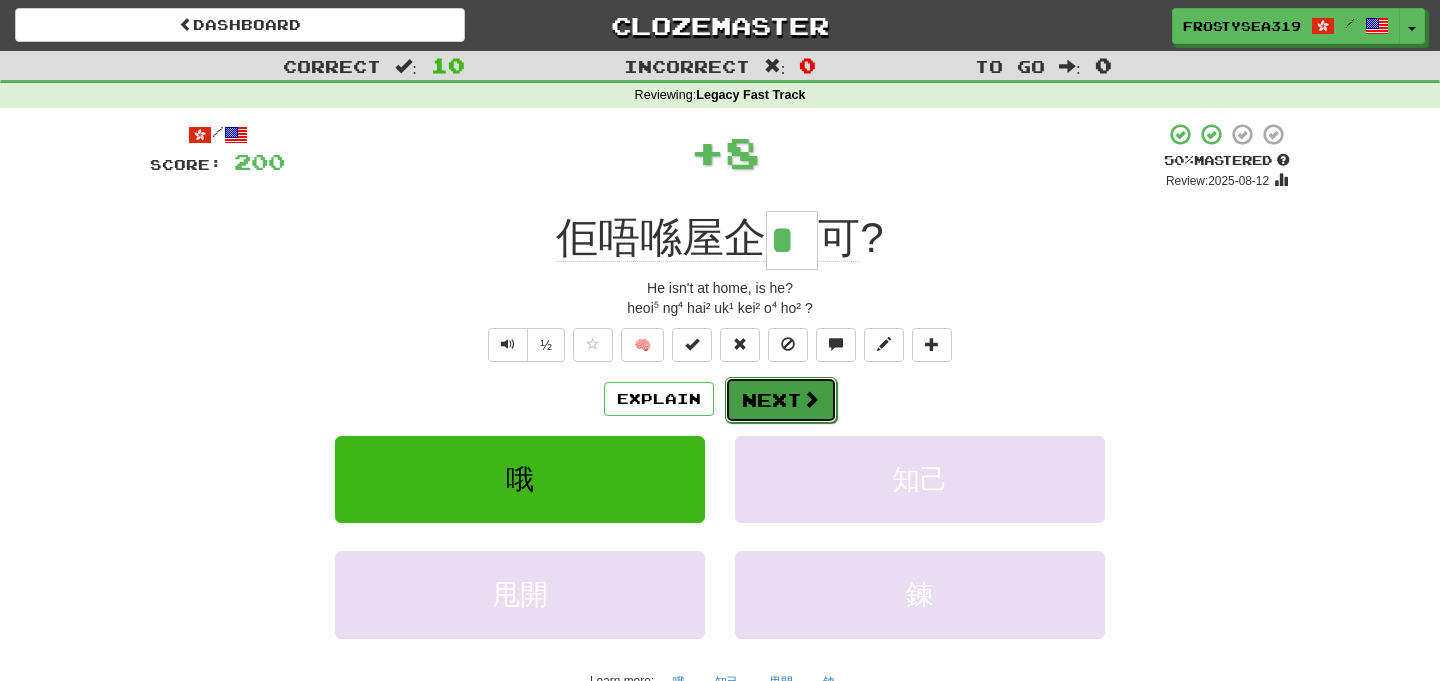 click on "Next" at bounding box center (781, 400) 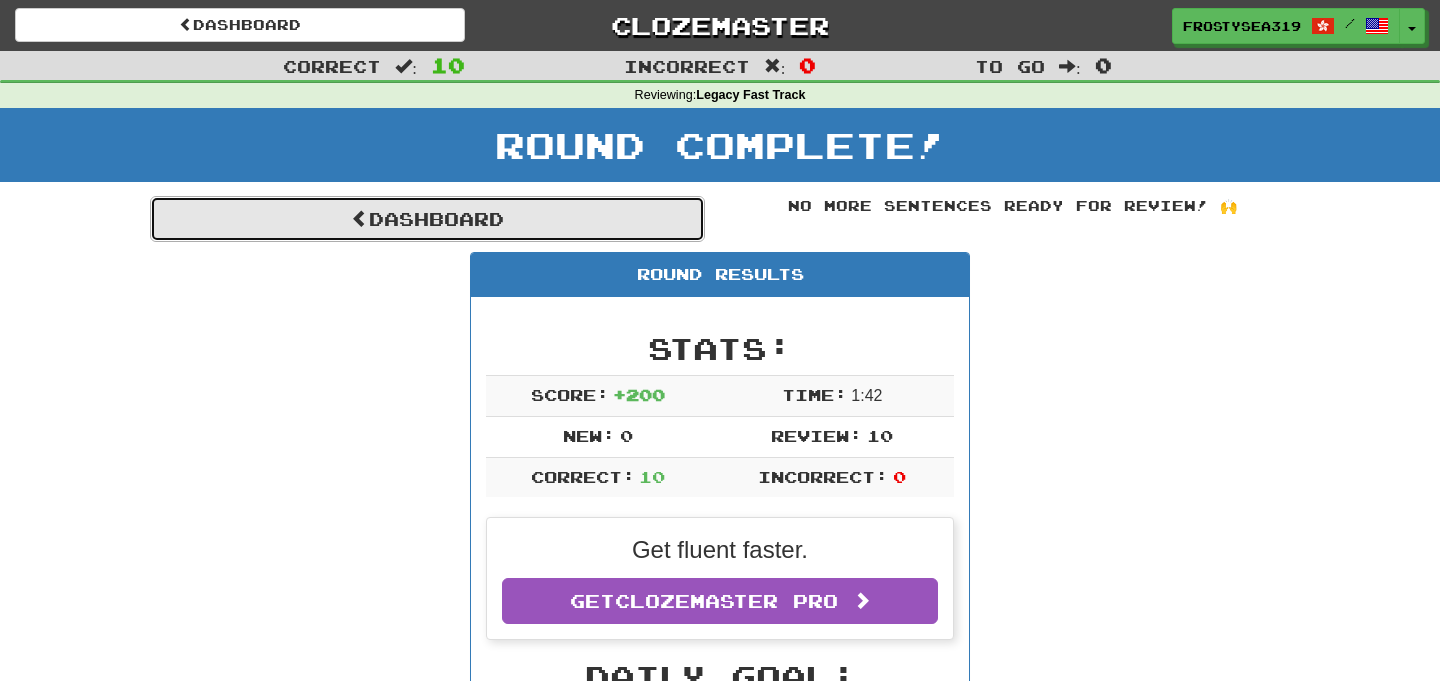 click on "Dashboard" at bounding box center (427, 219) 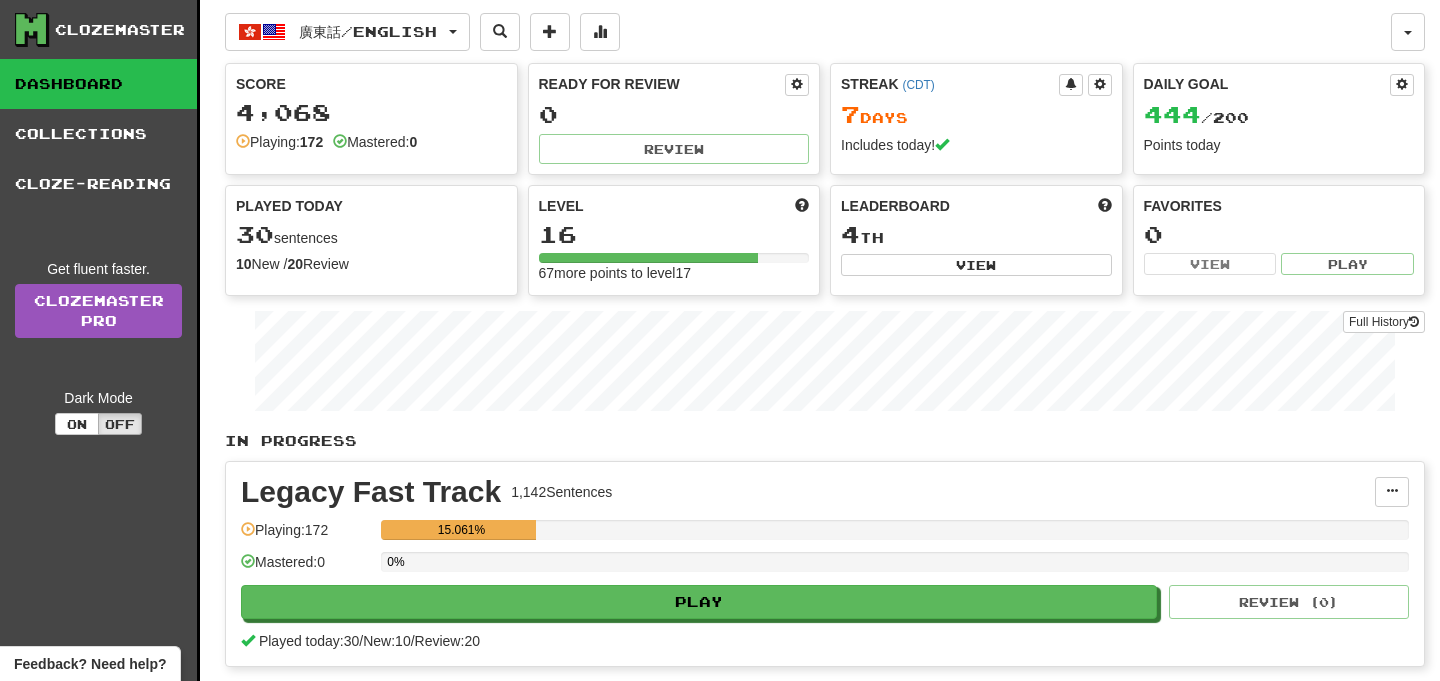 scroll, scrollTop: 0, scrollLeft: 0, axis: both 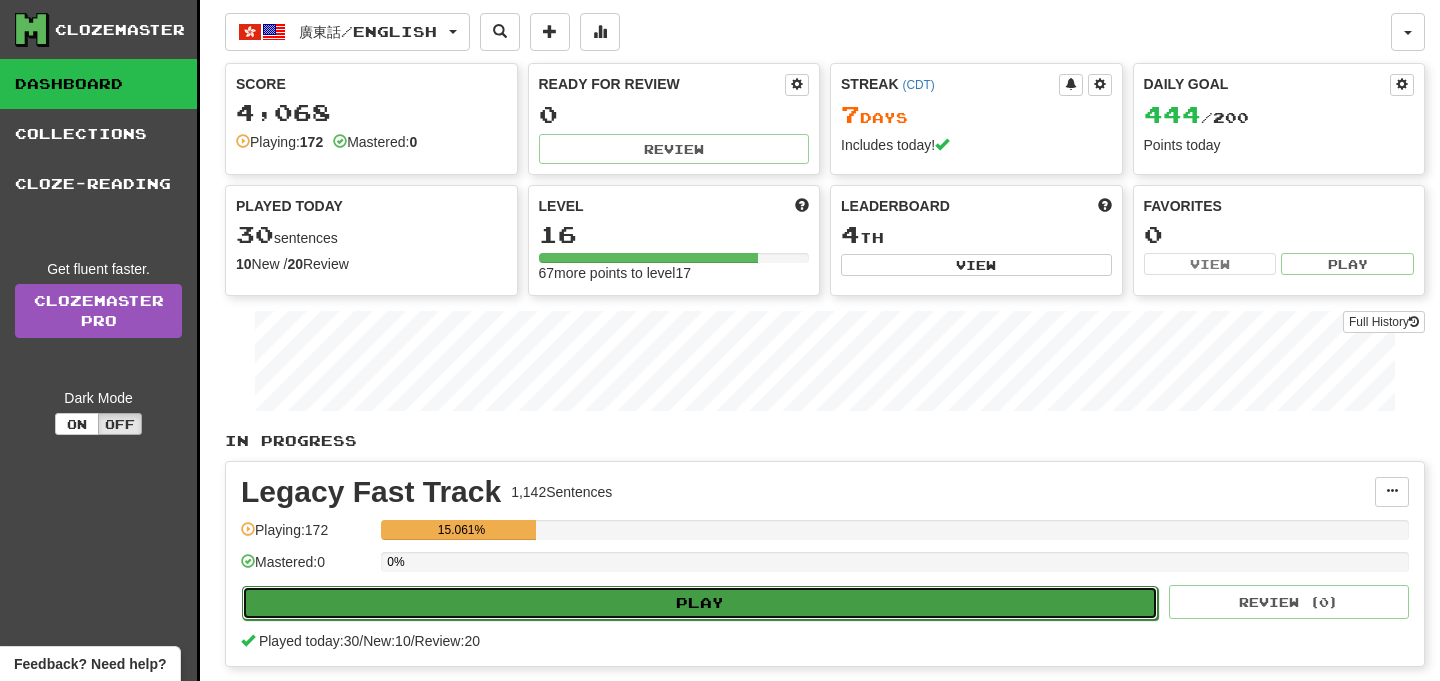 click on "Play" at bounding box center (700, 603) 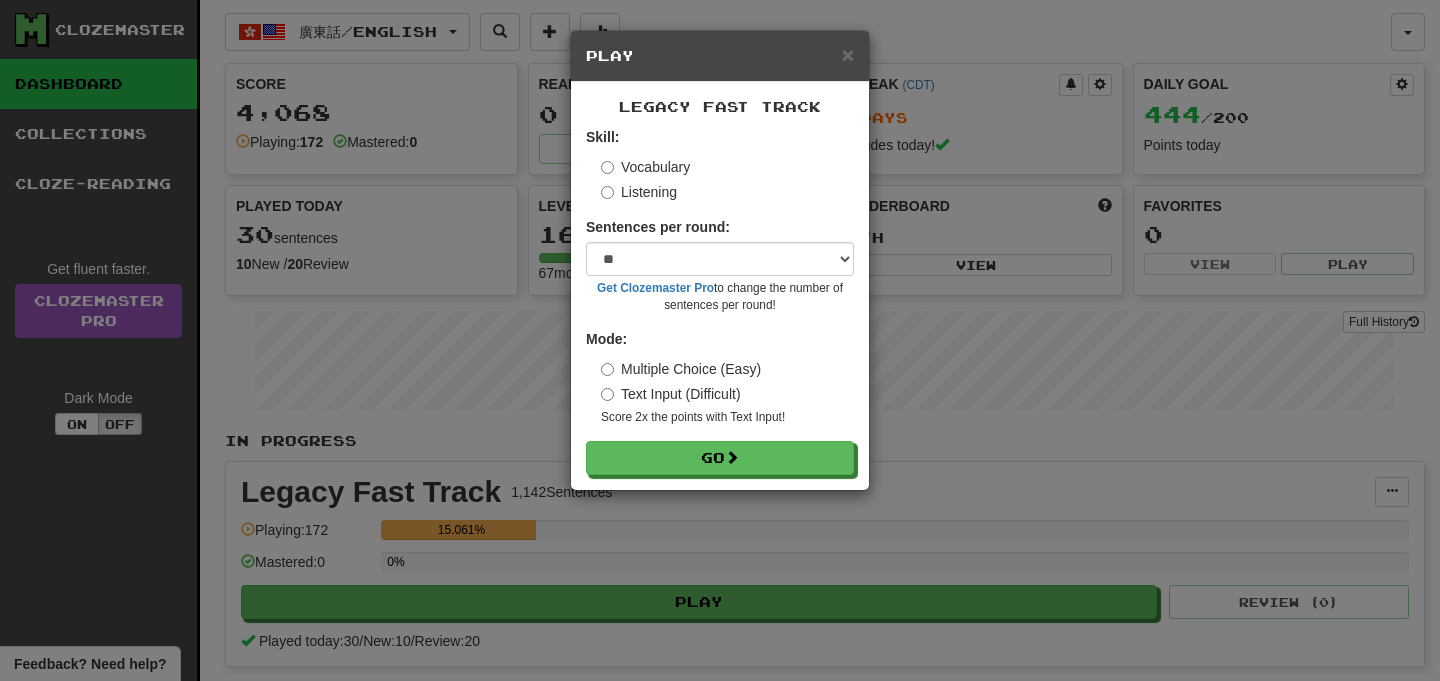 click on "Sentences per round: * ** ** ** ** ** *** ******** Get Clozemaster Pro  to change the number of sentences per round!" at bounding box center (720, 265) 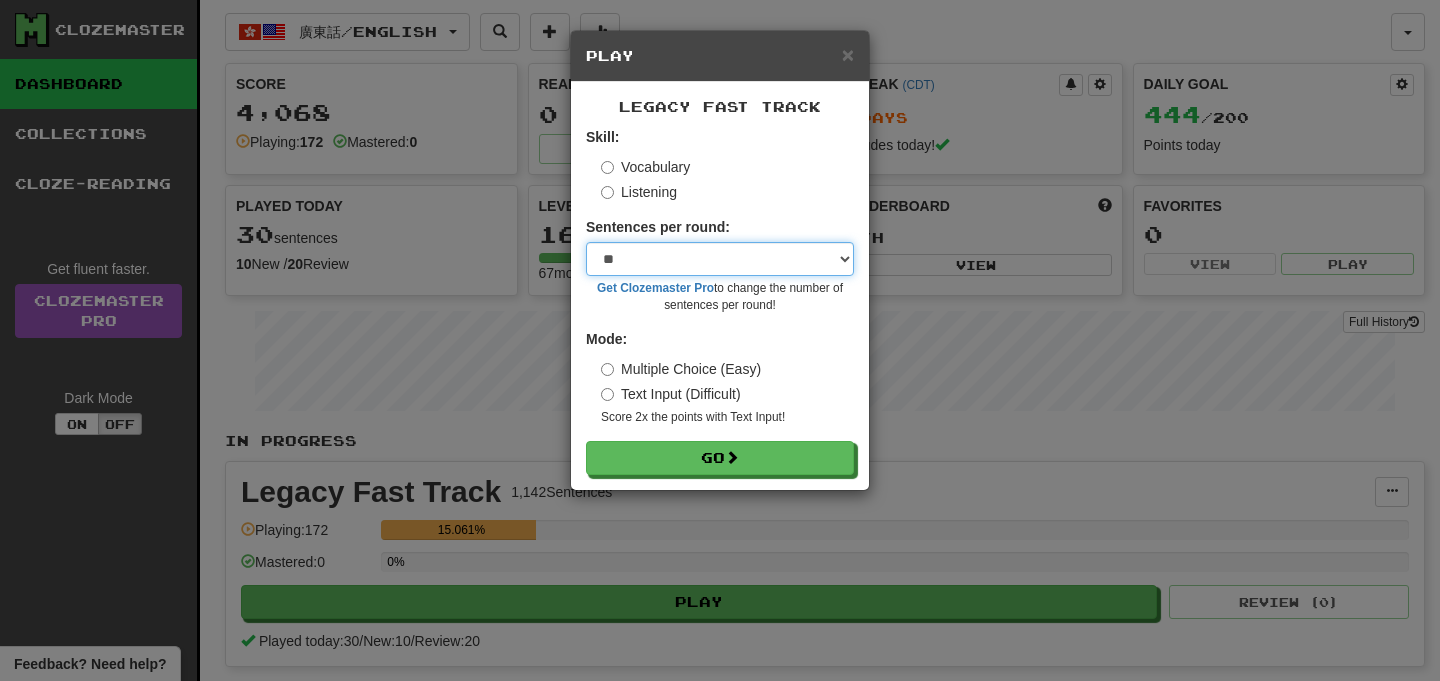click on "* ** ** ** ** ** *** ********" at bounding box center [720, 259] 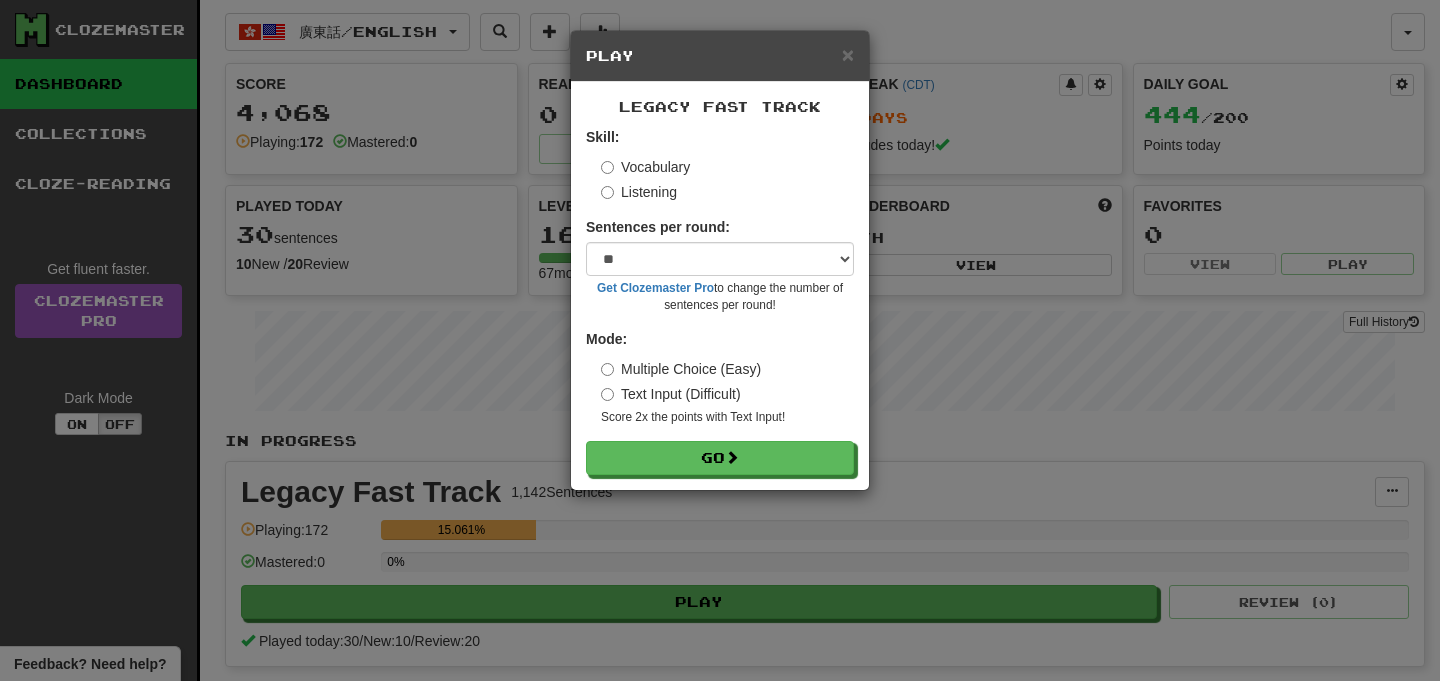 click on "× Play" at bounding box center (720, 56) 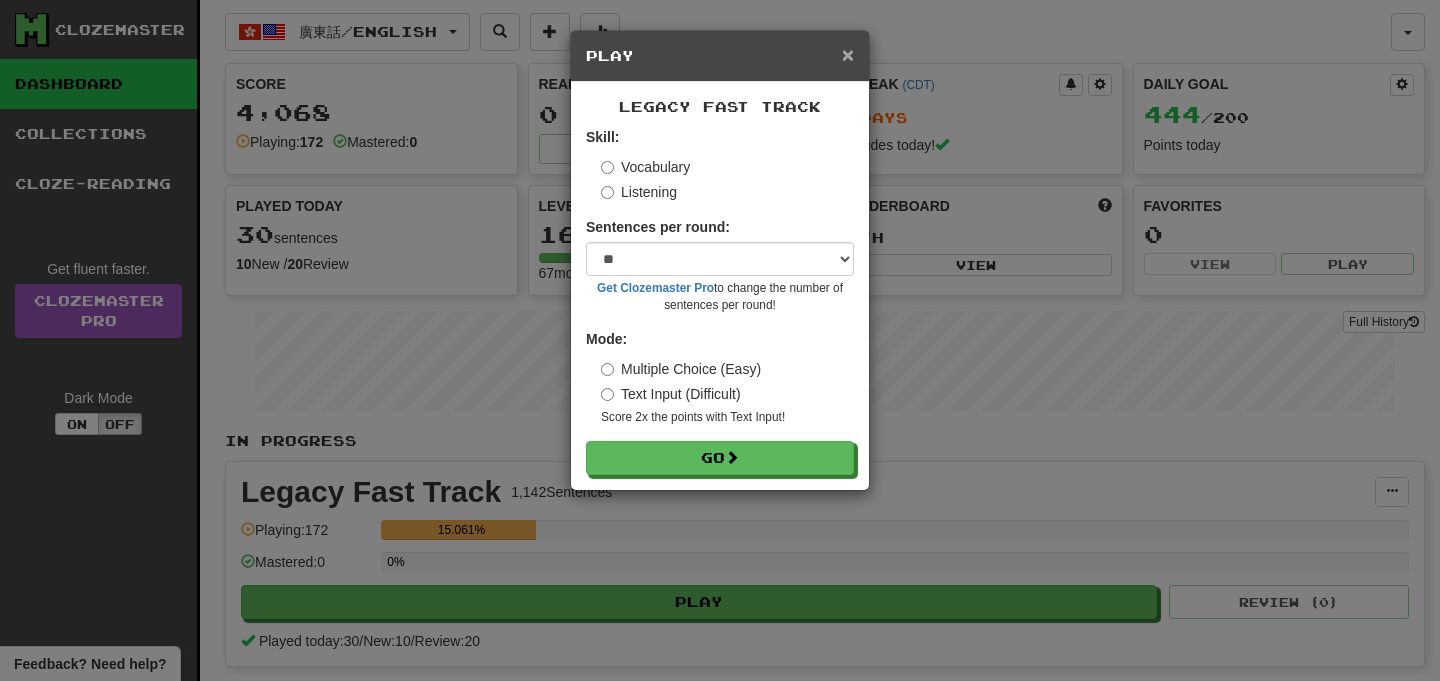 click on "×" at bounding box center [848, 54] 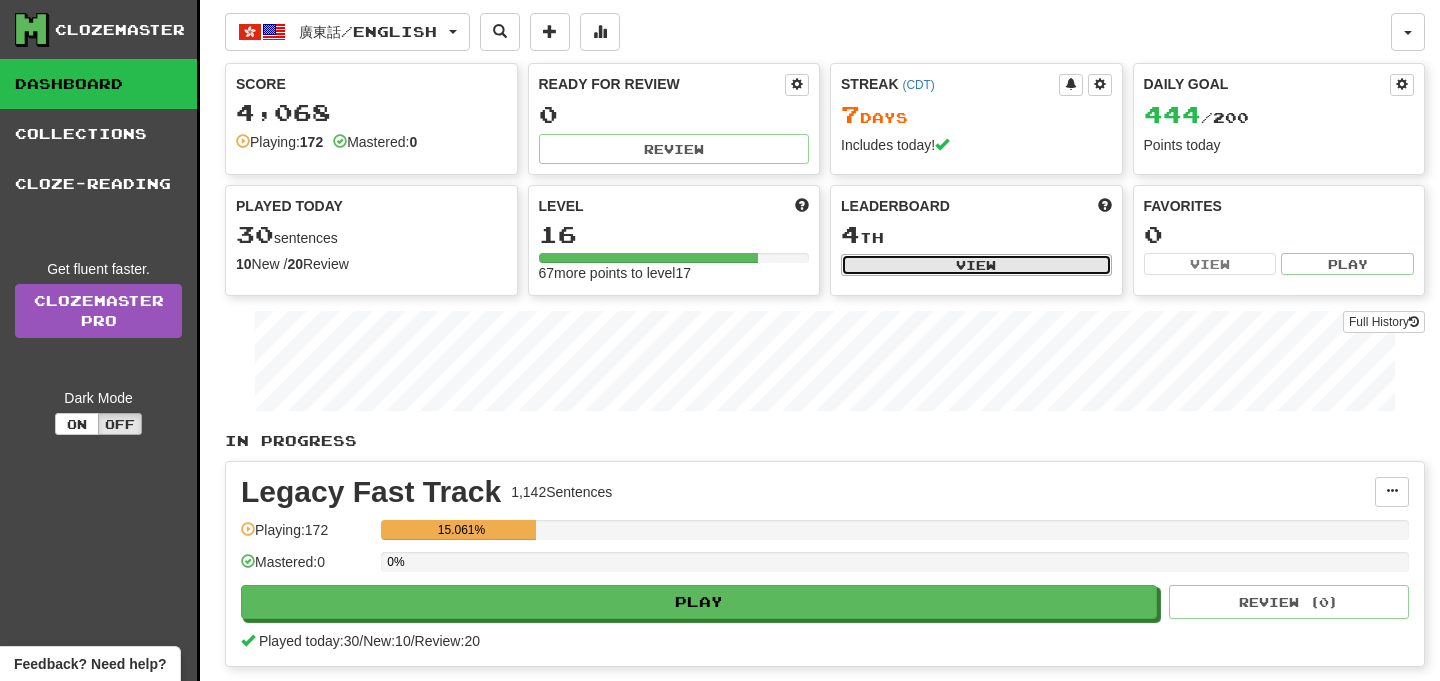click on "View" at bounding box center (976, 265) 